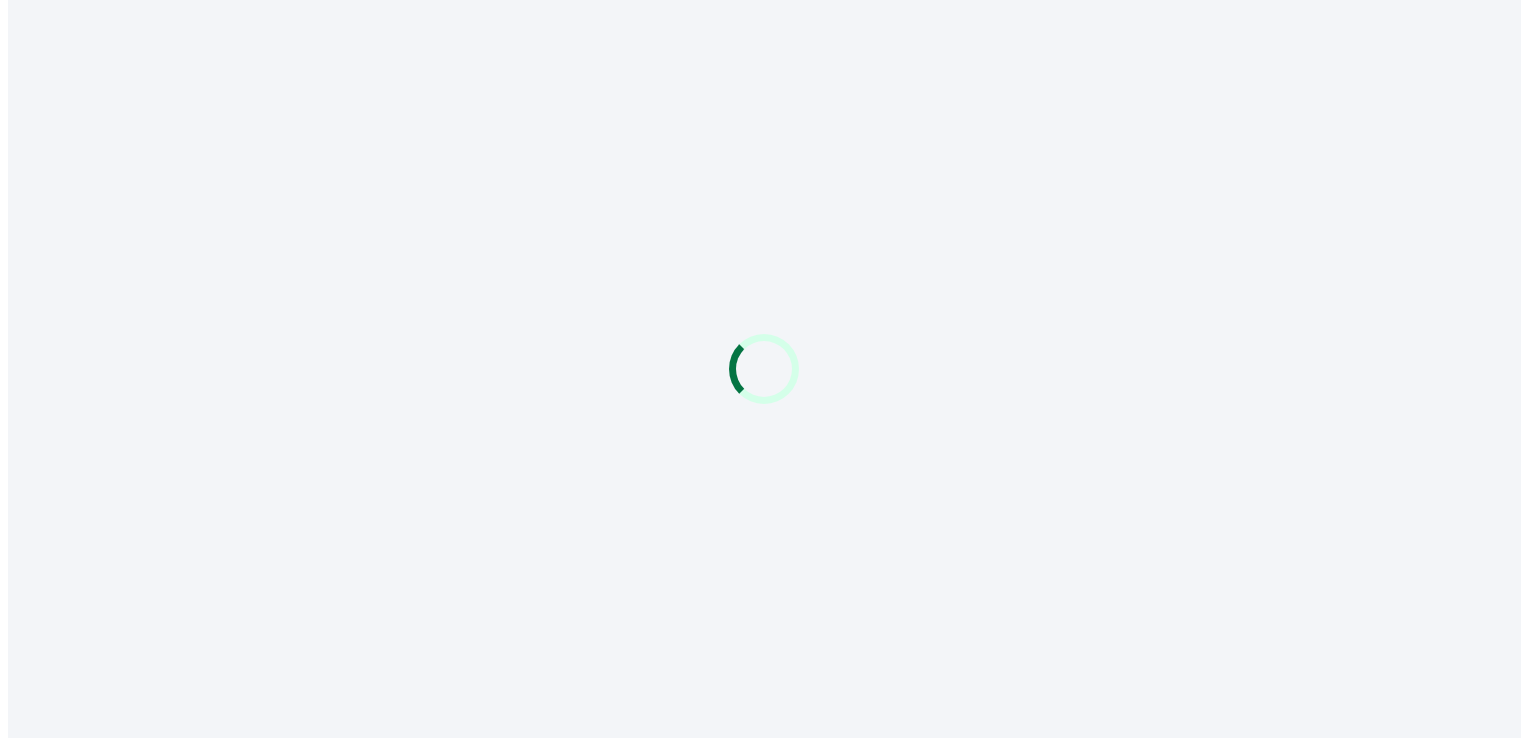 scroll, scrollTop: 0, scrollLeft: 0, axis: both 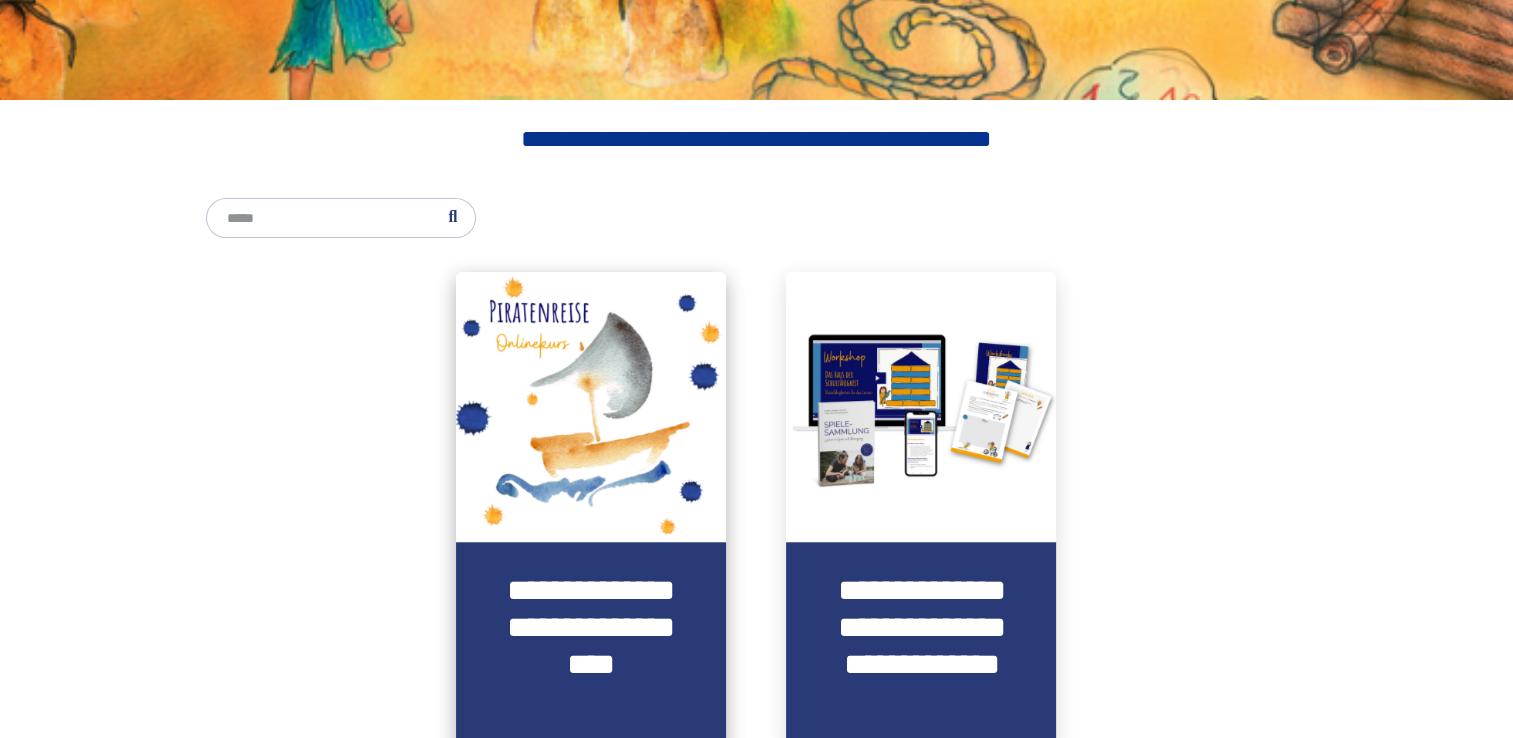 click on "**********" at bounding box center (591, 646) 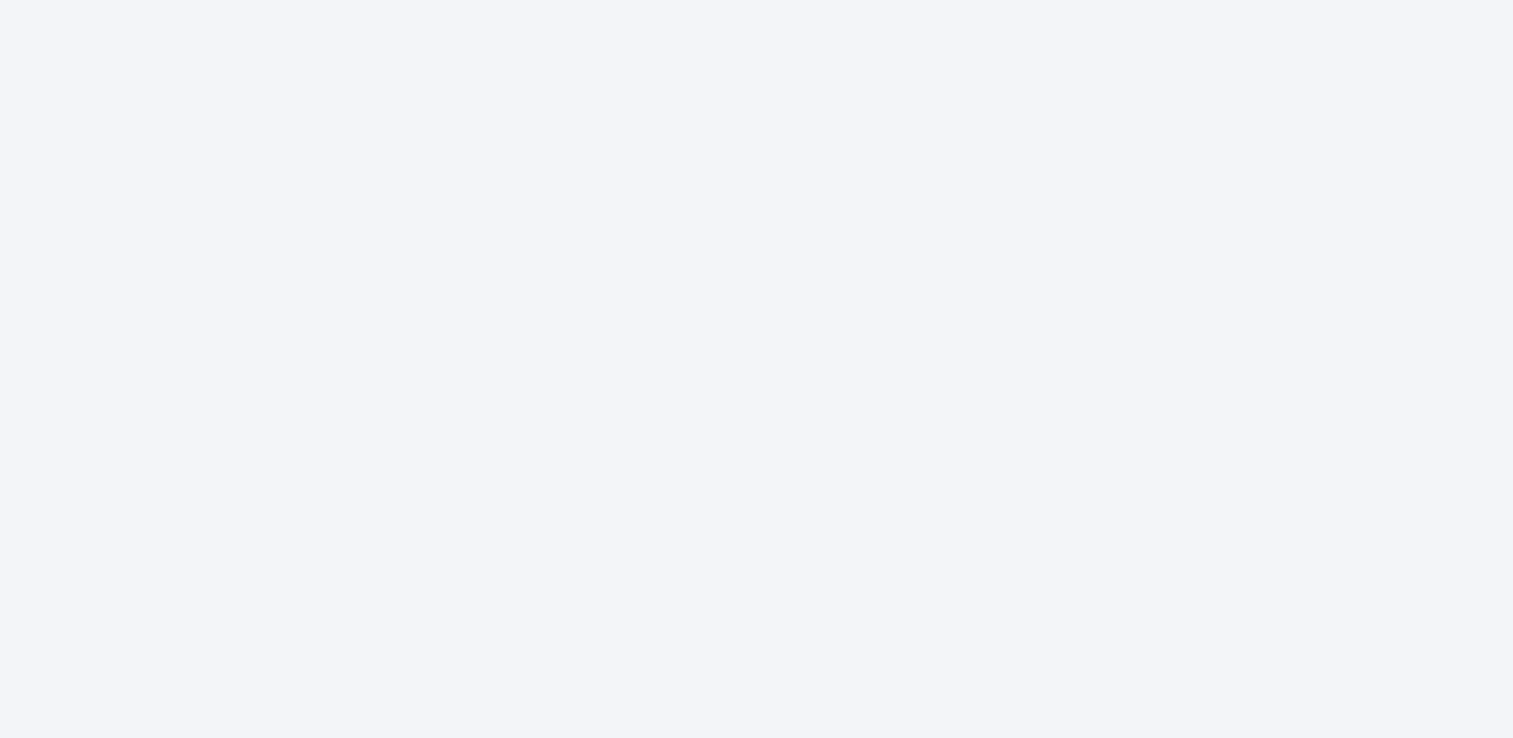 scroll, scrollTop: 0, scrollLeft: 0, axis: both 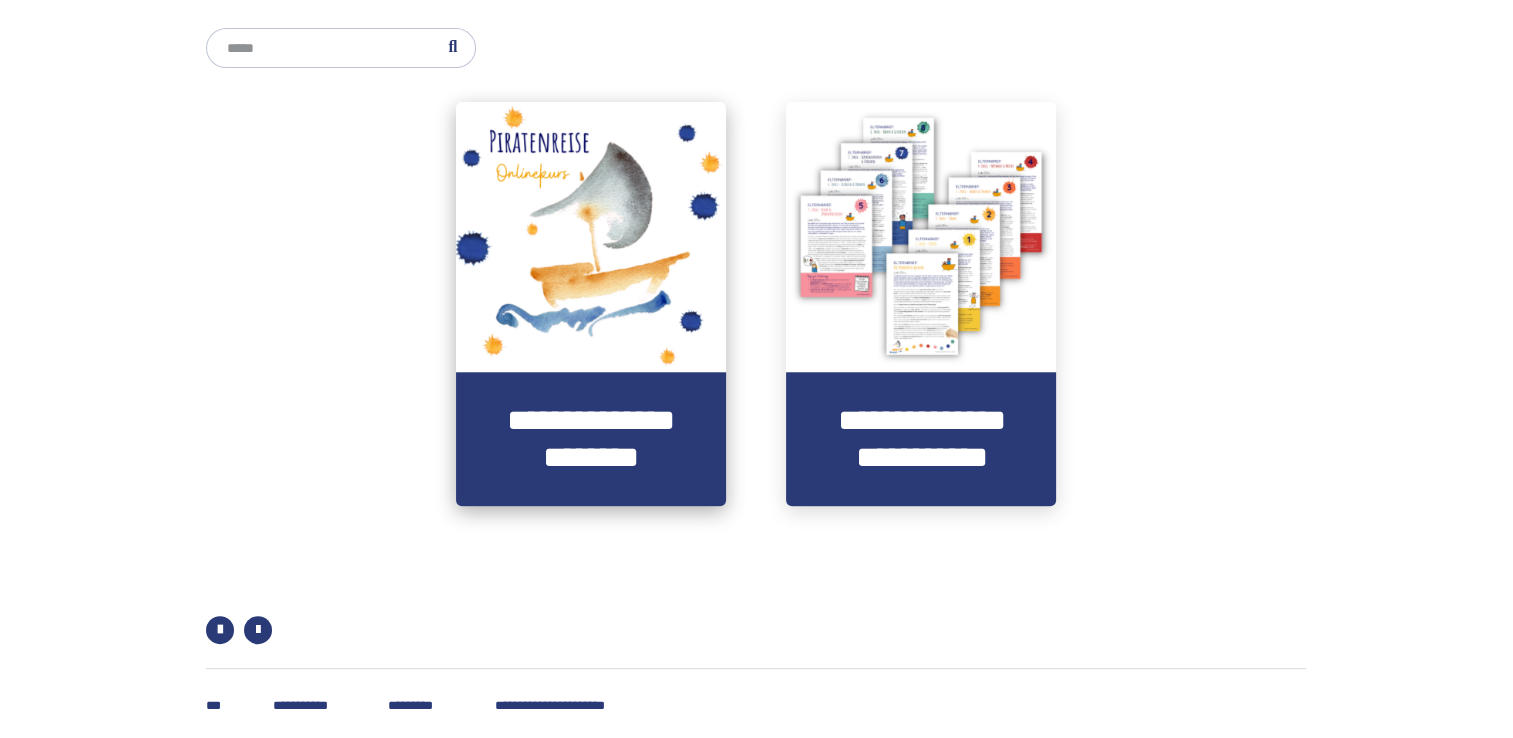 click at bounding box center (591, 237) 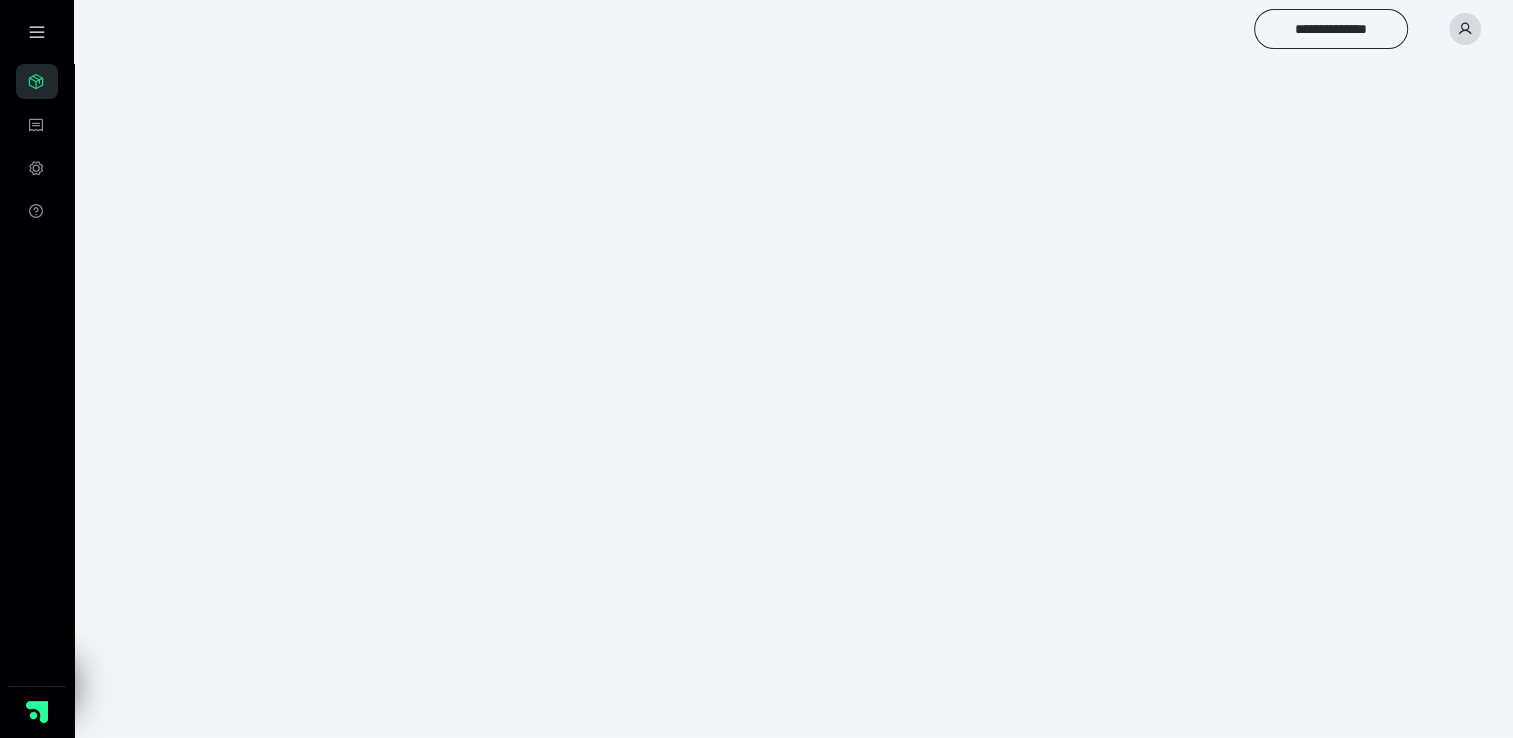 scroll, scrollTop: 22, scrollLeft: 0, axis: vertical 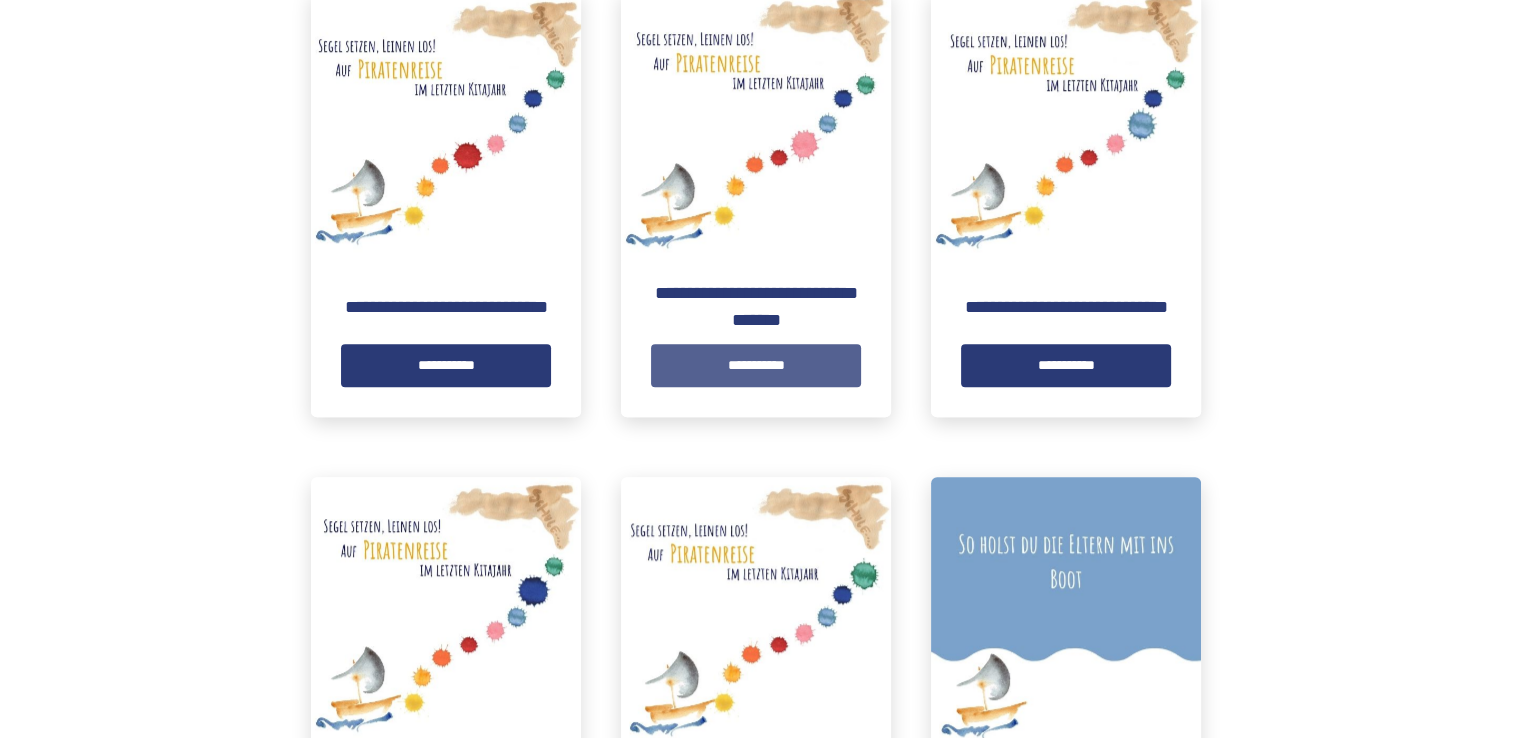 click on "**********" at bounding box center [756, 365] 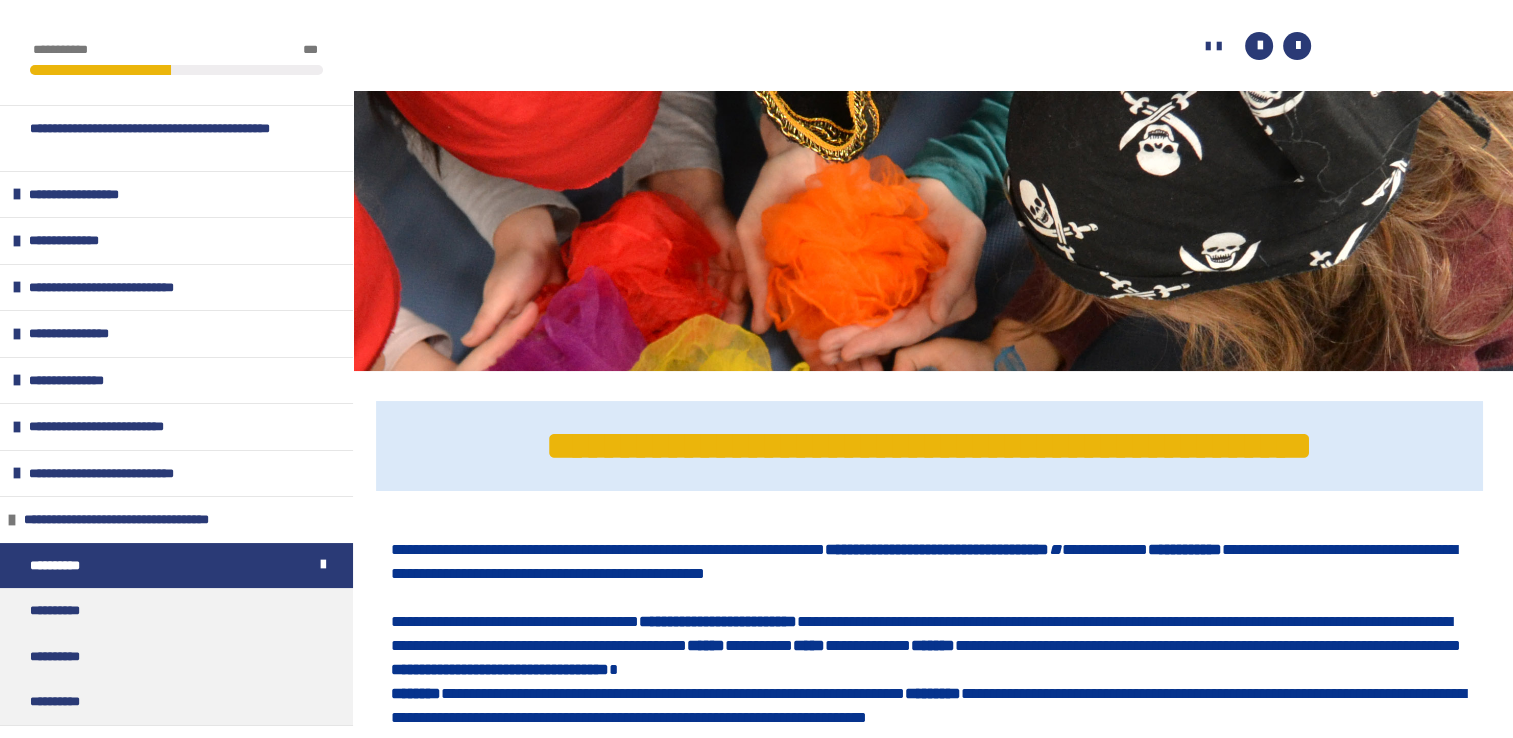 scroll, scrollTop: 903, scrollLeft: 0, axis: vertical 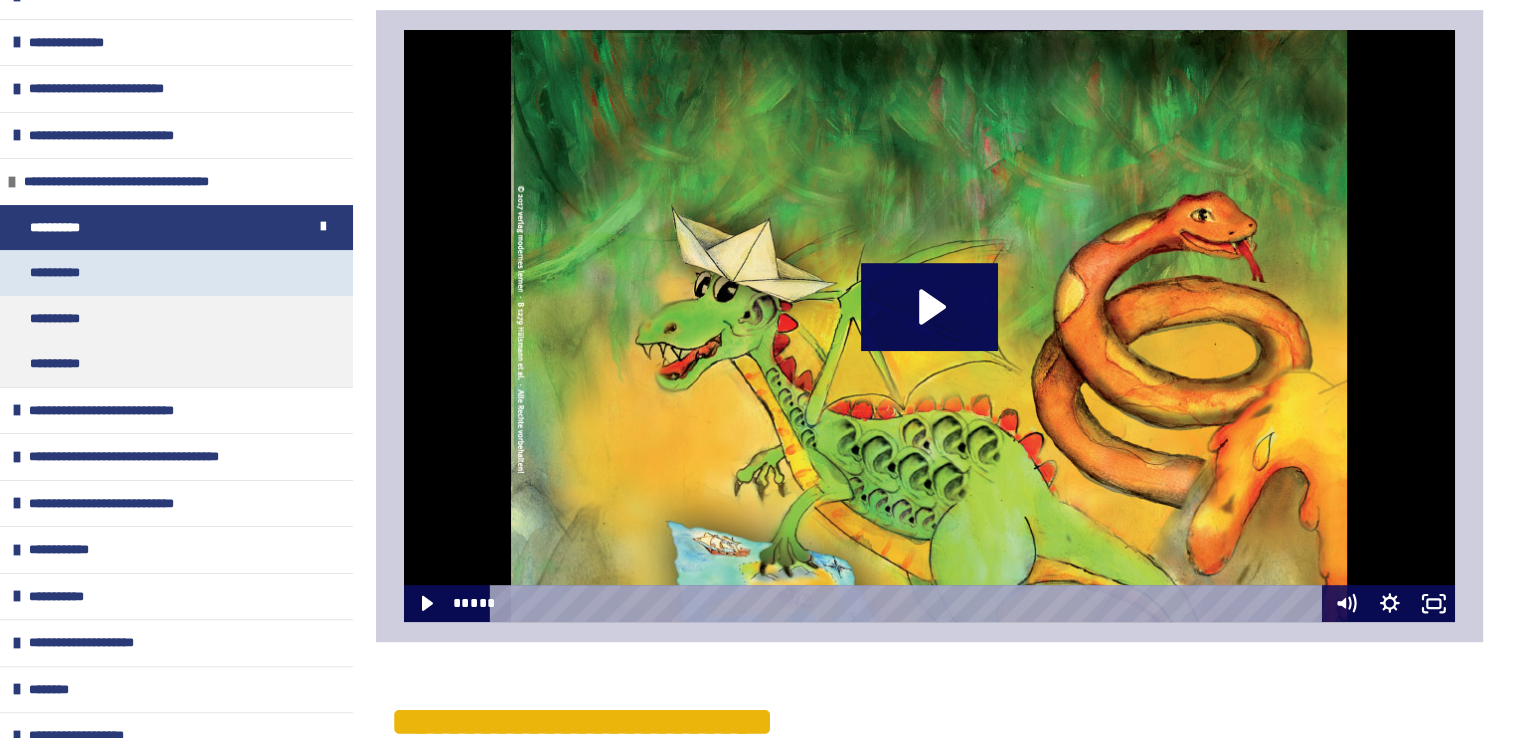 click on "**********" at bounding box center (176, 273) 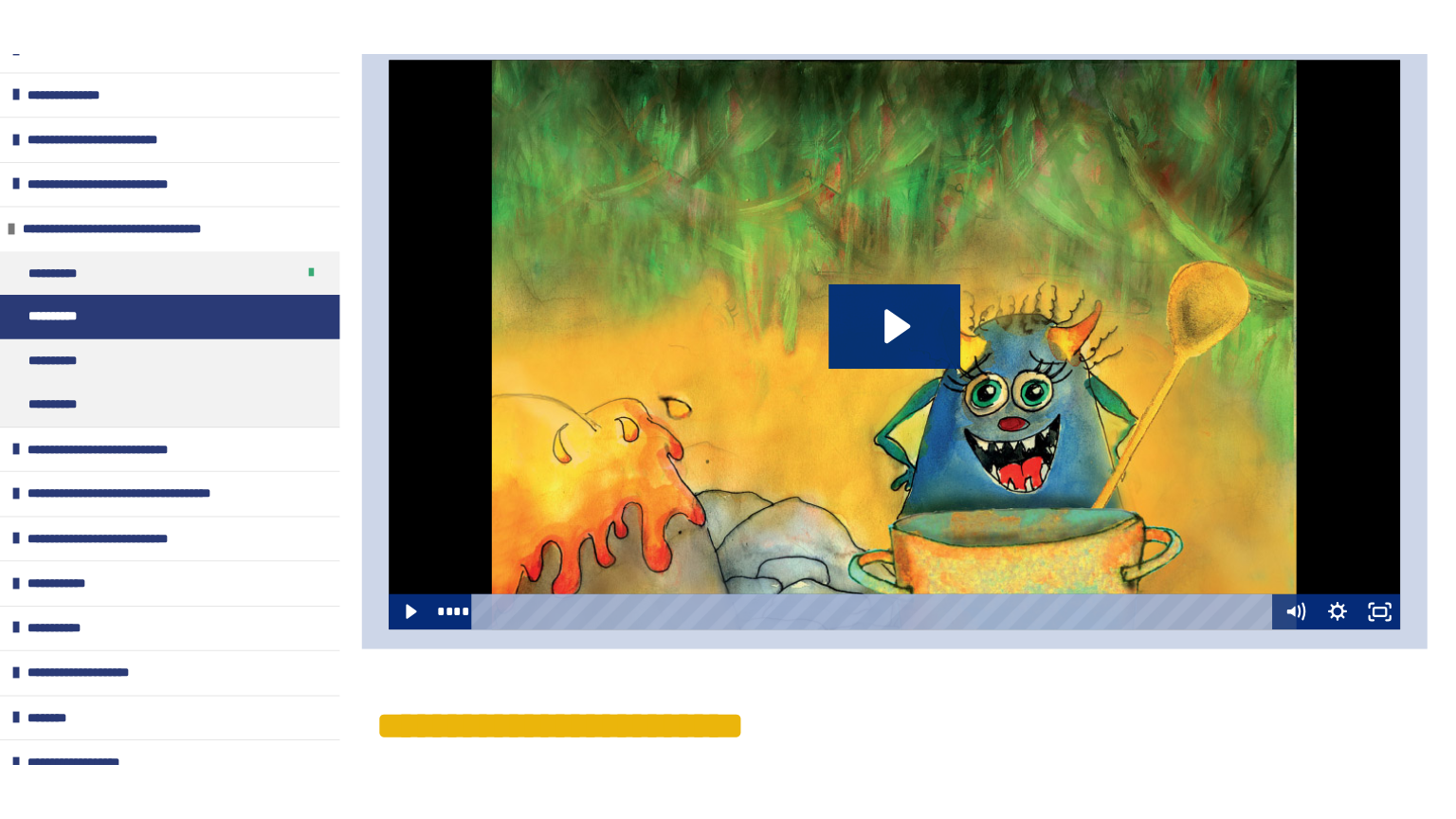 scroll, scrollTop: 753, scrollLeft: 0, axis: vertical 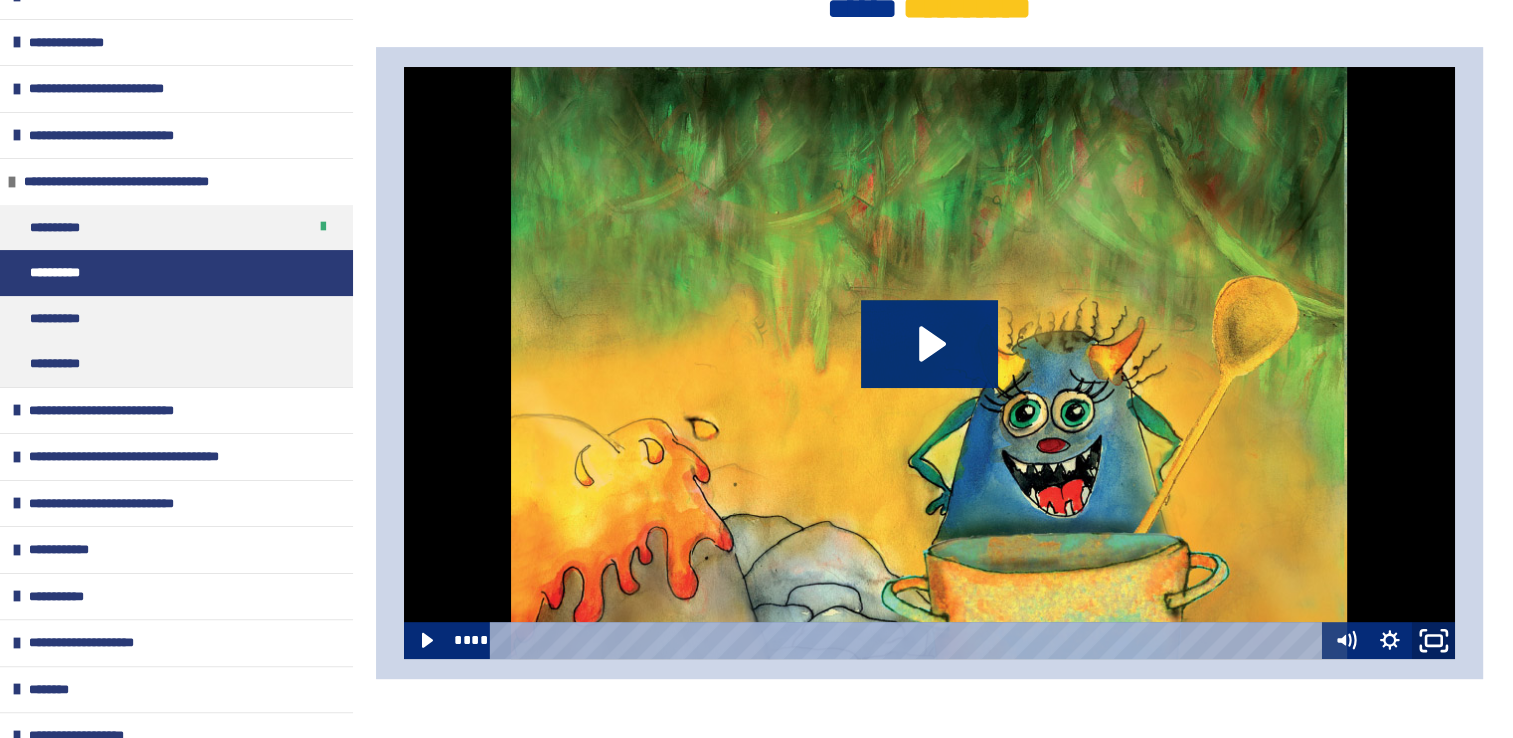 click 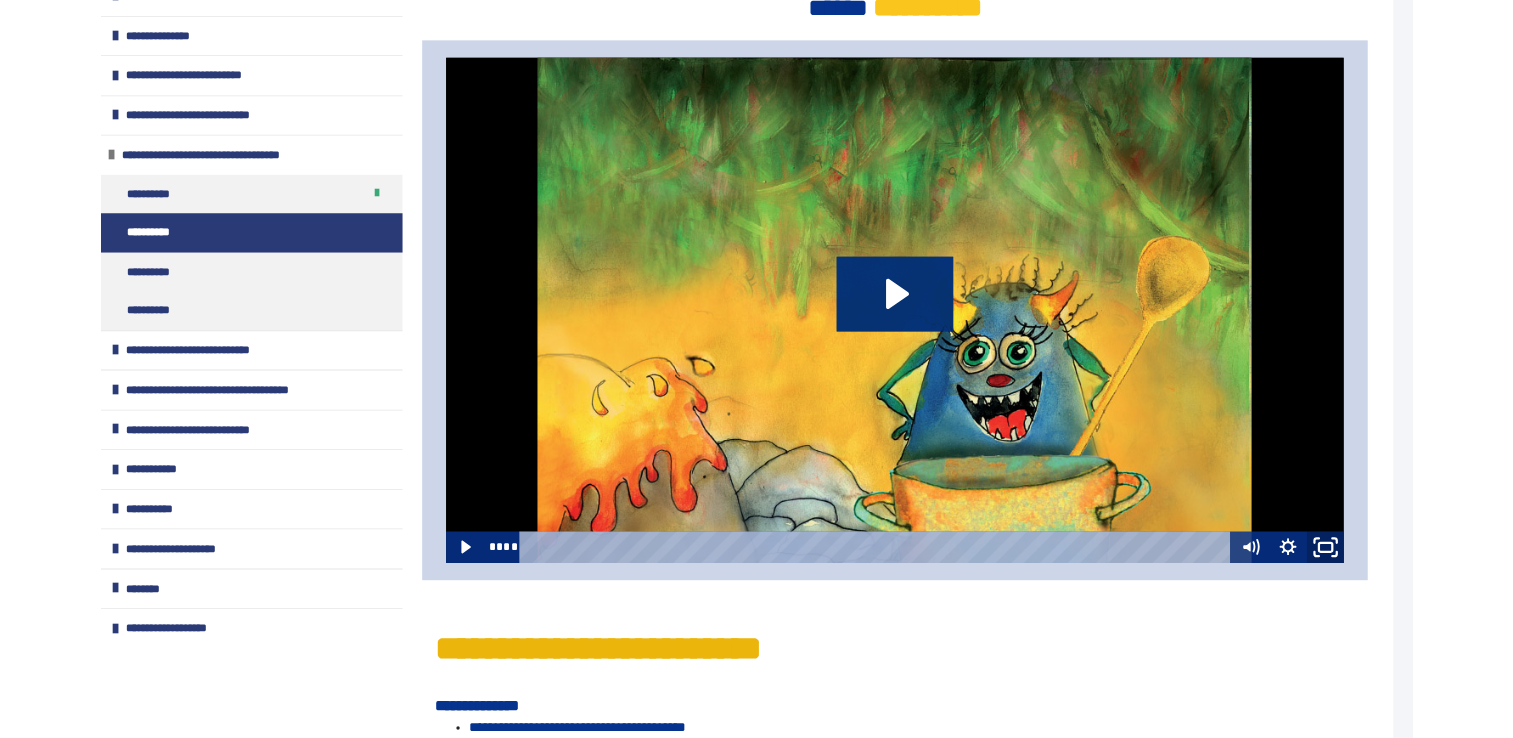 scroll, scrollTop: 316, scrollLeft: 0, axis: vertical 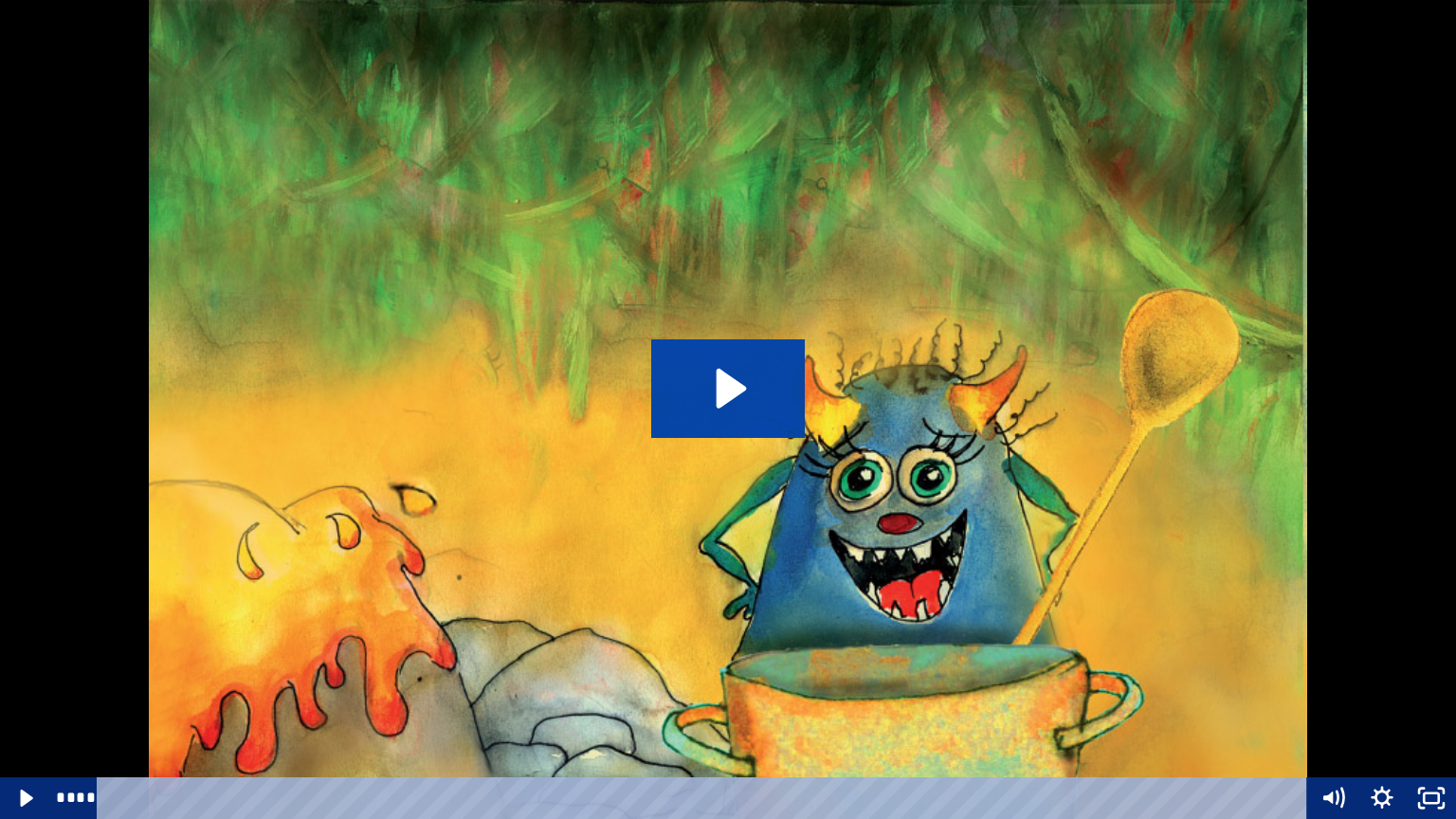 click 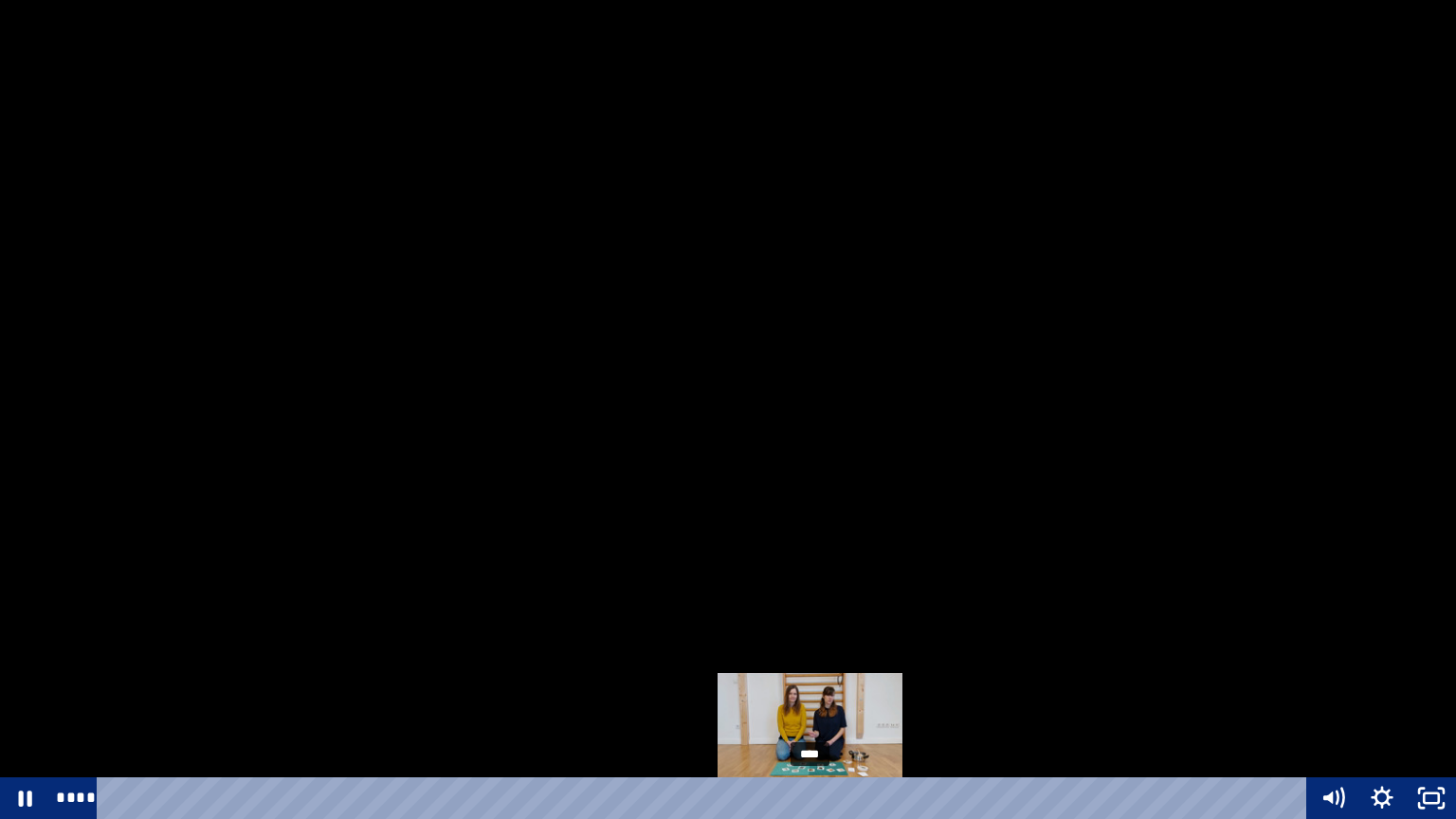 click on "****" at bounding box center [705, 798] 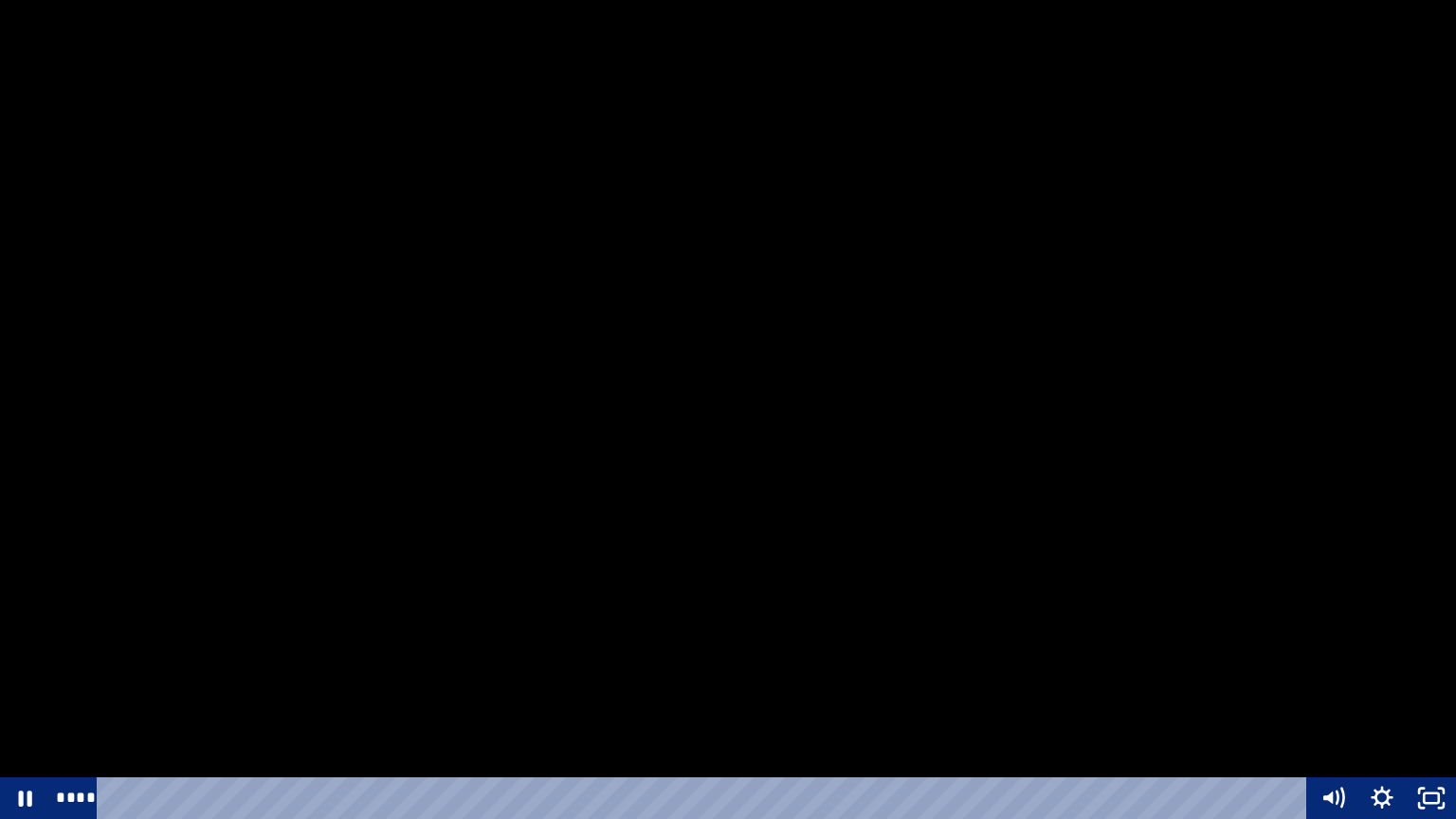 click at bounding box center (728, 410) 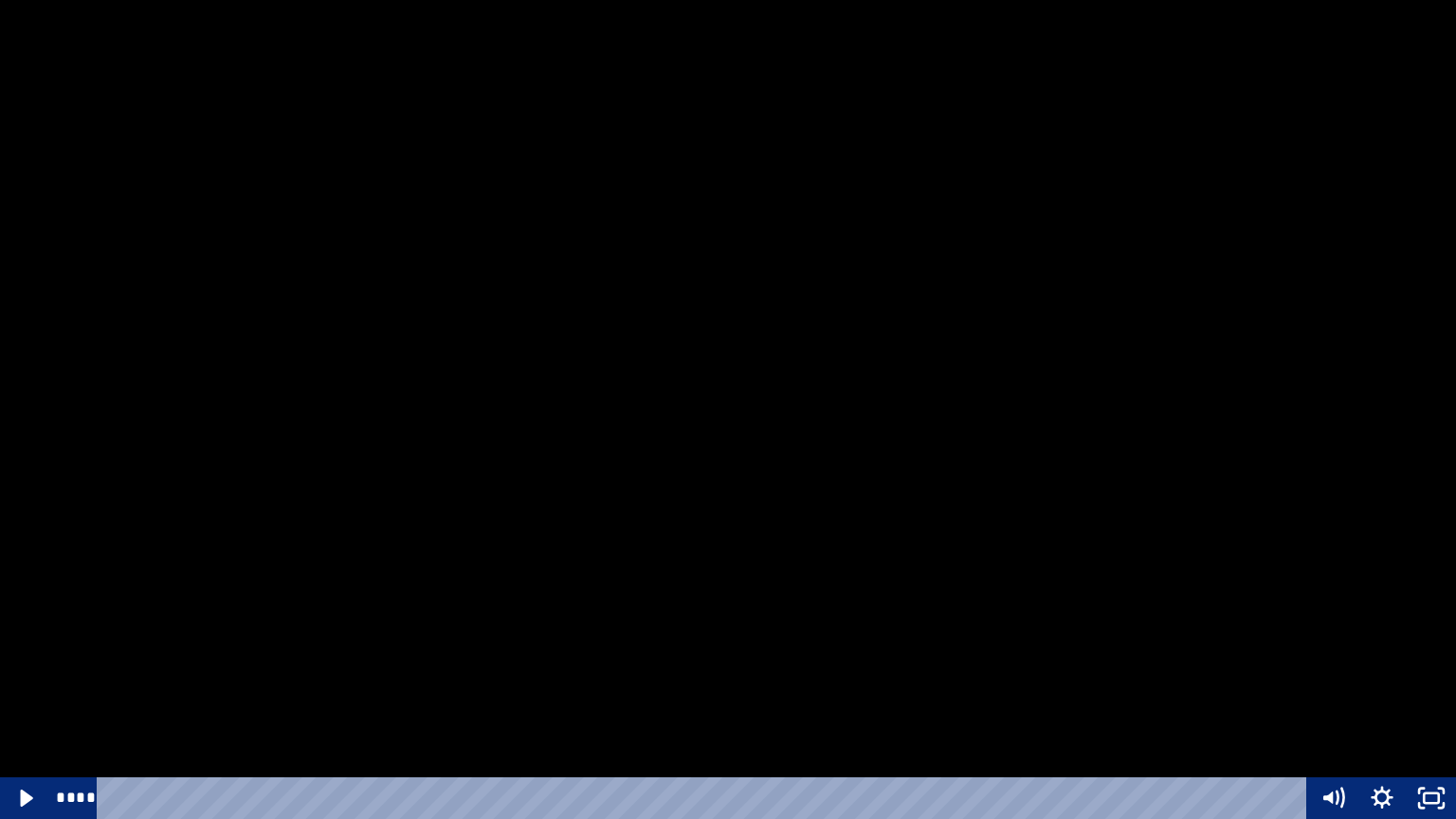 type 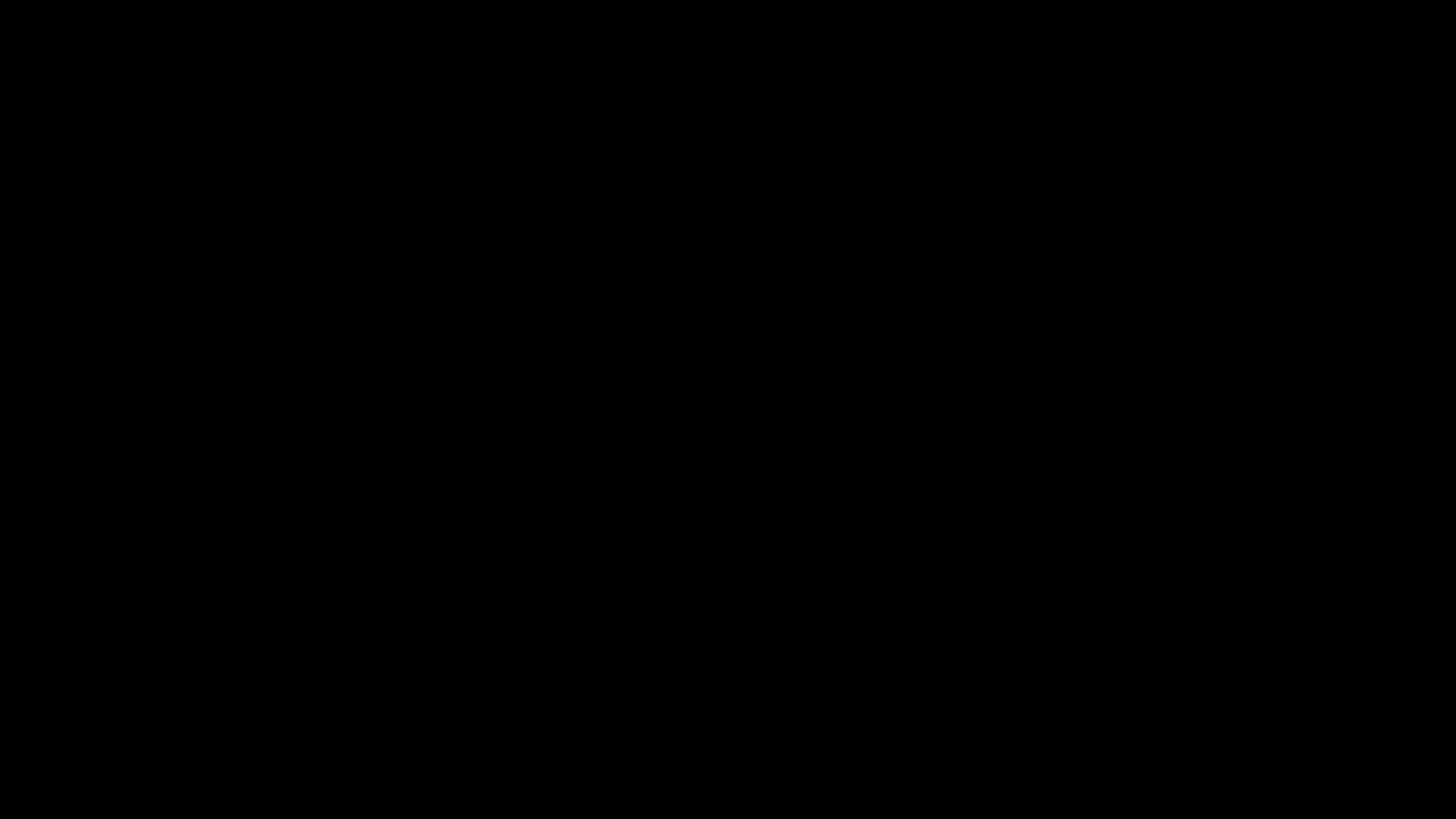 click at bounding box center (0, 0) 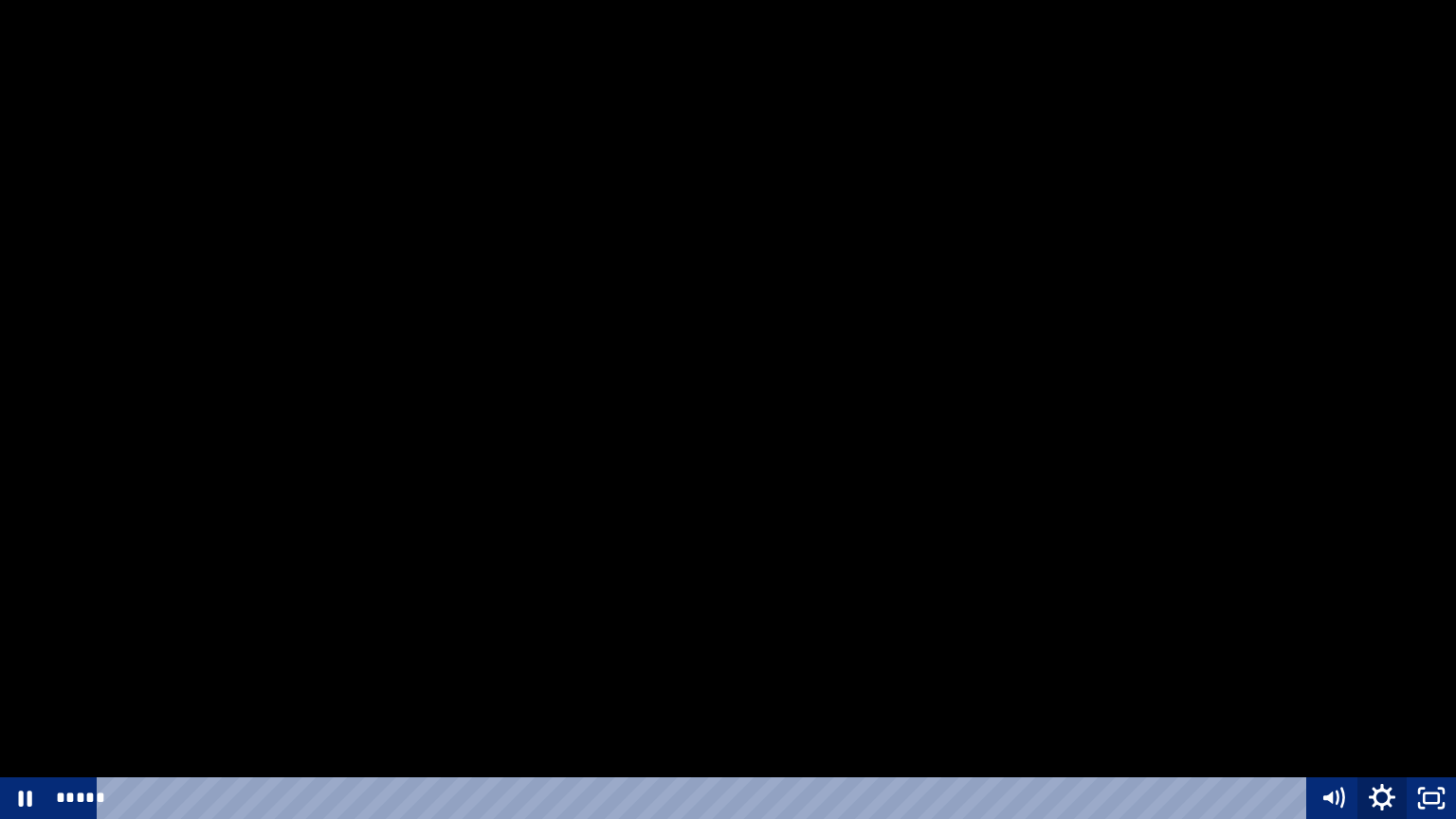 click 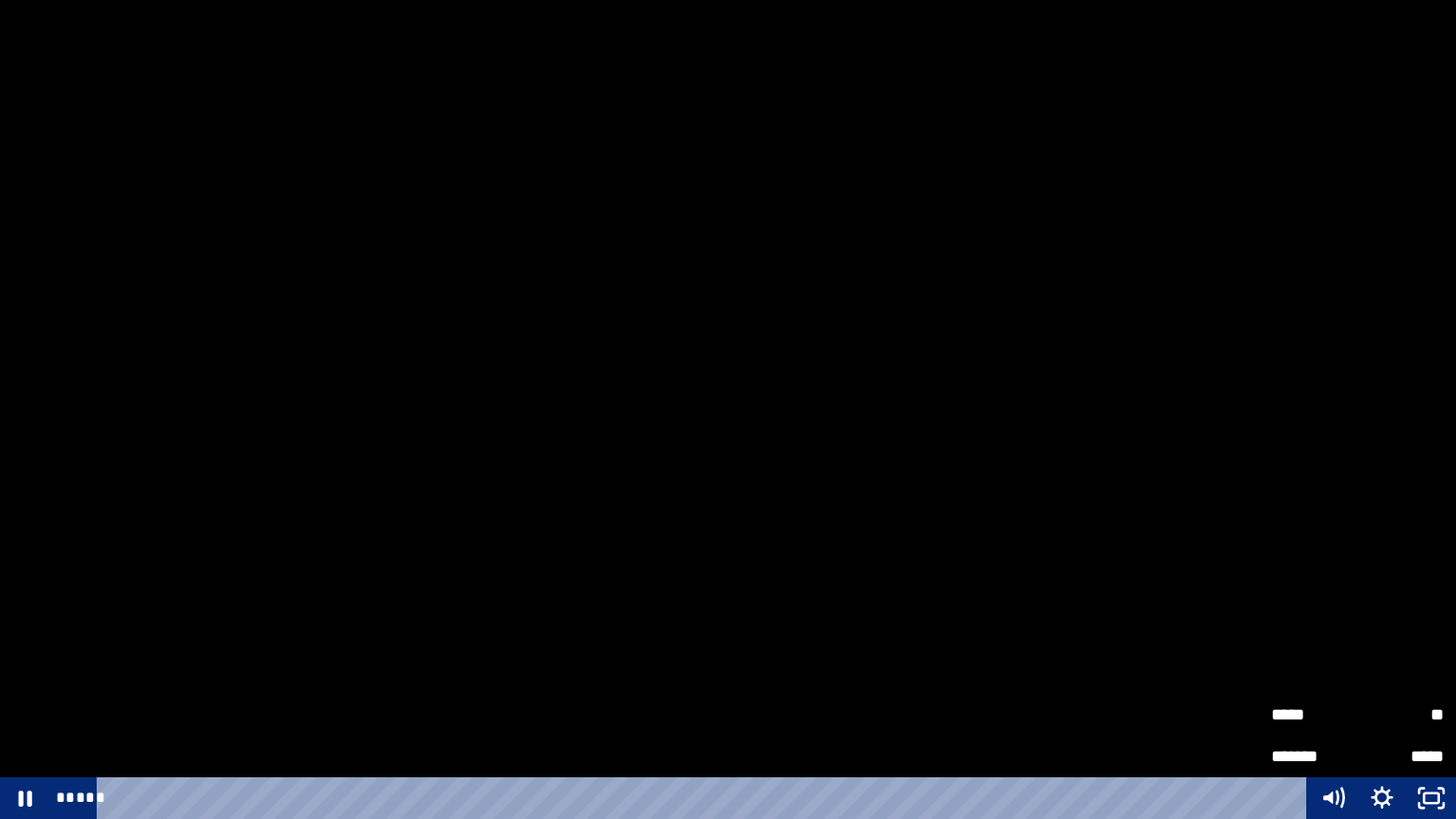 click on "**" at bounding box center [1400, 715] 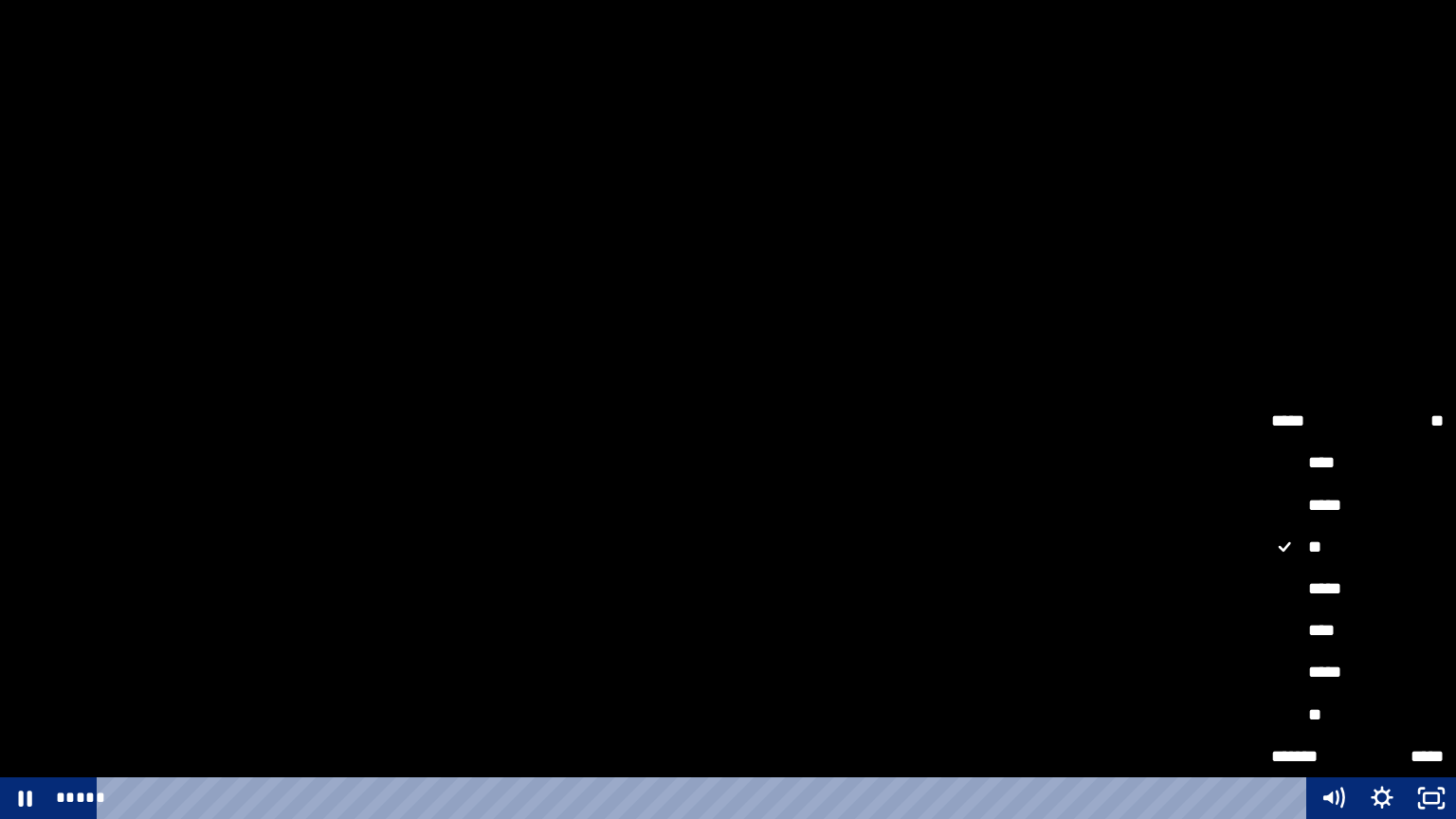 click on "*****" at bounding box center [1357, 590] 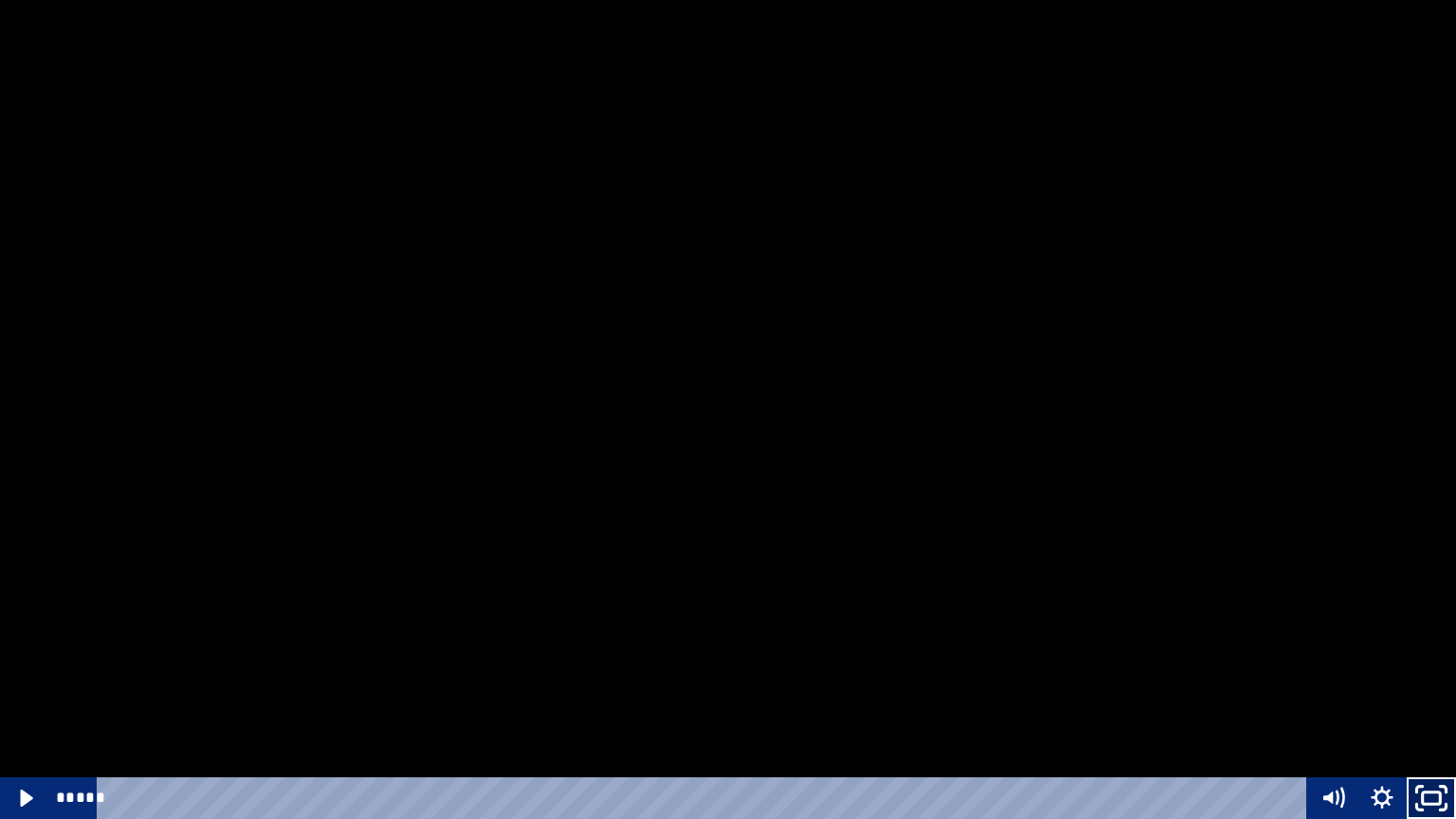 click 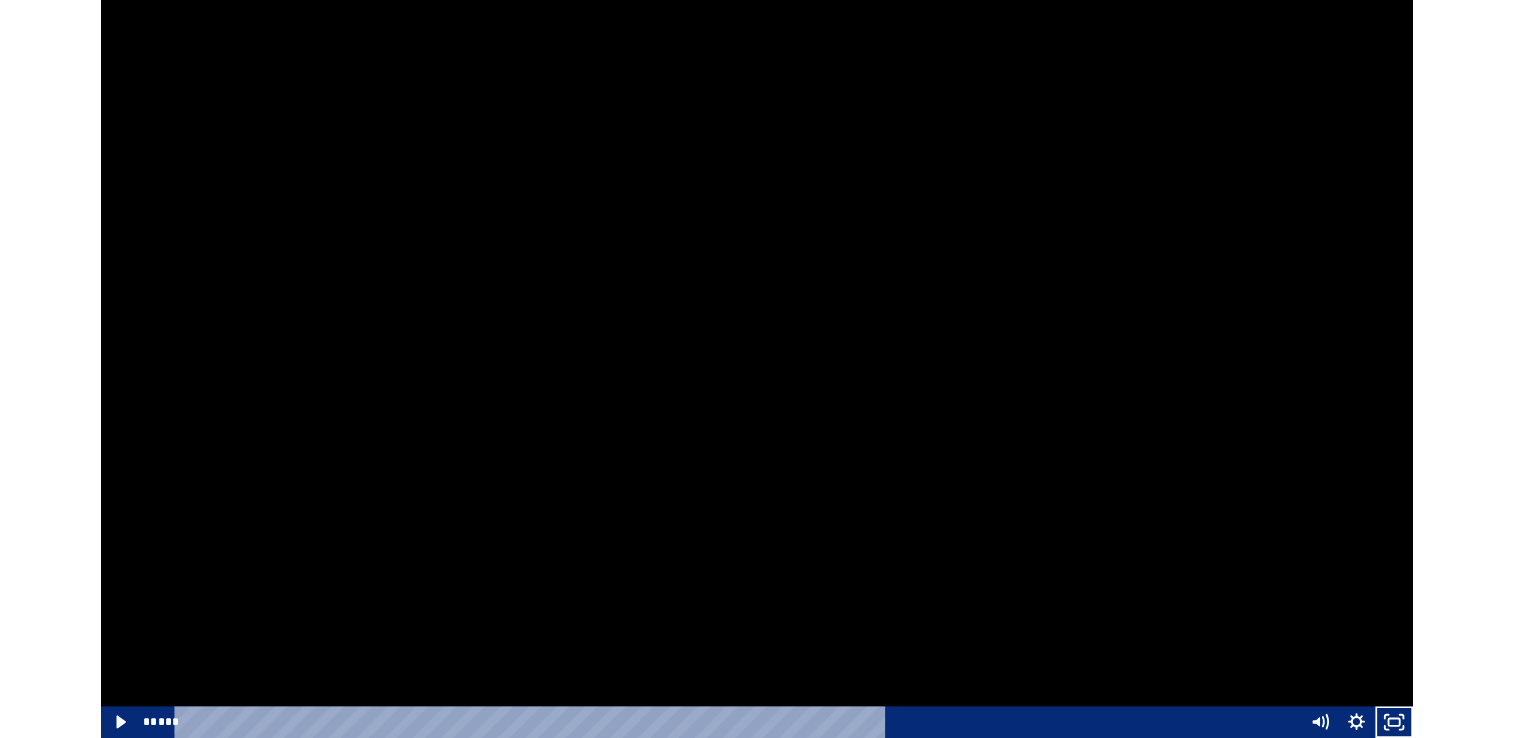 scroll, scrollTop: 338, scrollLeft: 0, axis: vertical 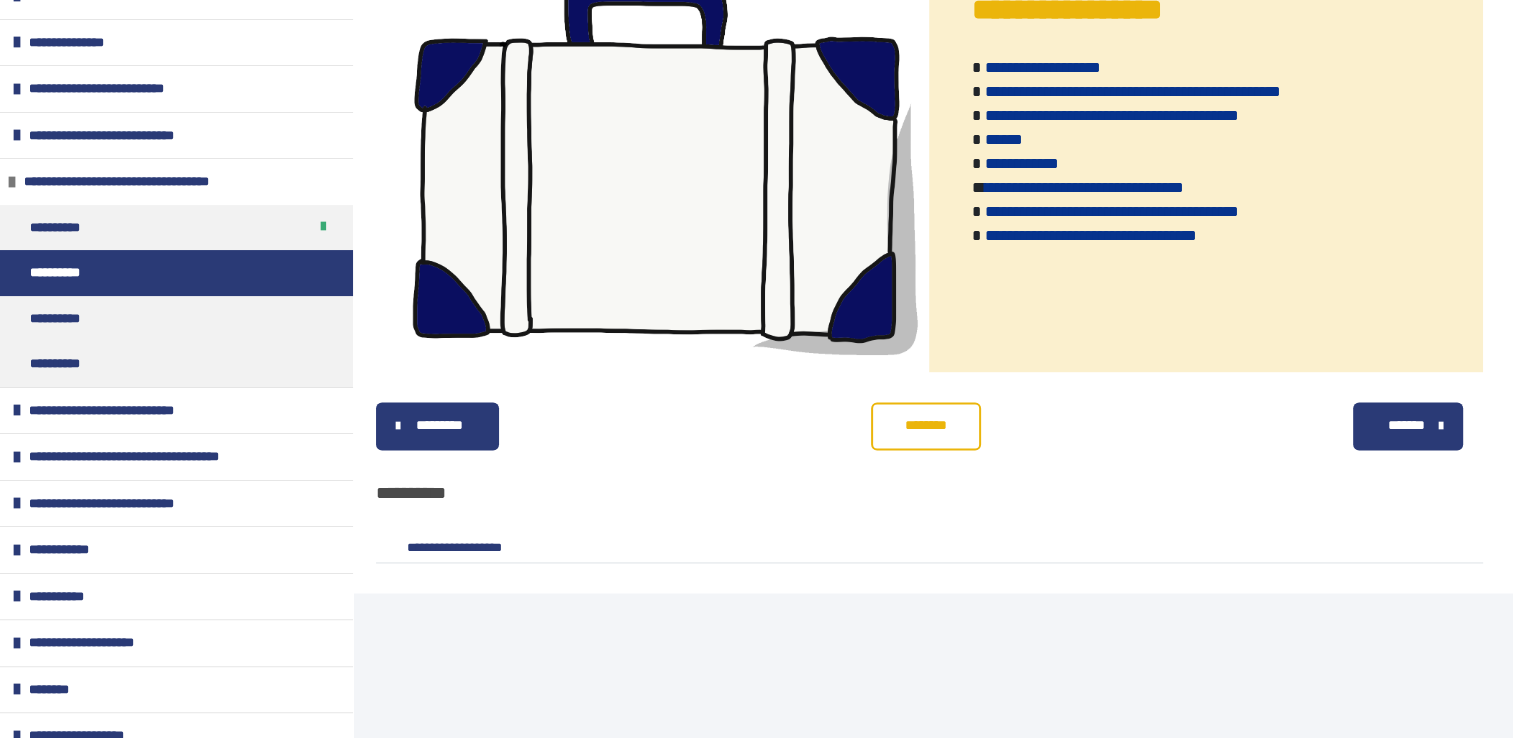 click on "********" at bounding box center (926, 425) 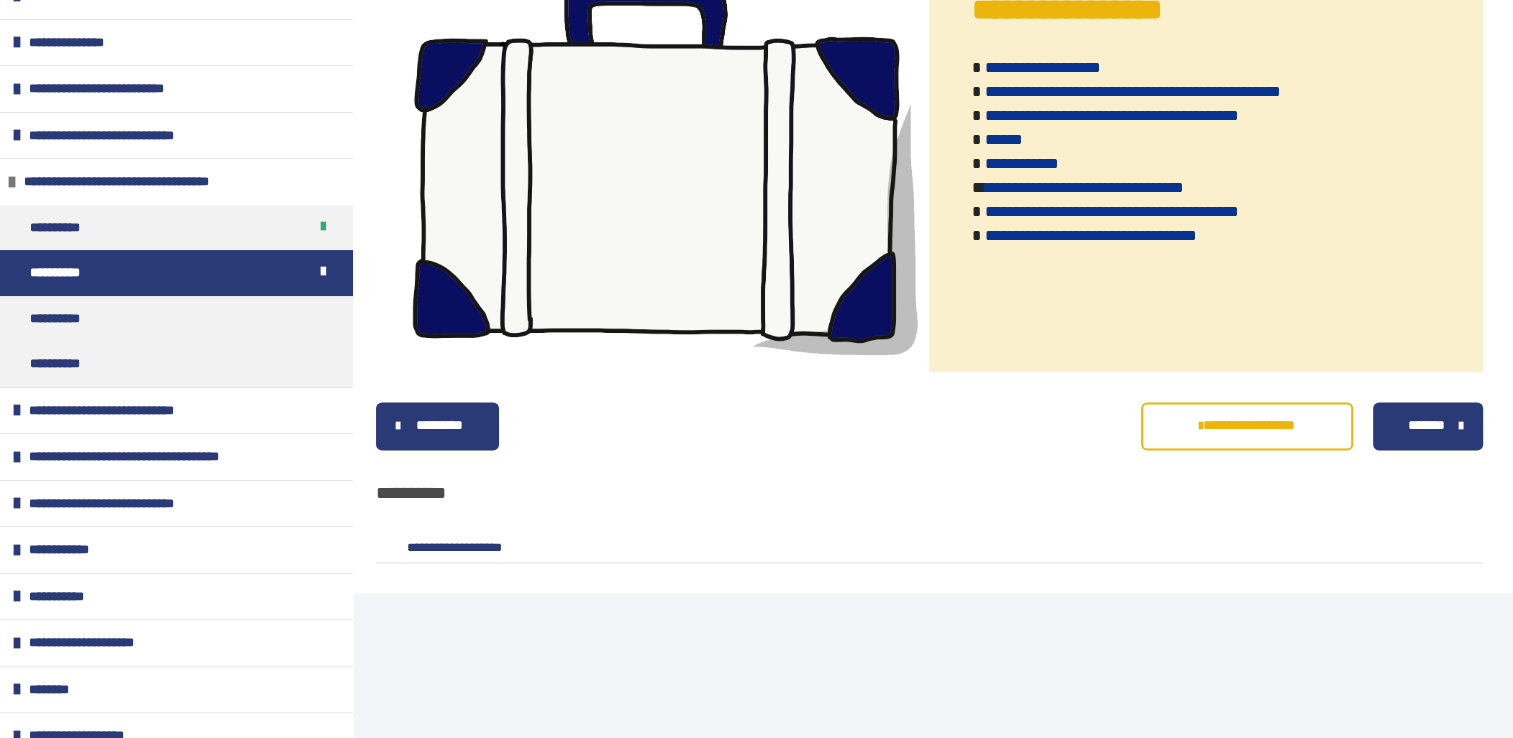 click on "*******" at bounding box center [1427, 426] 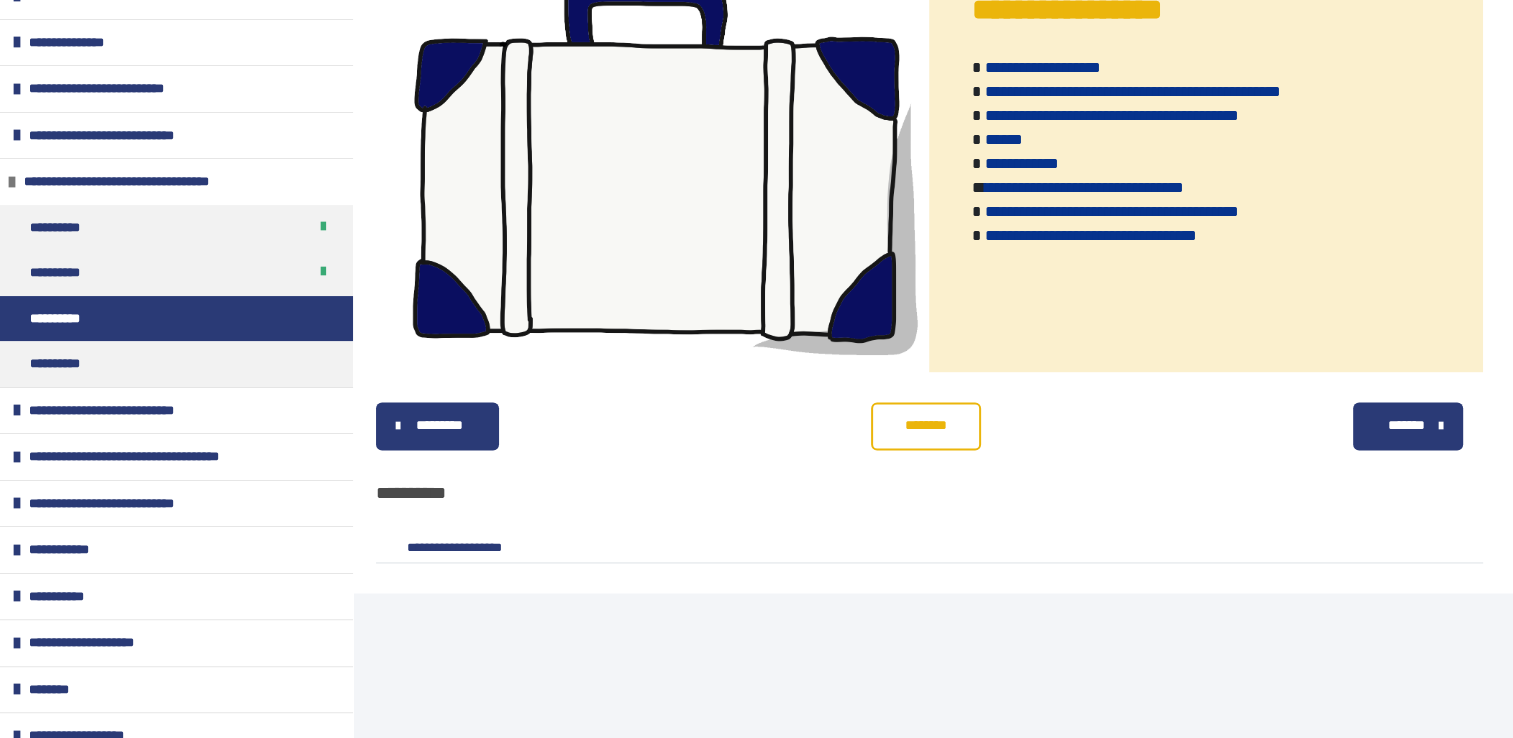 scroll, scrollTop: 2547, scrollLeft: 0, axis: vertical 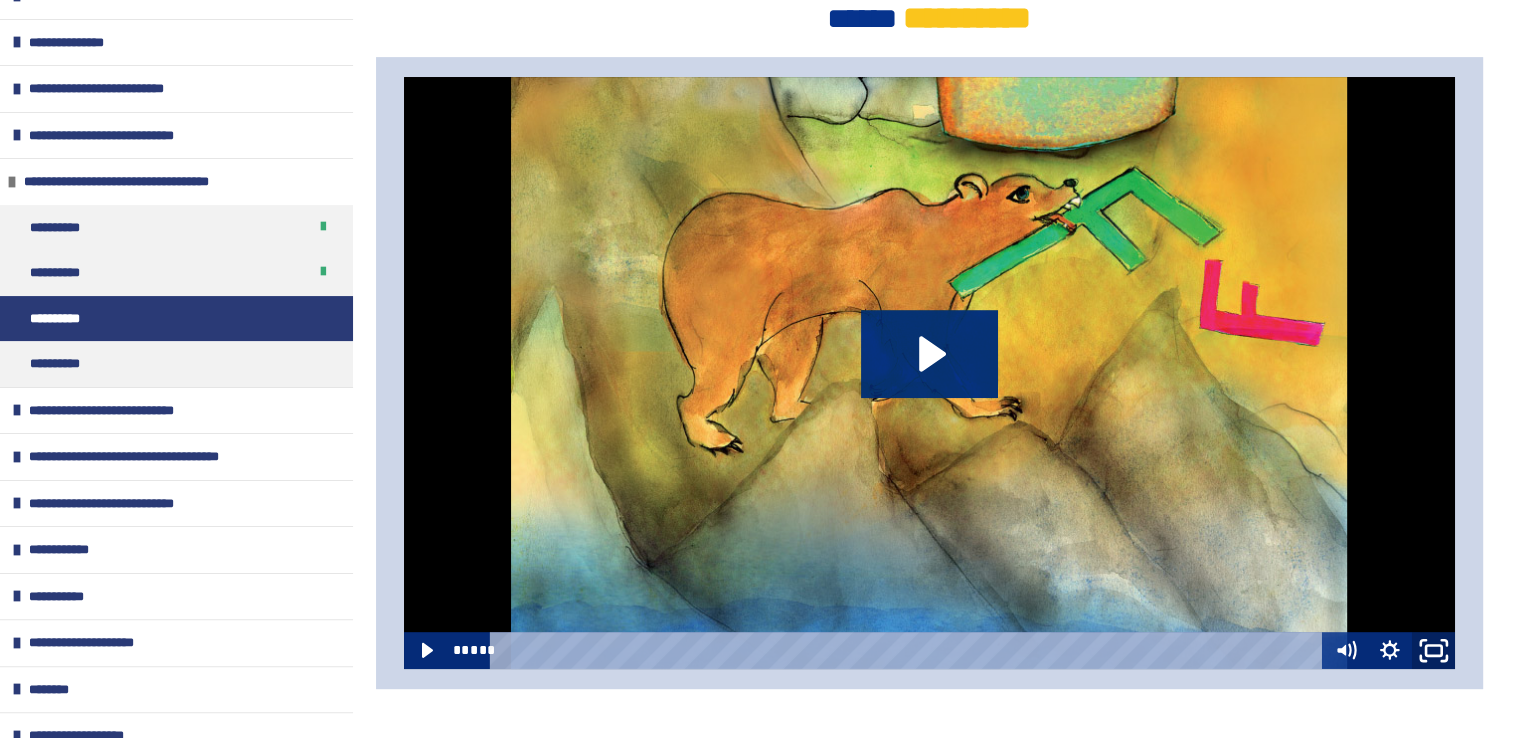 click 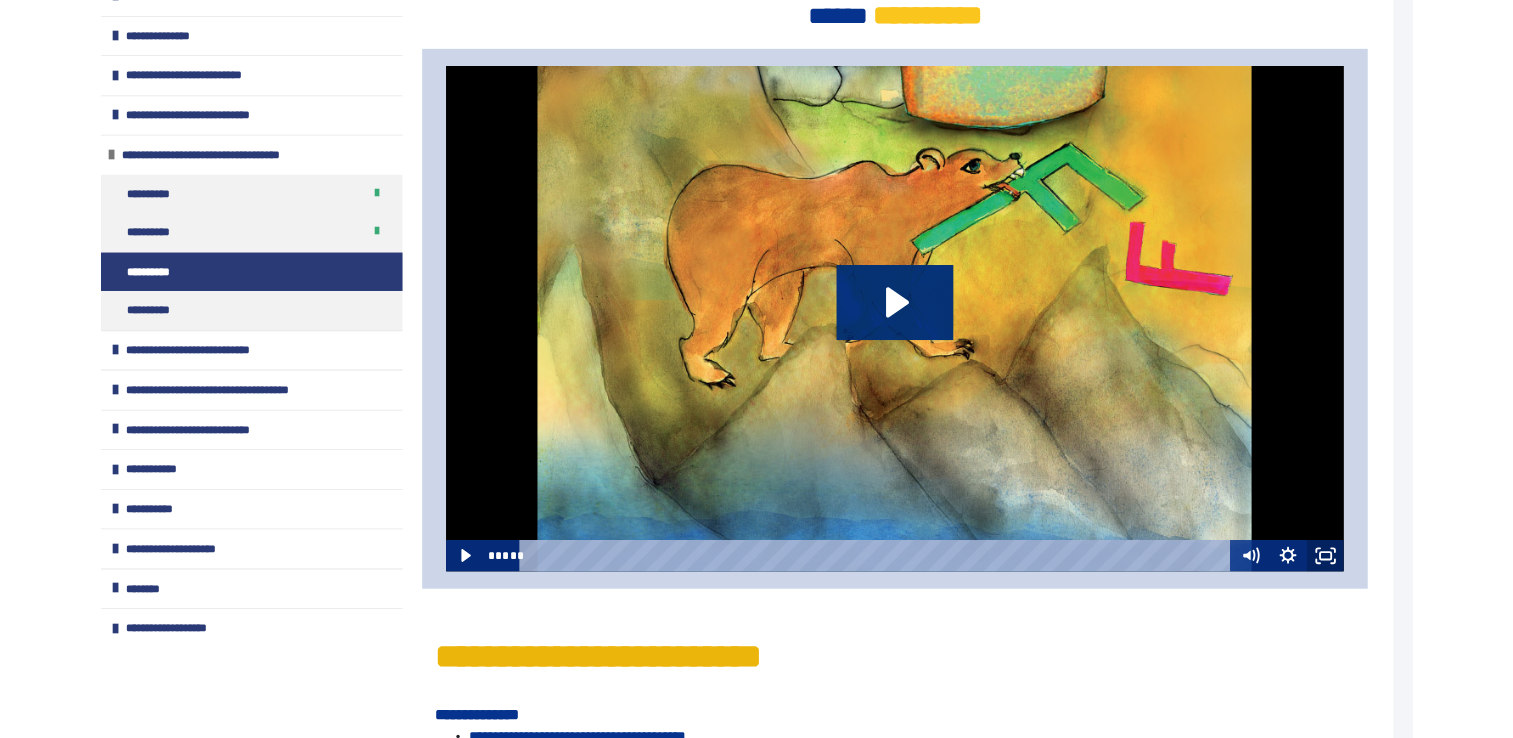 scroll, scrollTop: 316, scrollLeft: 0, axis: vertical 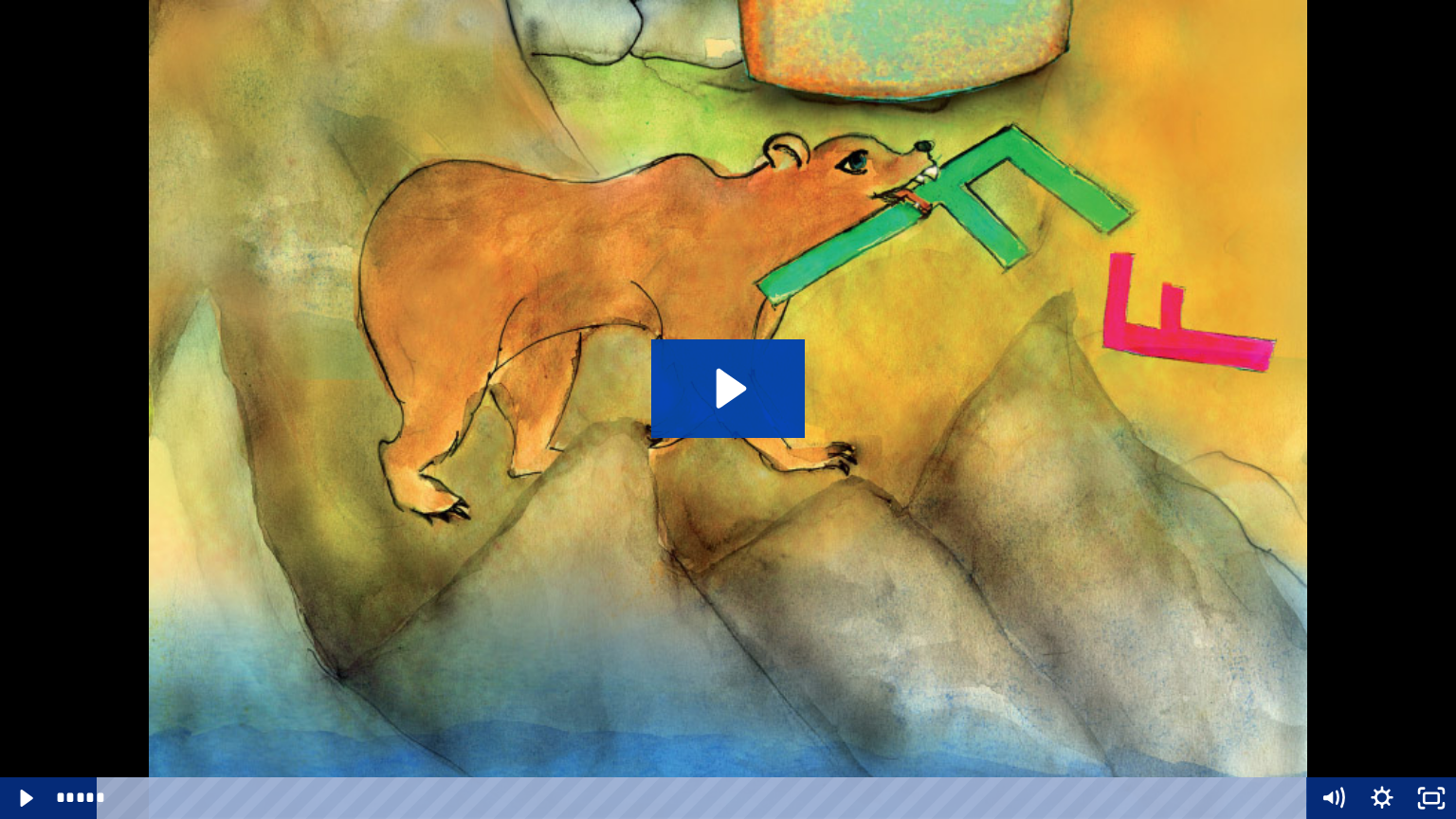 click 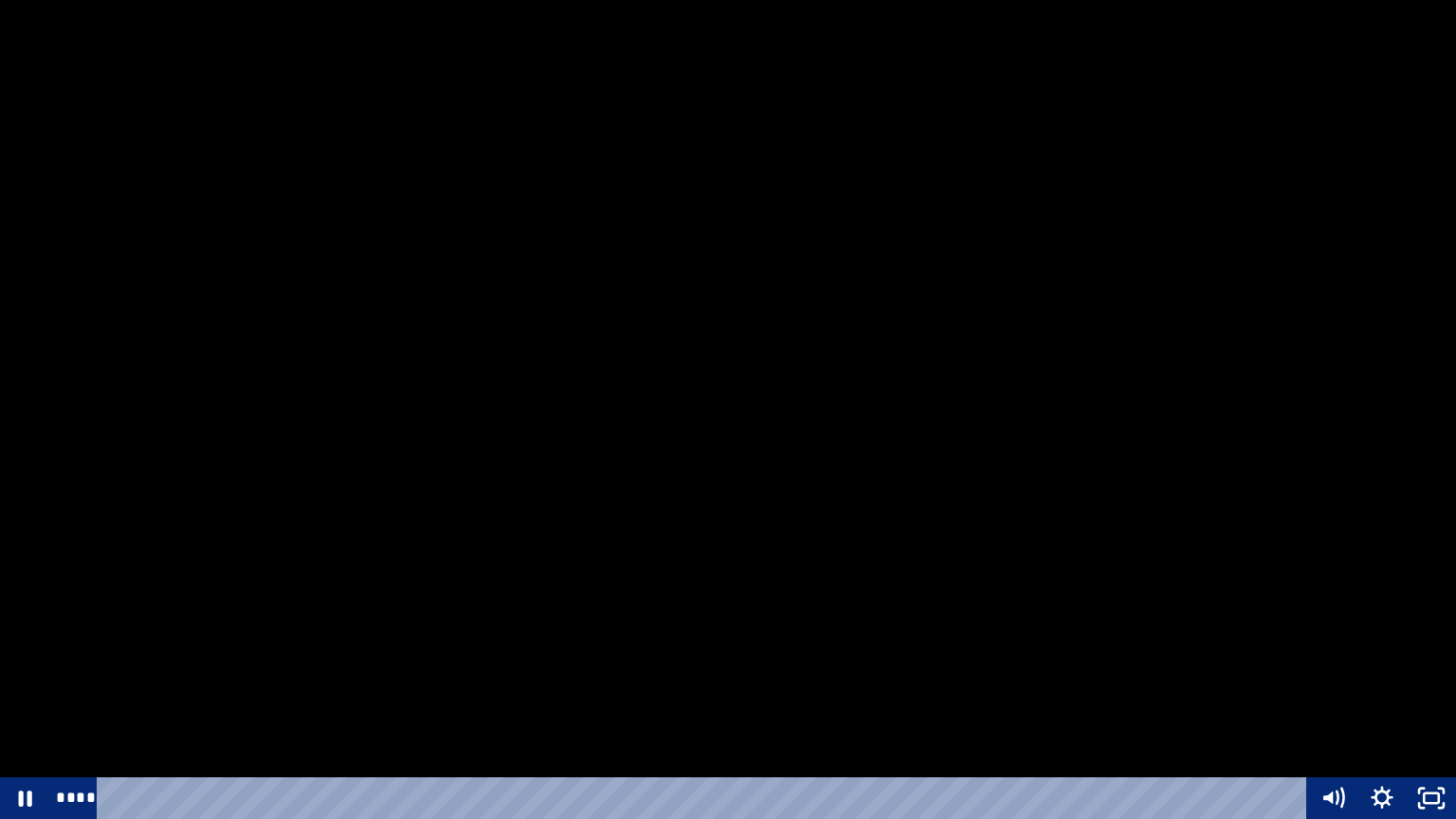 click at bounding box center [728, 410] 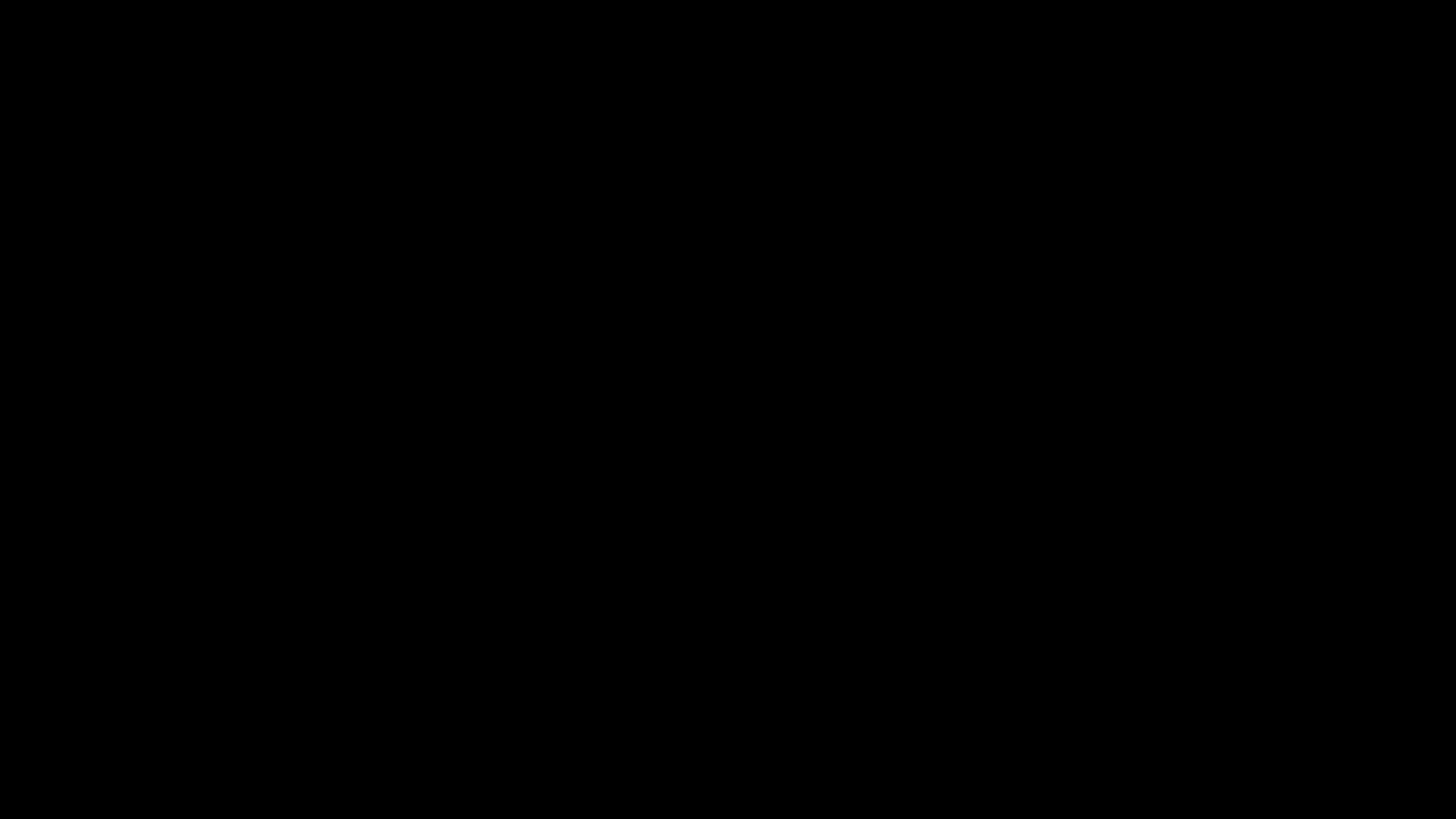 click at bounding box center (728, 410) 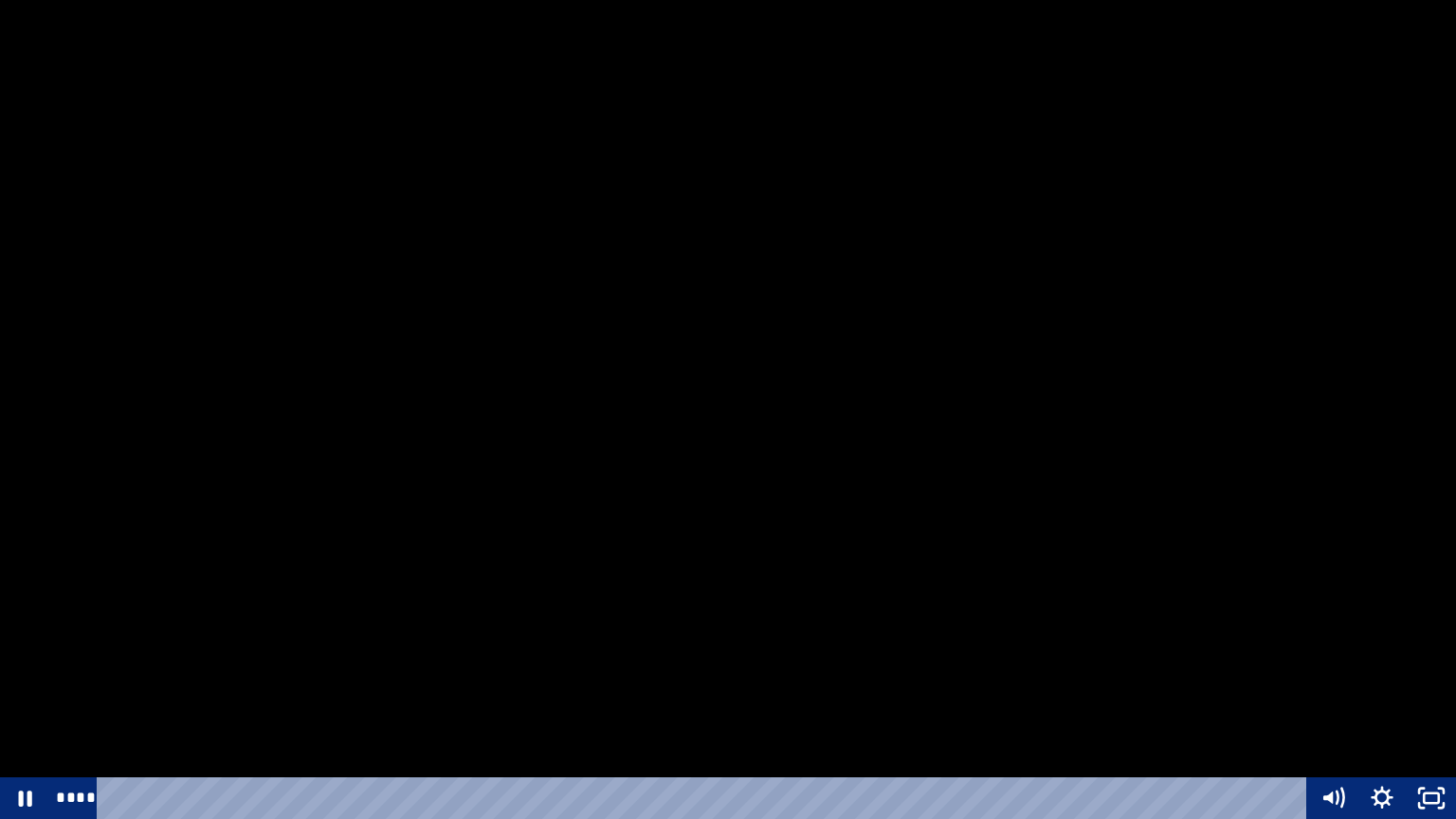 click at bounding box center [728, 410] 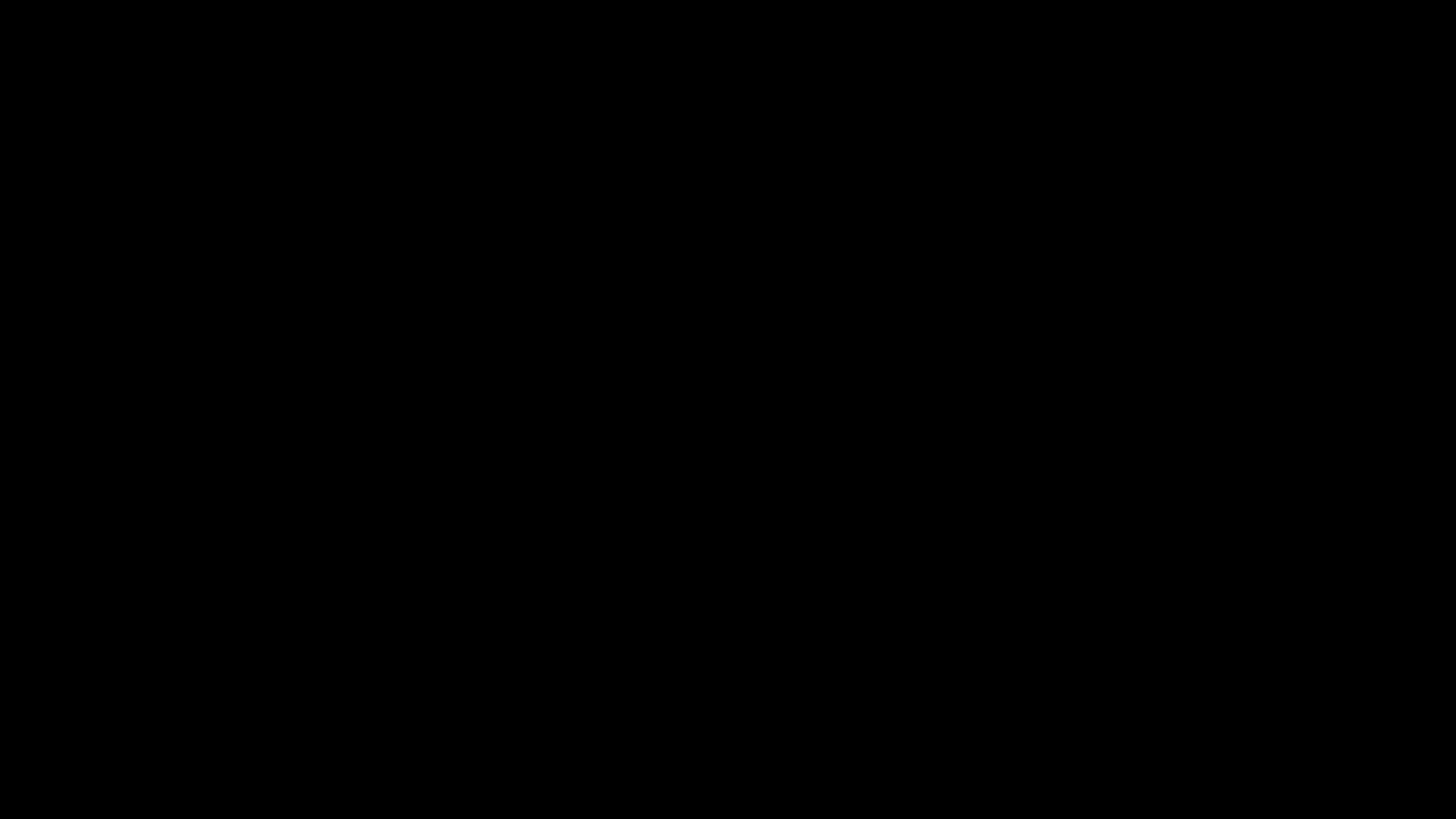 click at bounding box center [728, 410] 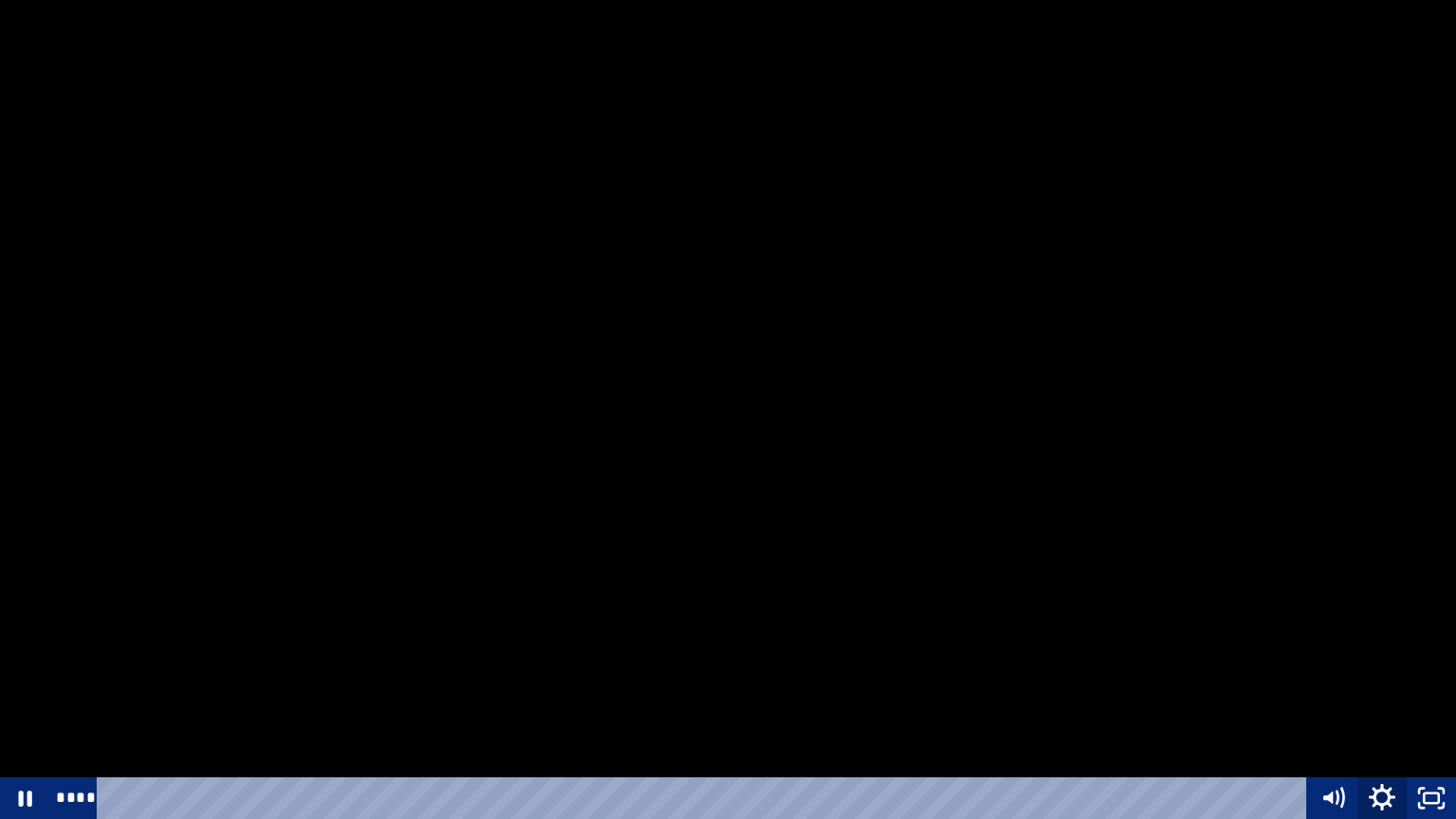 click 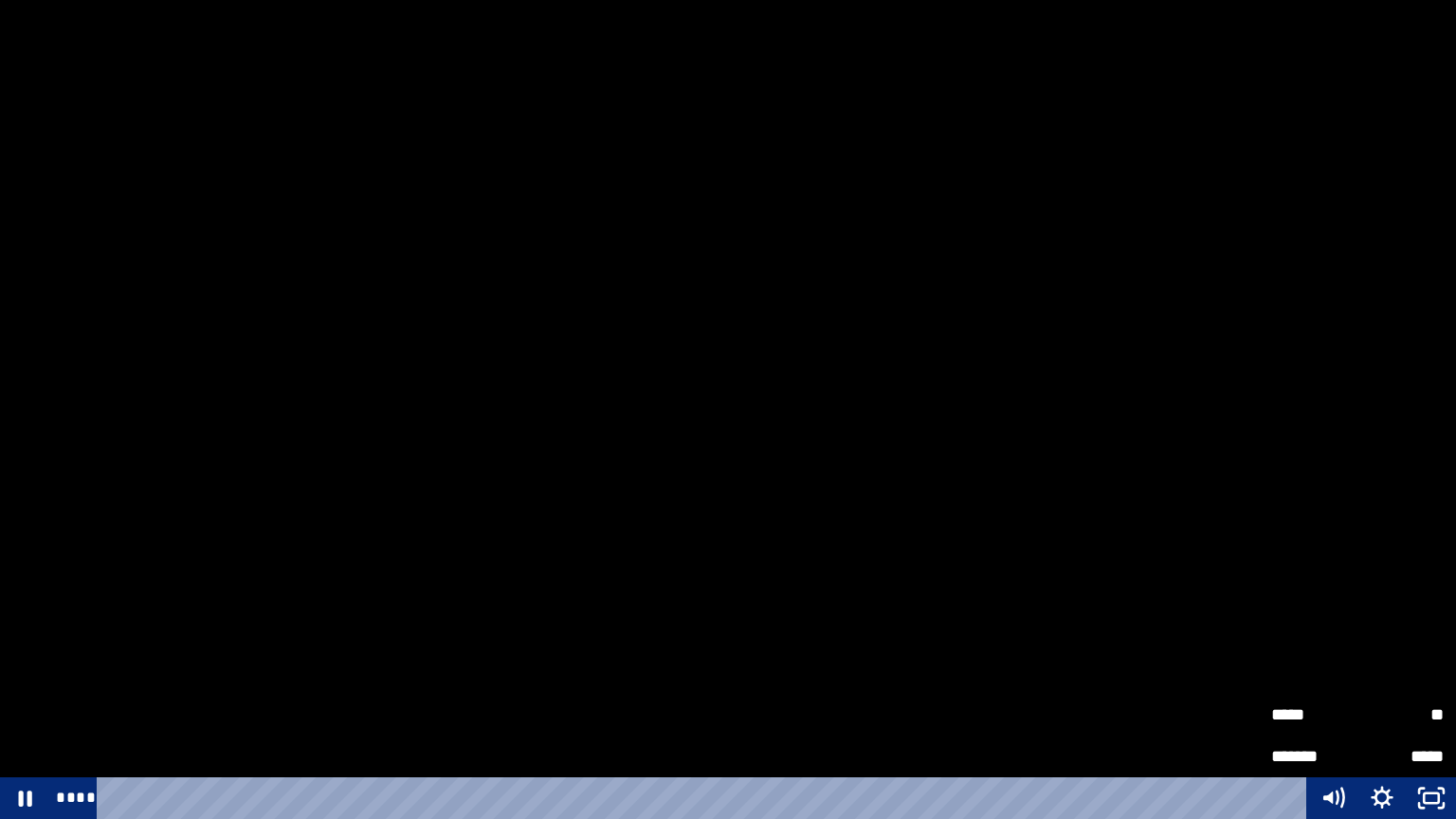 click on "**" at bounding box center (1400, 715) 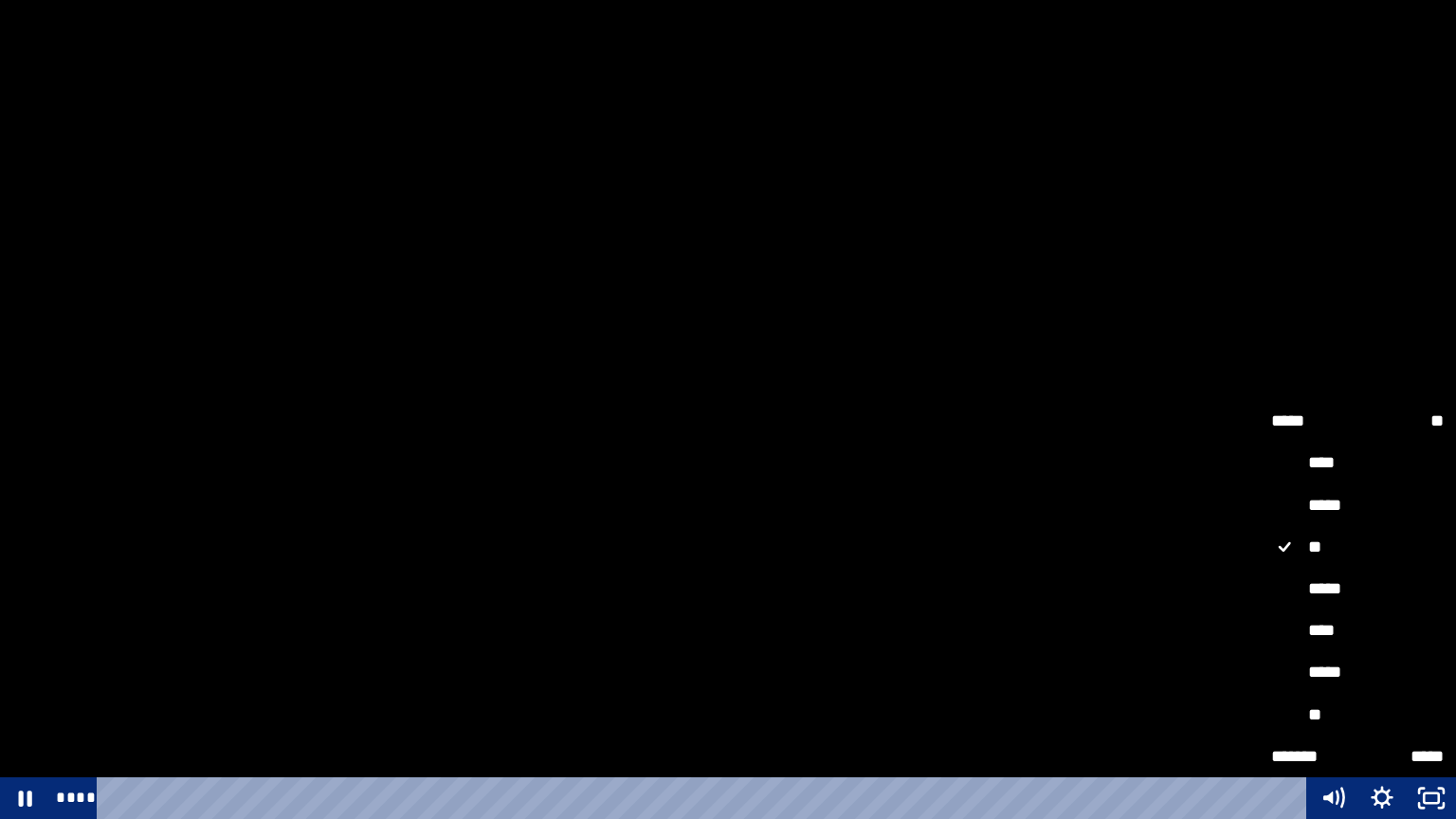click on "*****" at bounding box center [1357, 590] 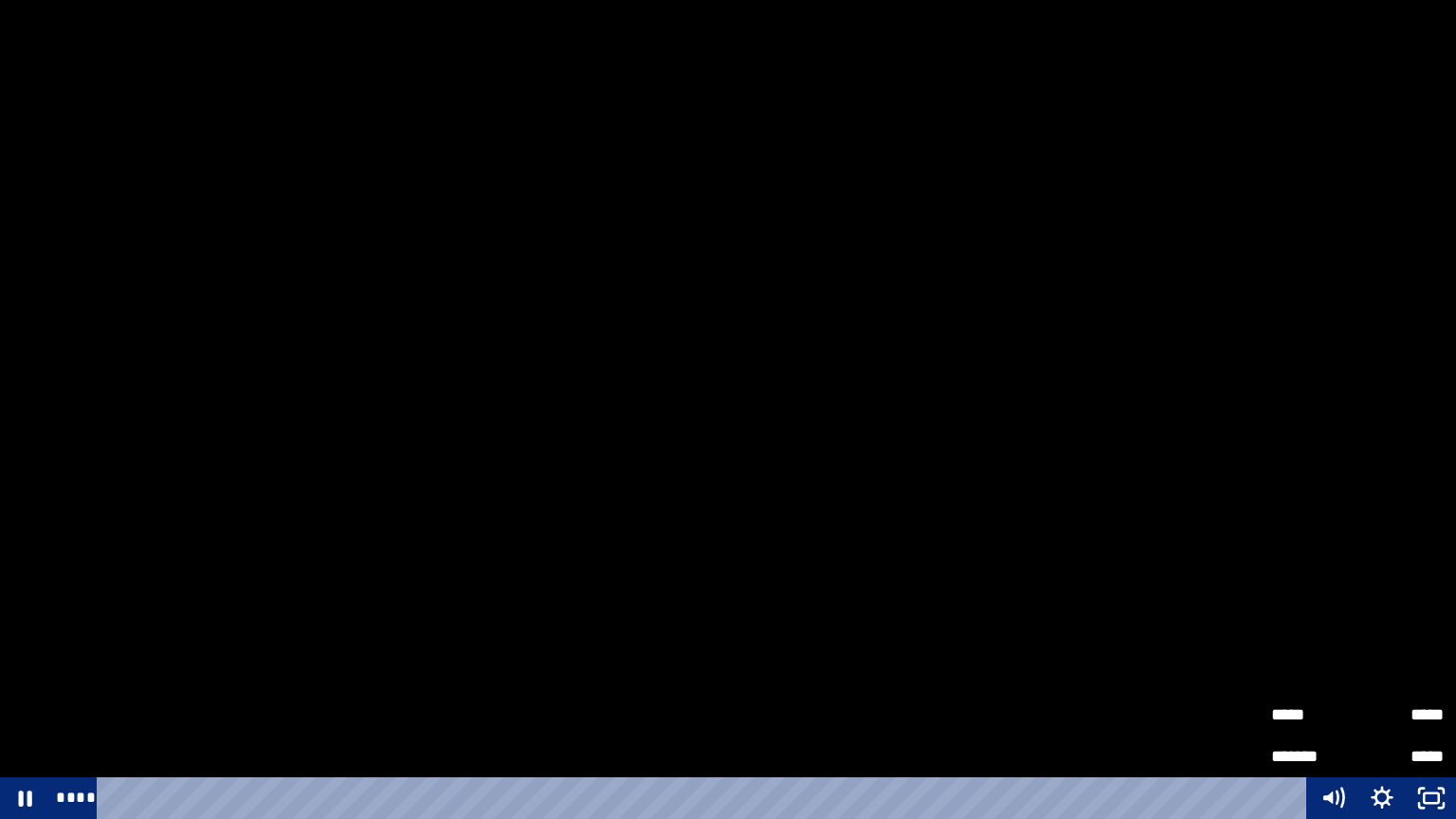 click on "*****" at bounding box center (1314, 715) 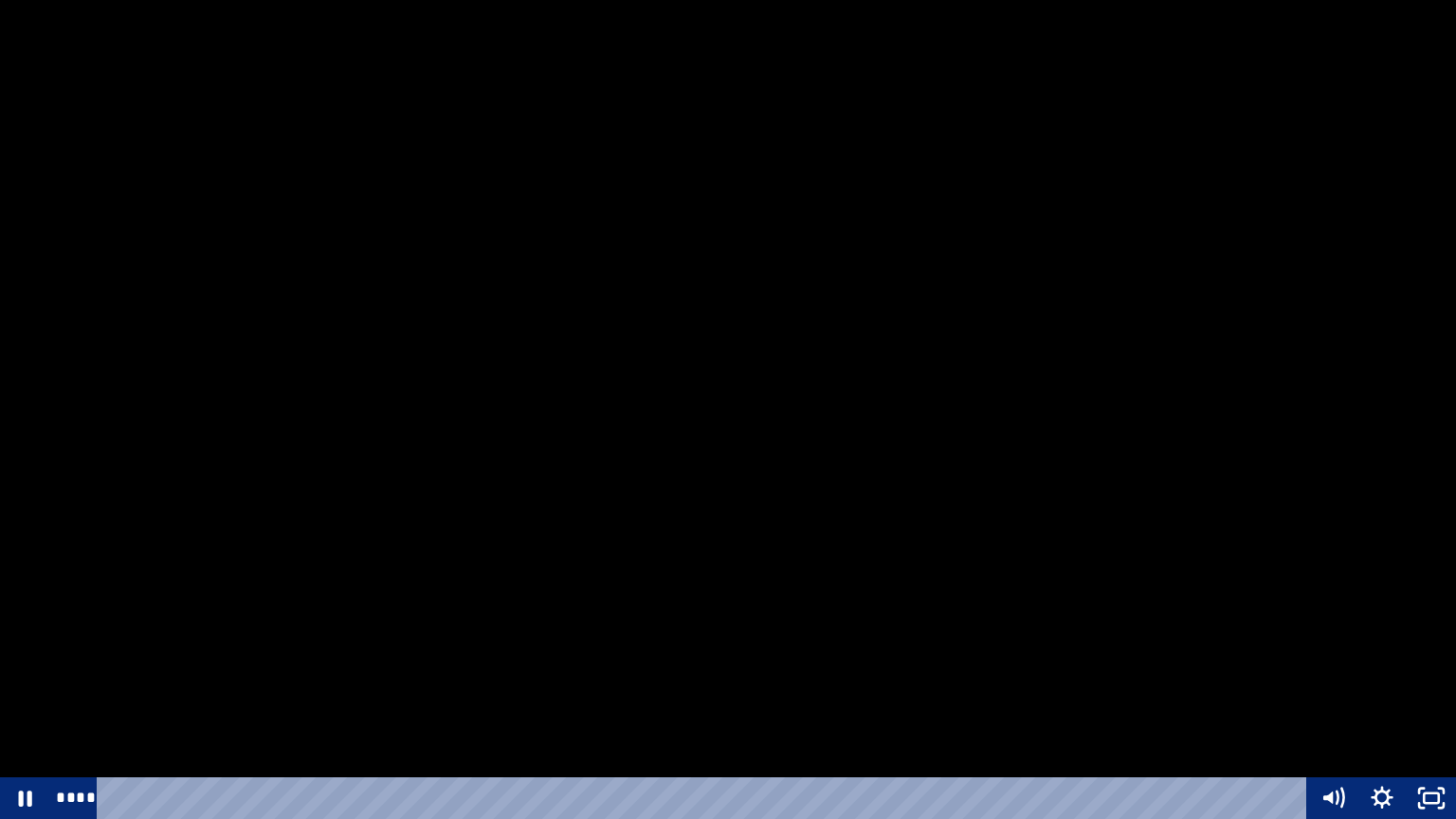 click at bounding box center [728, 410] 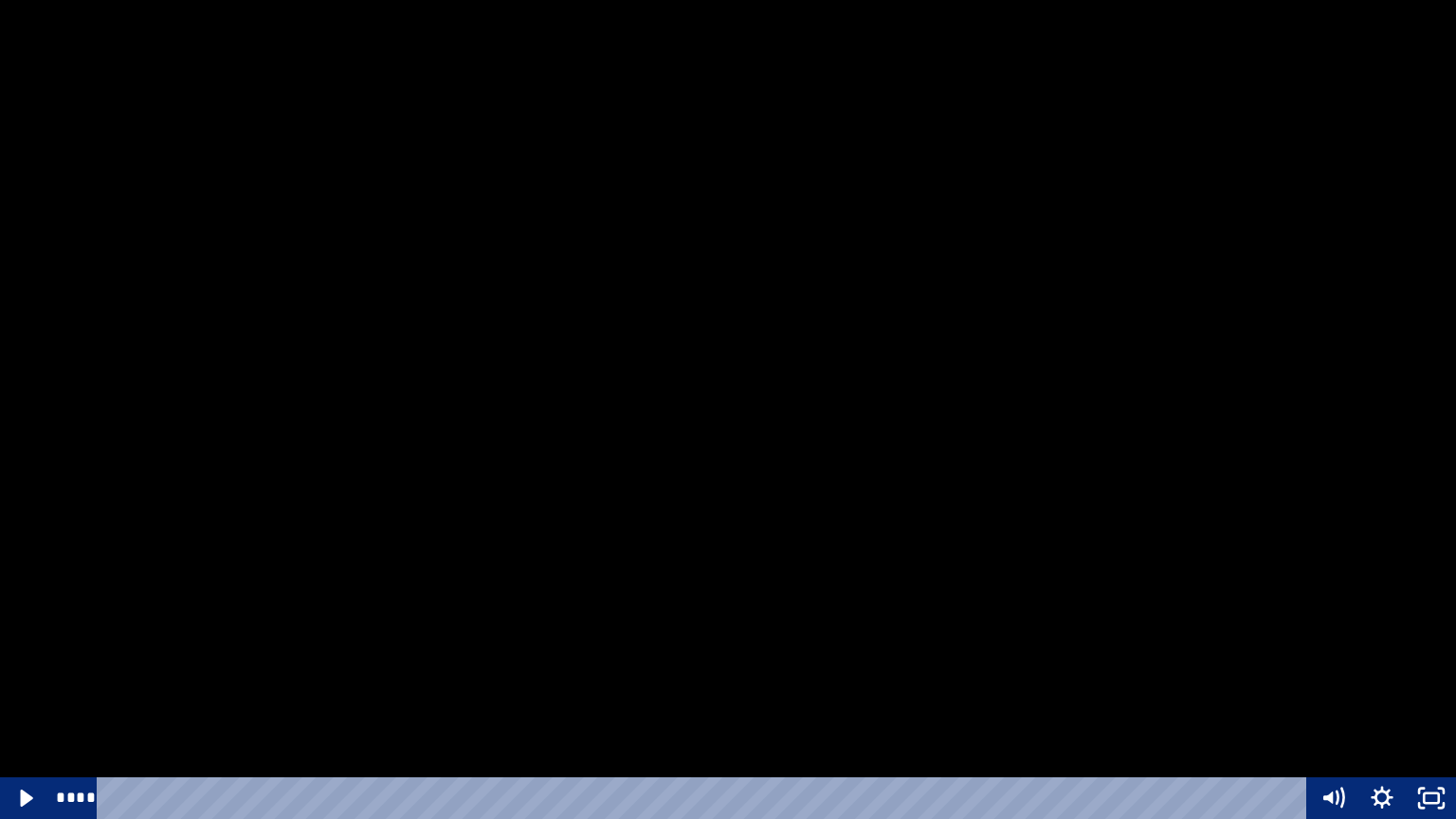 click at bounding box center (728, 410) 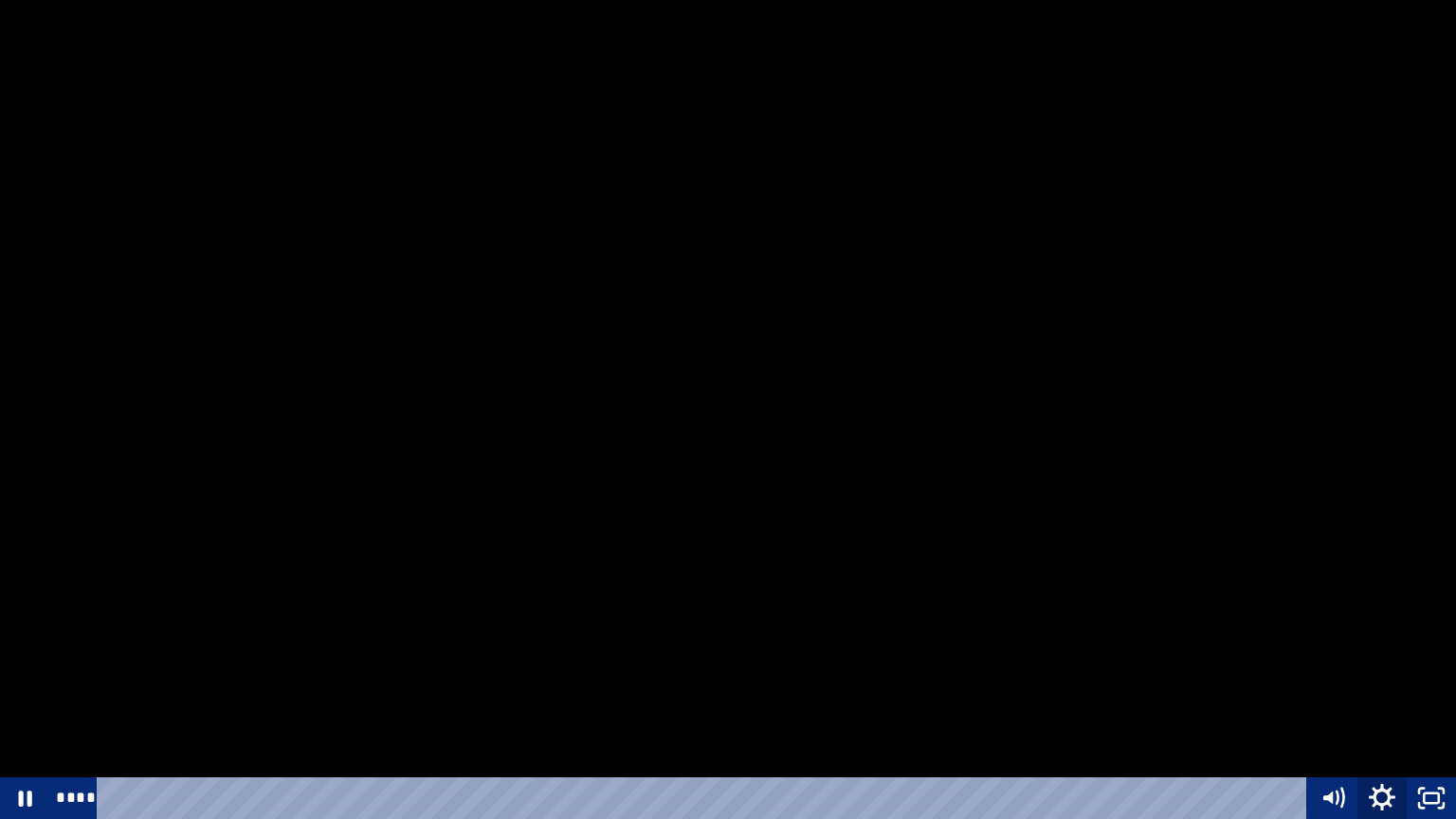 click 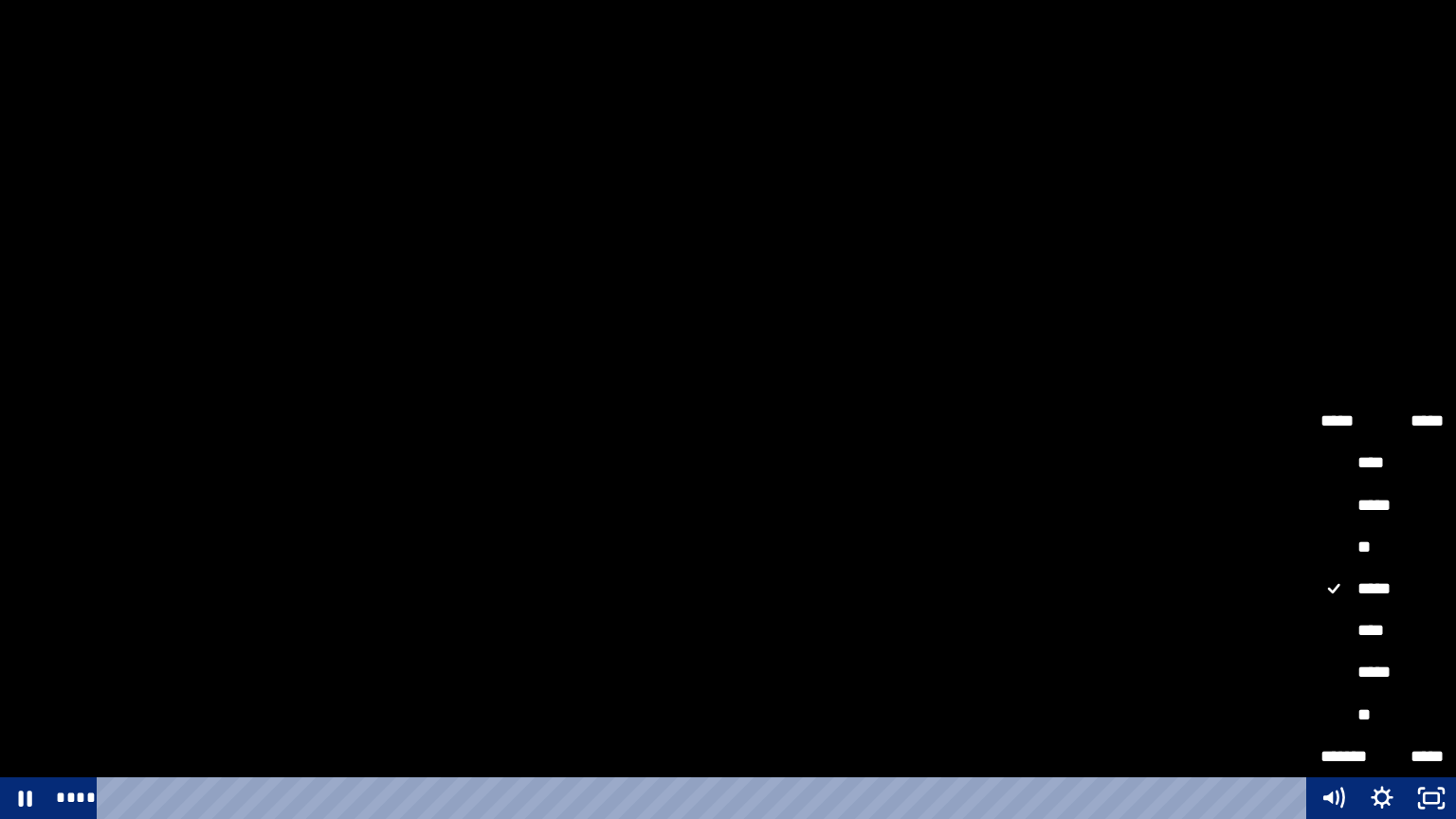 click on "****" at bounding box center [1382, 631] 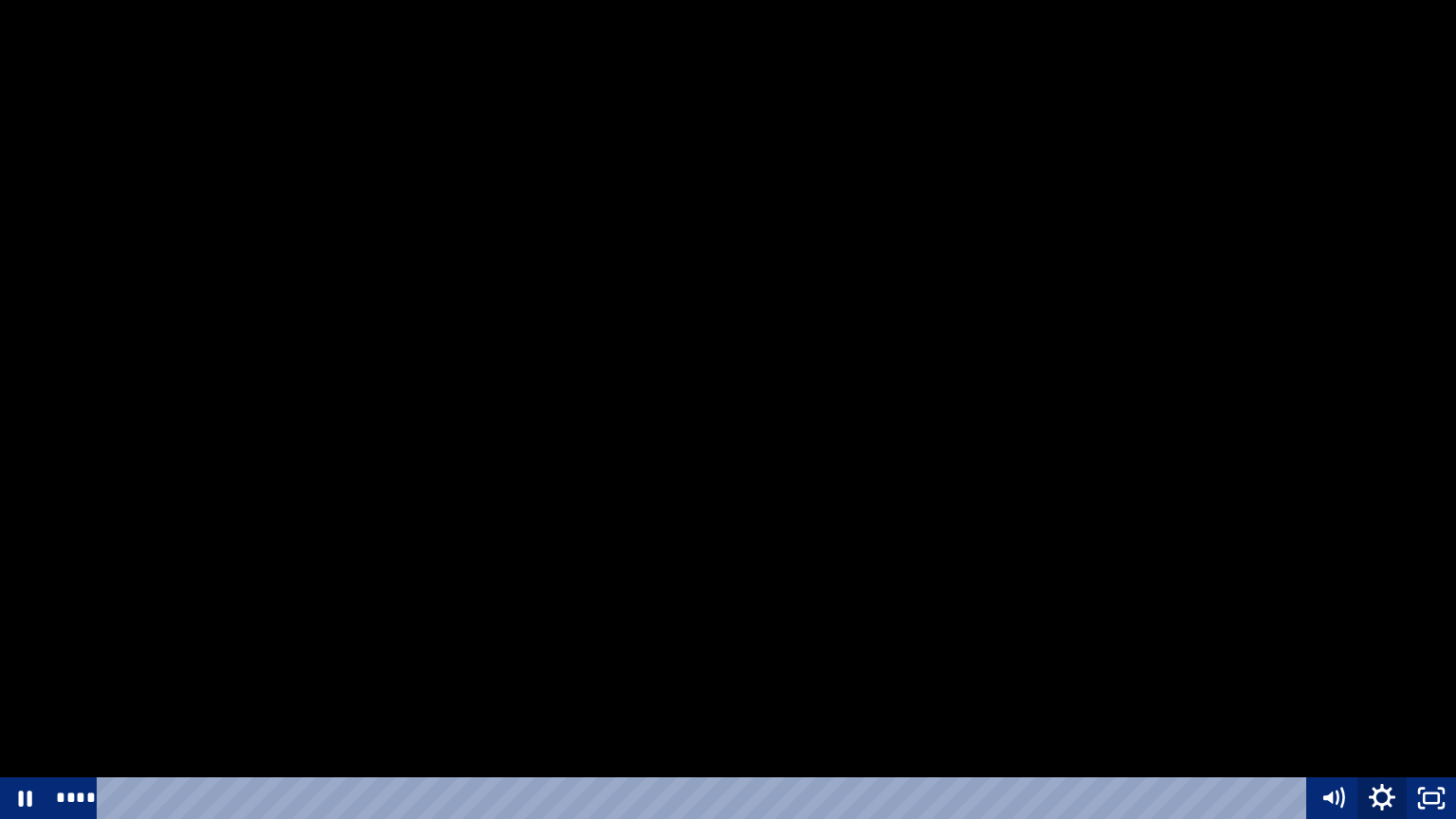 click 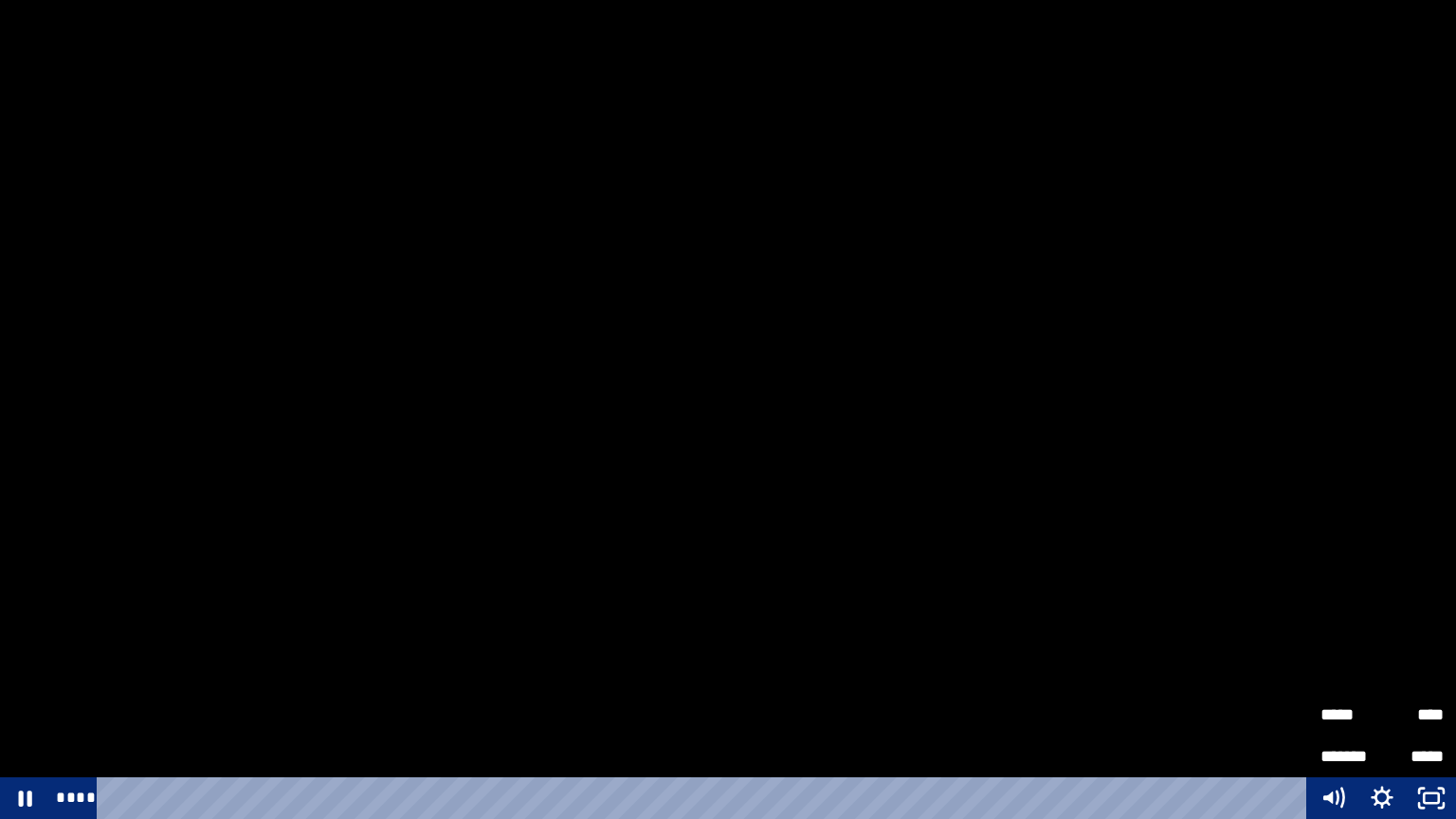 click on "****" at bounding box center (1412, 706) 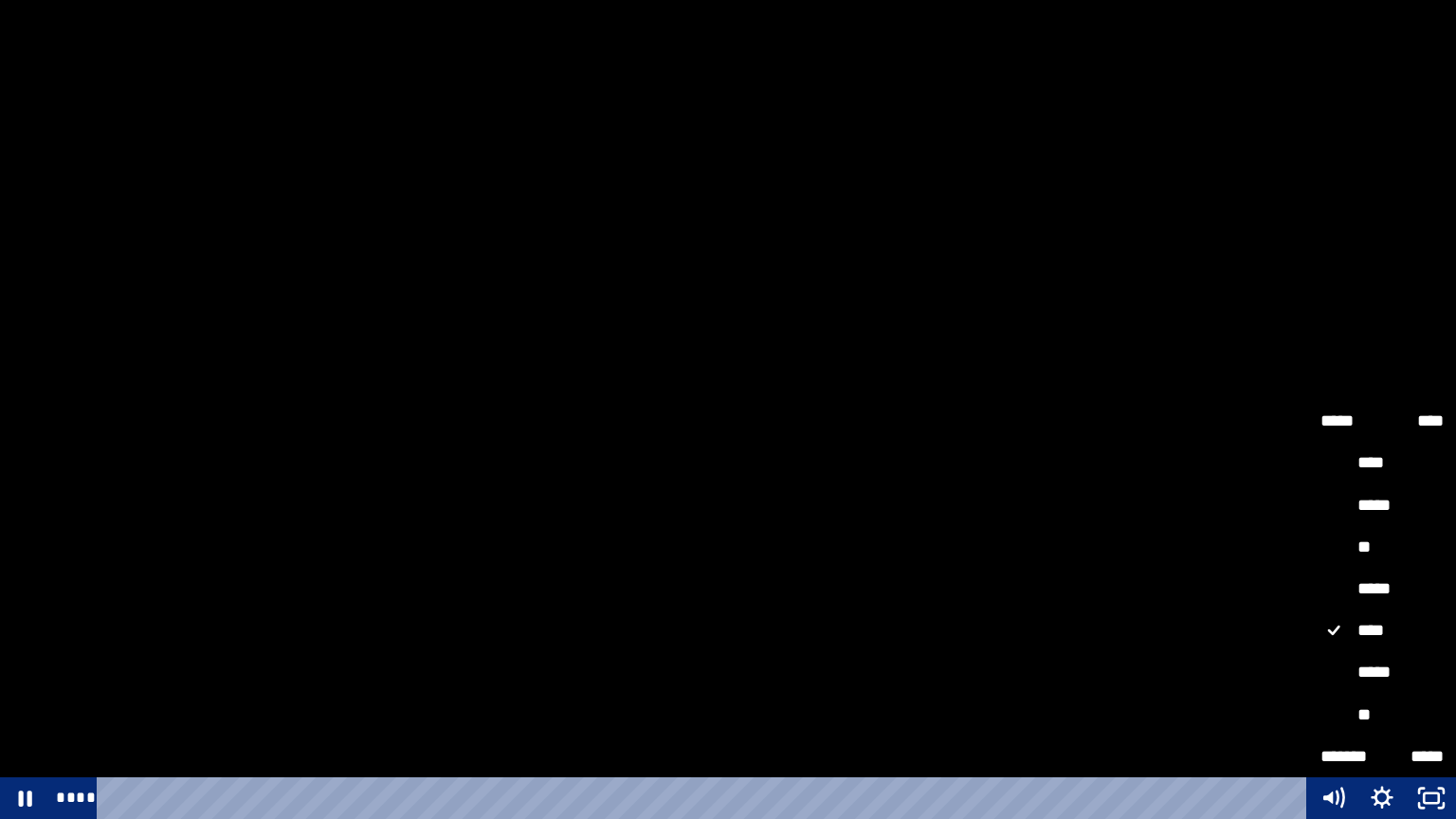 click on "*****" at bounding box center (1382, 590) 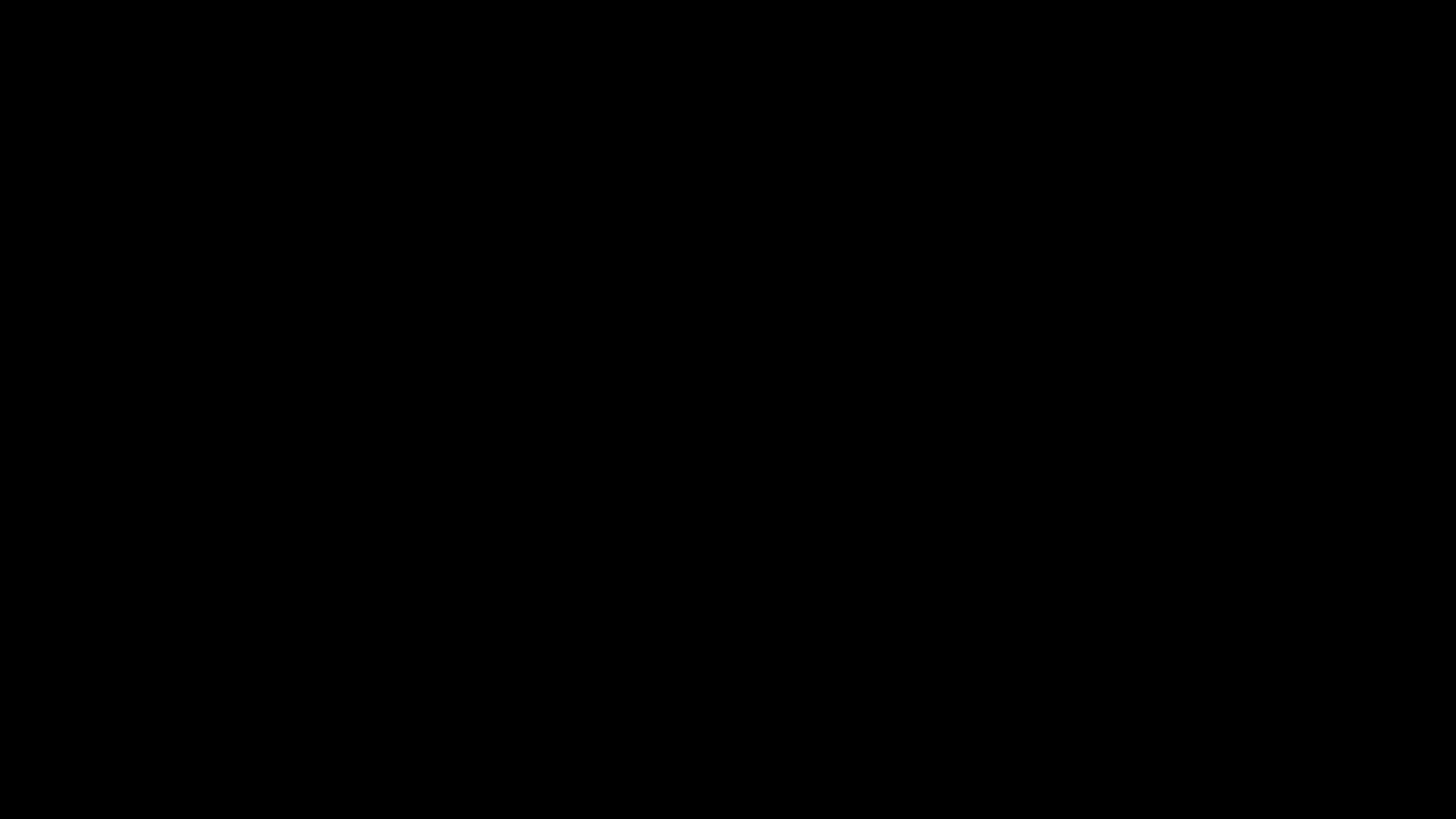 click at bounding box center [728, 410] 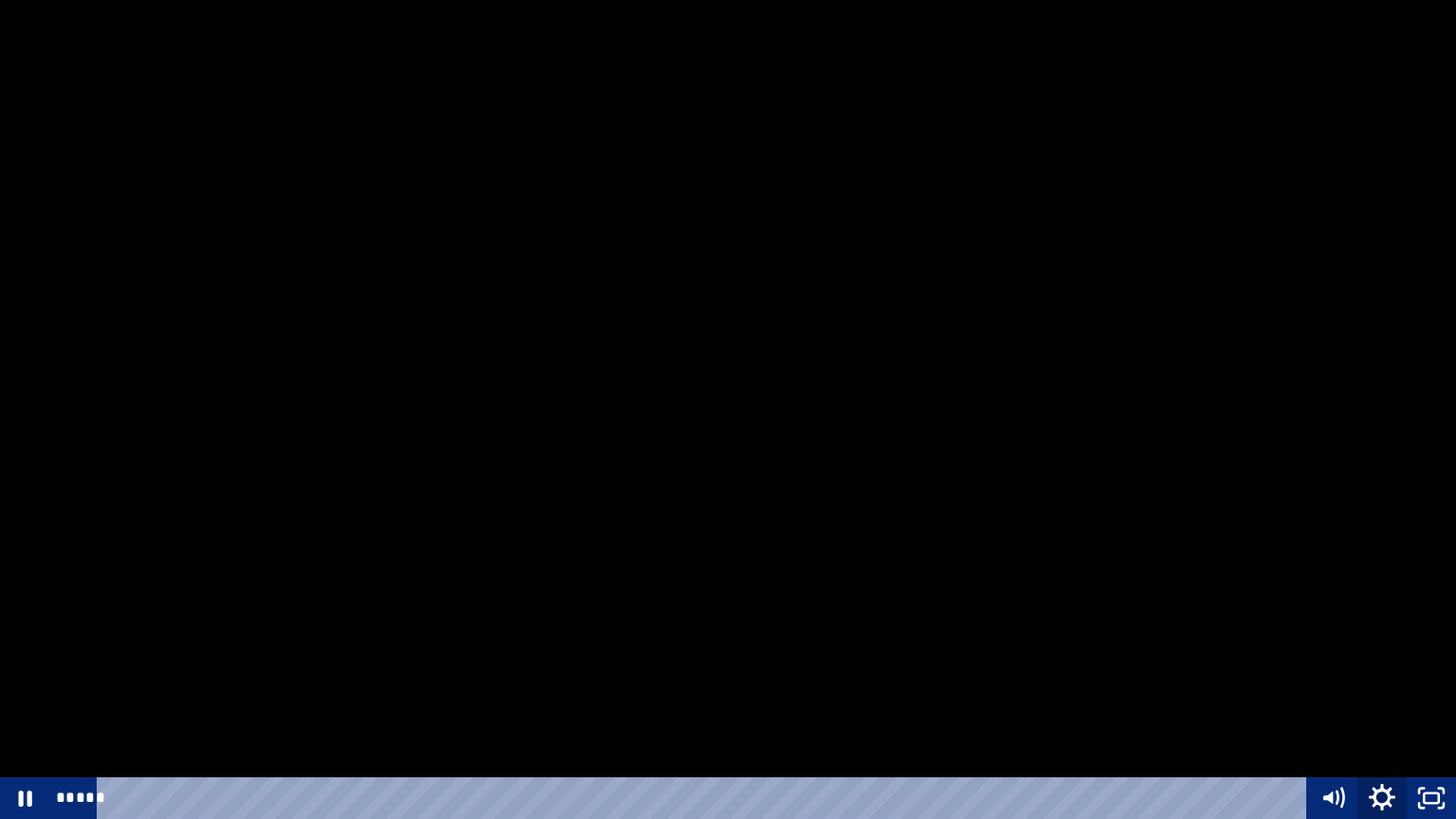 click 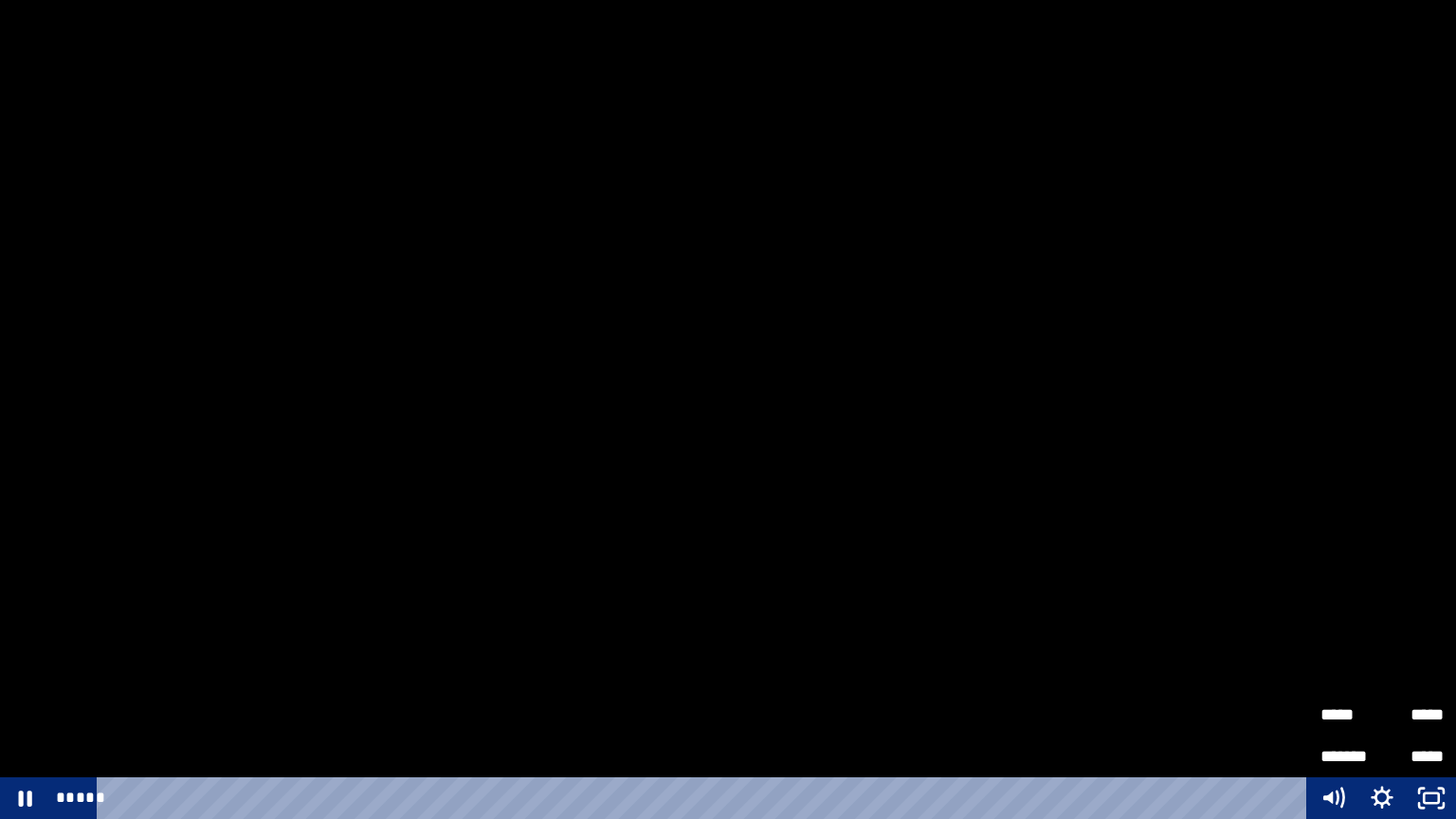 click on "*****" at bounding box center (1412, 715) 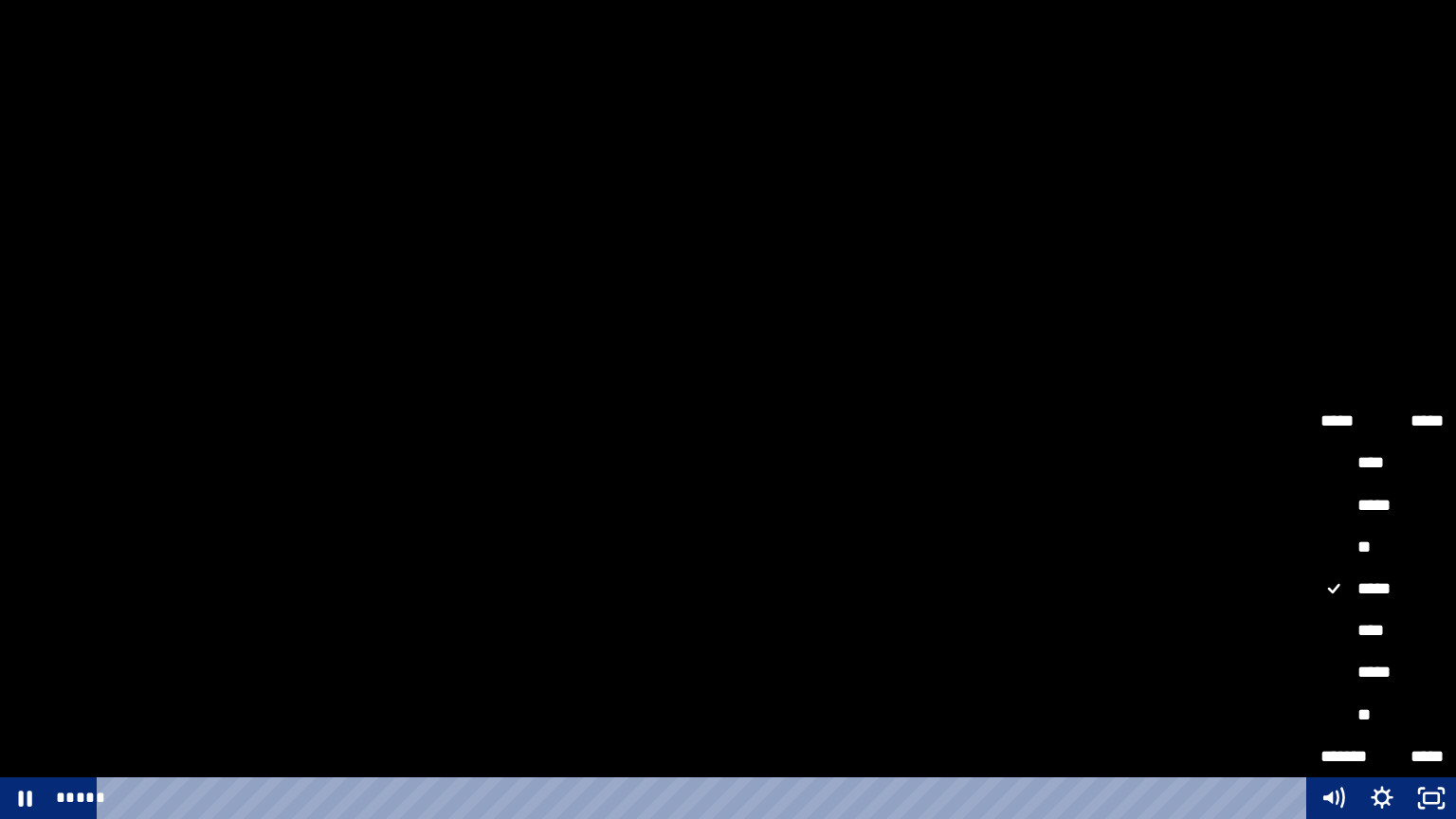 click on "****" at bounding box center (1382, 631) 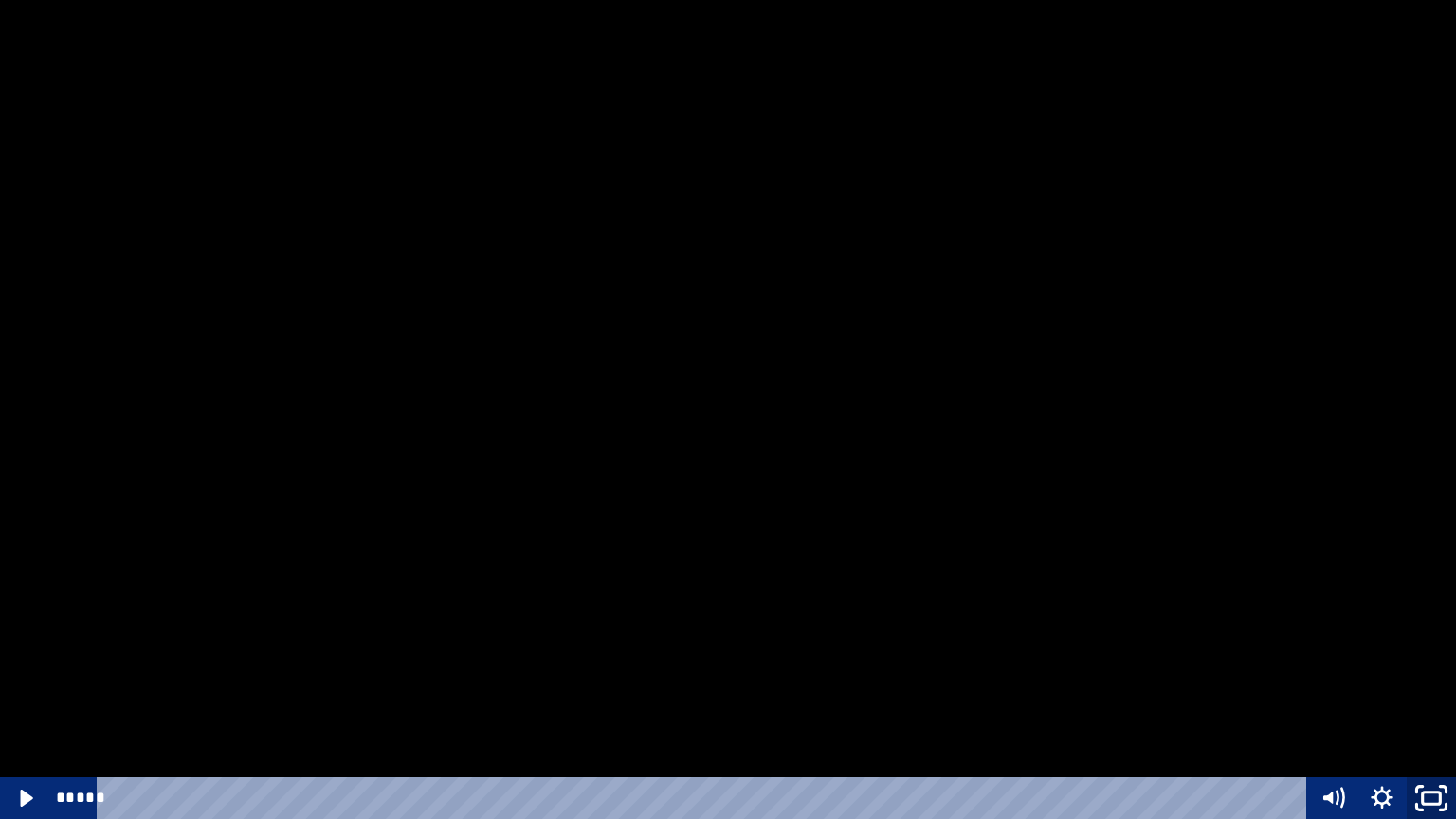 click 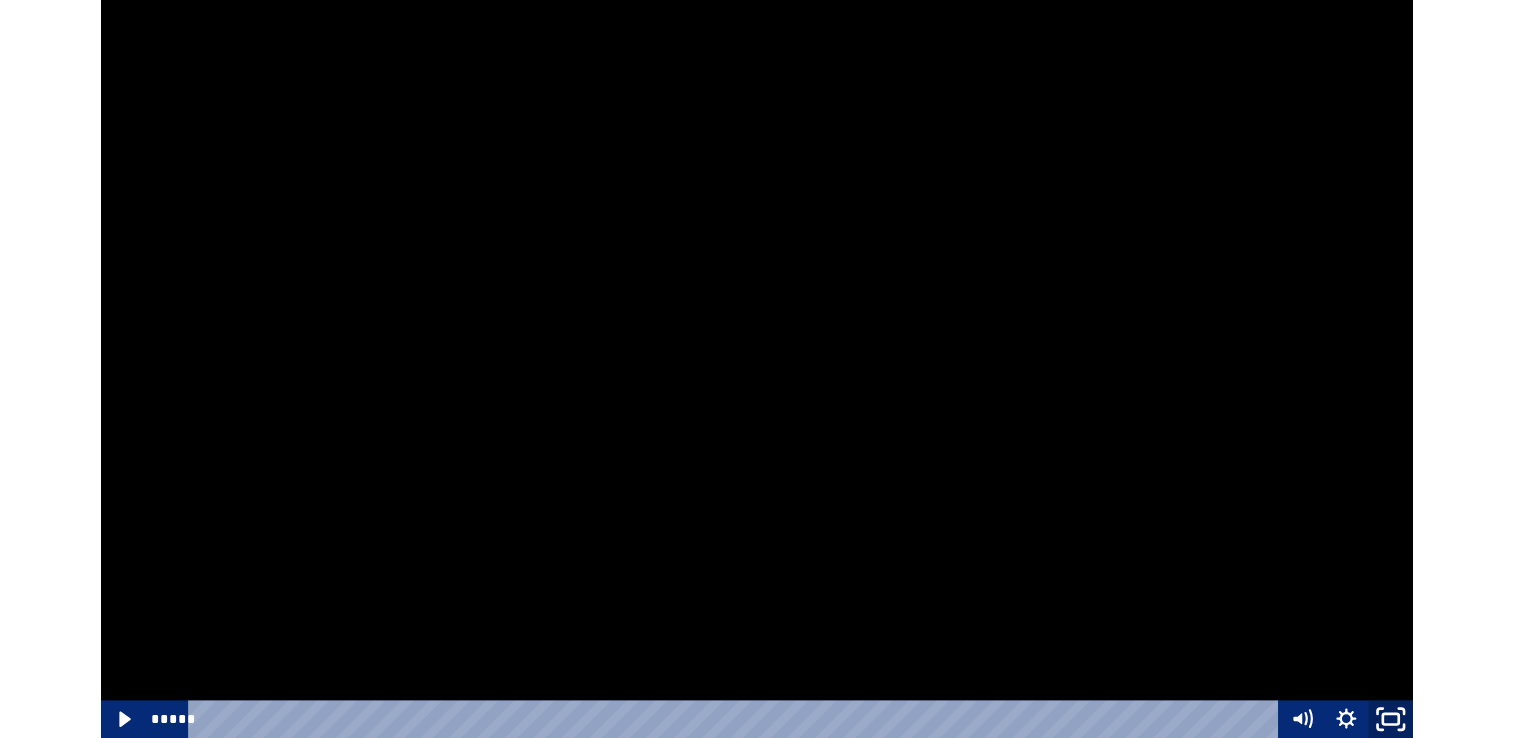scroll, scrollTop: 338, scrollLeft: 0, axis: vertical 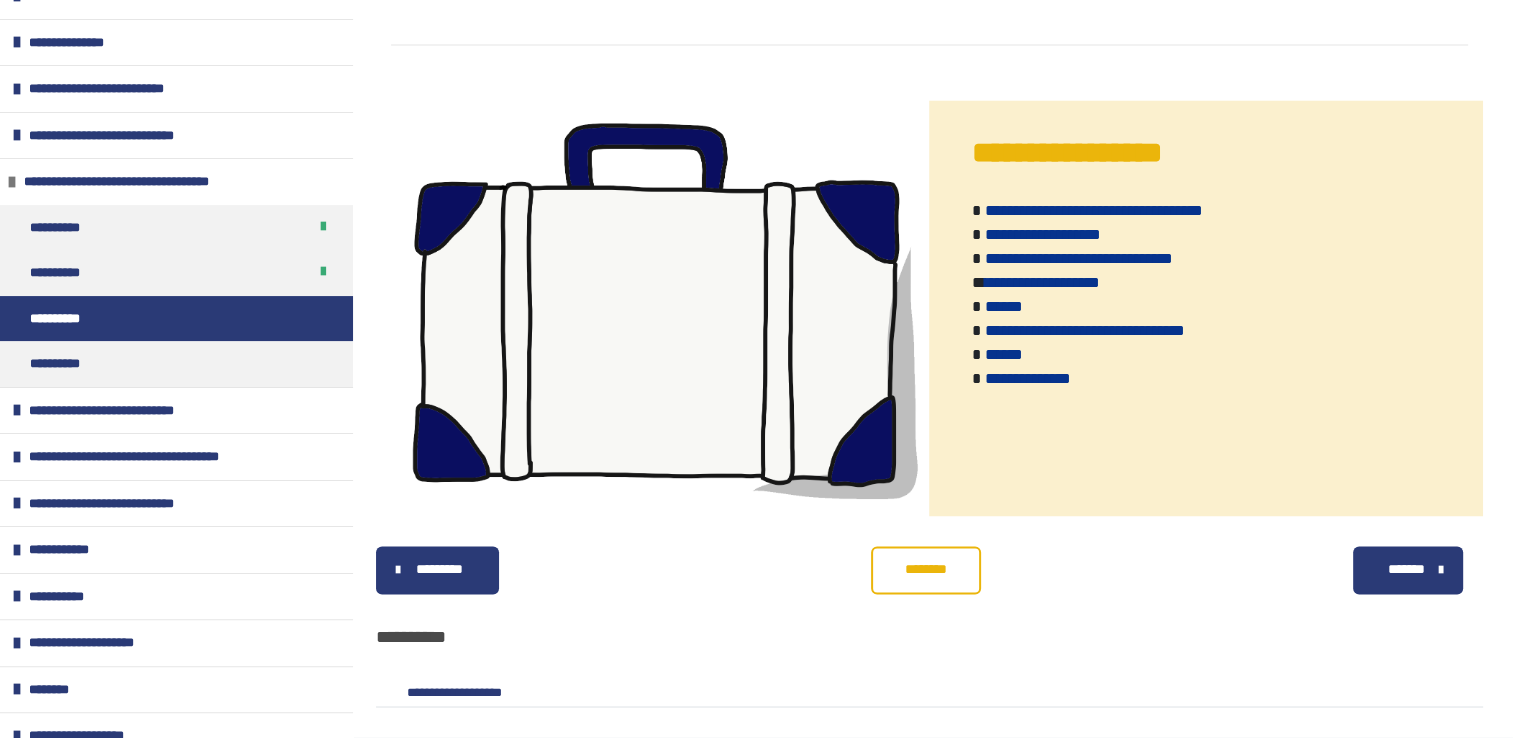 click on "********" at bounding box center (926, 569) 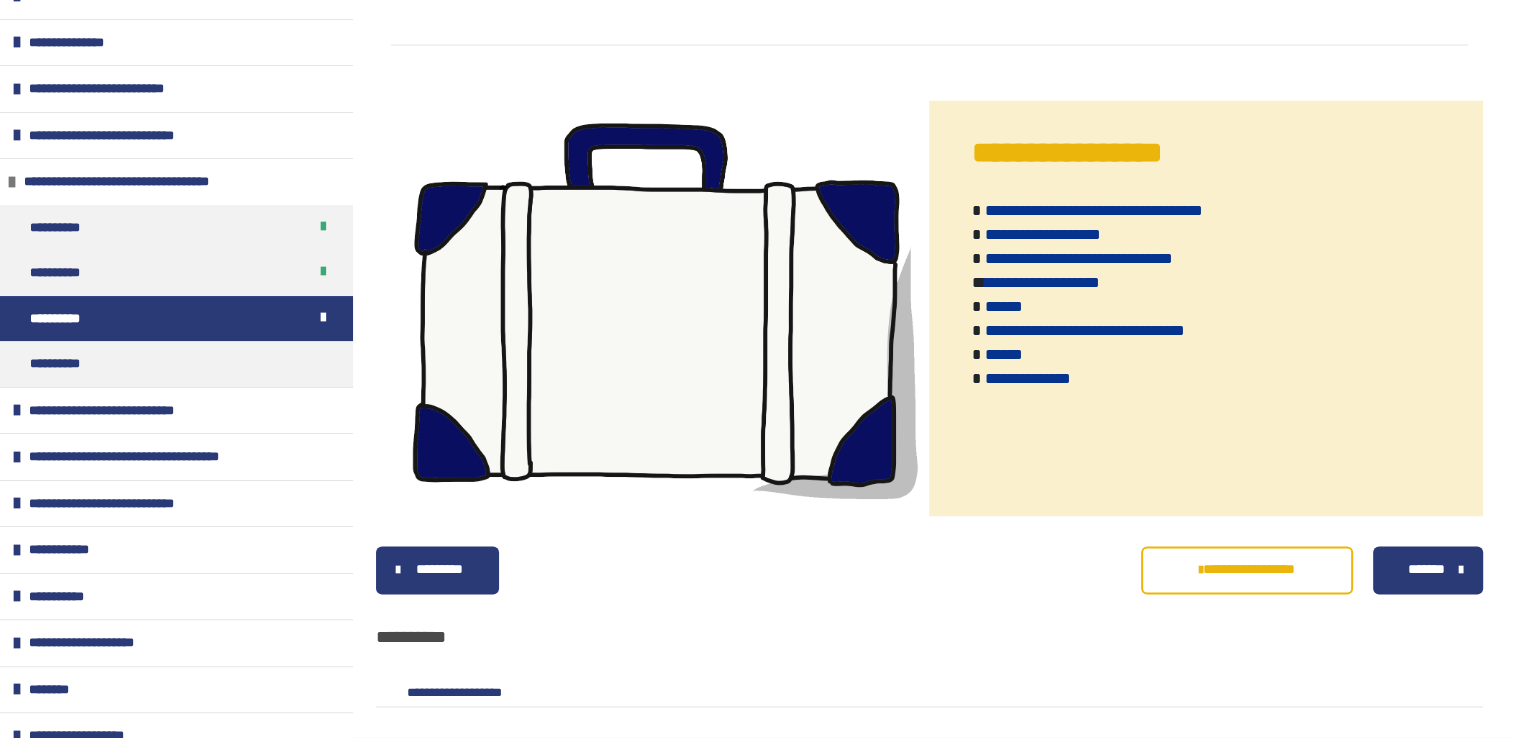 click on "*******" at bounding box center (1427, 570) 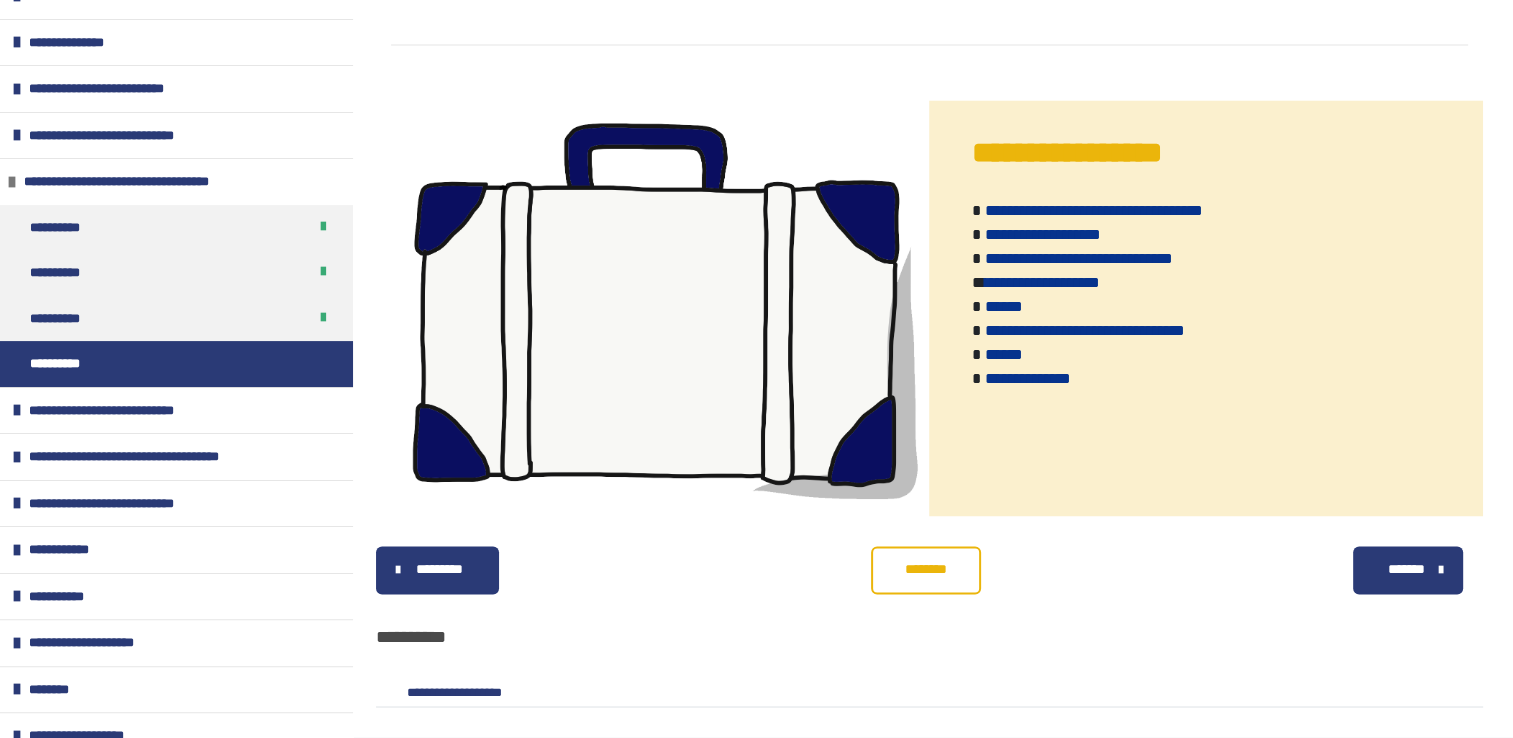 scroll, scrollTop: 2211, scrollLeft: 0, axis: vertical 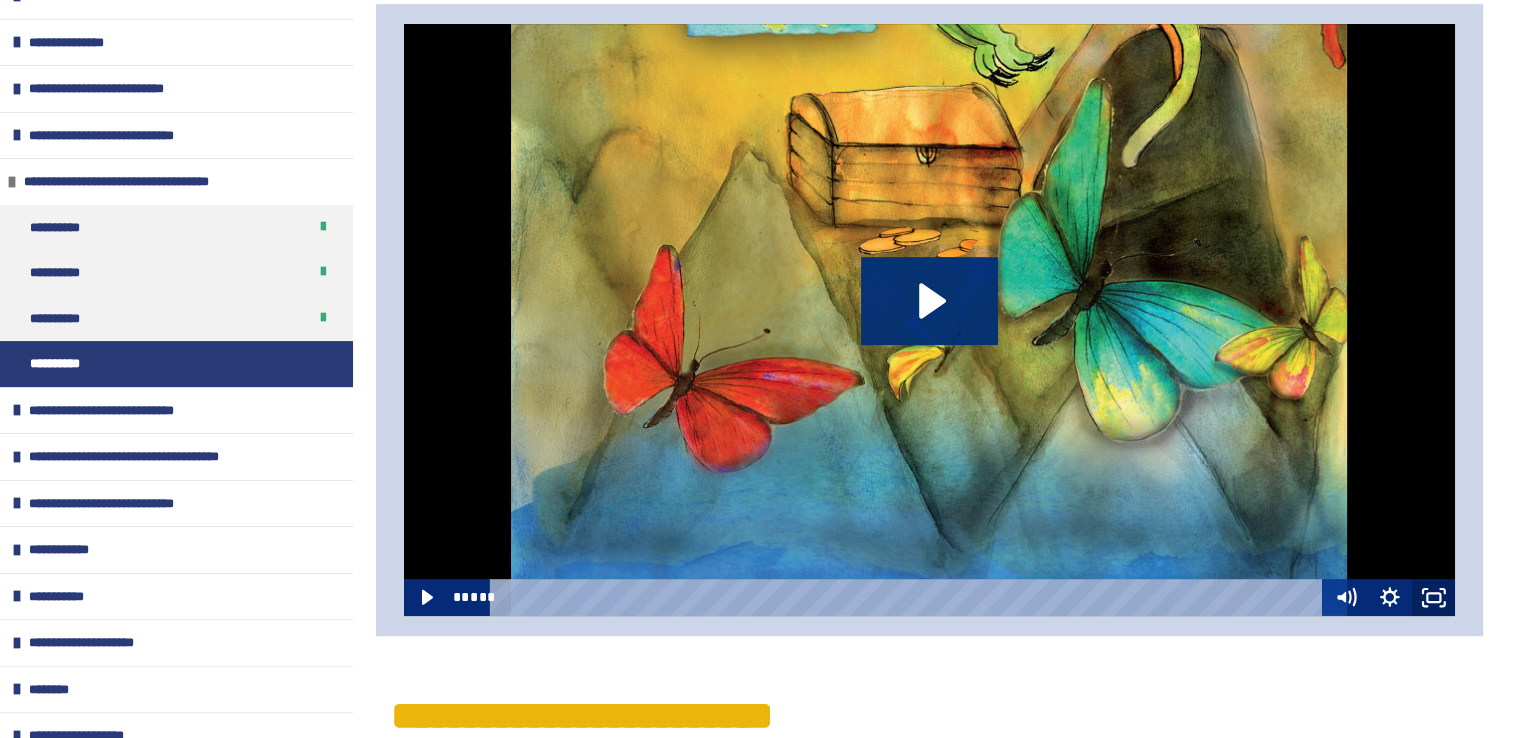 click 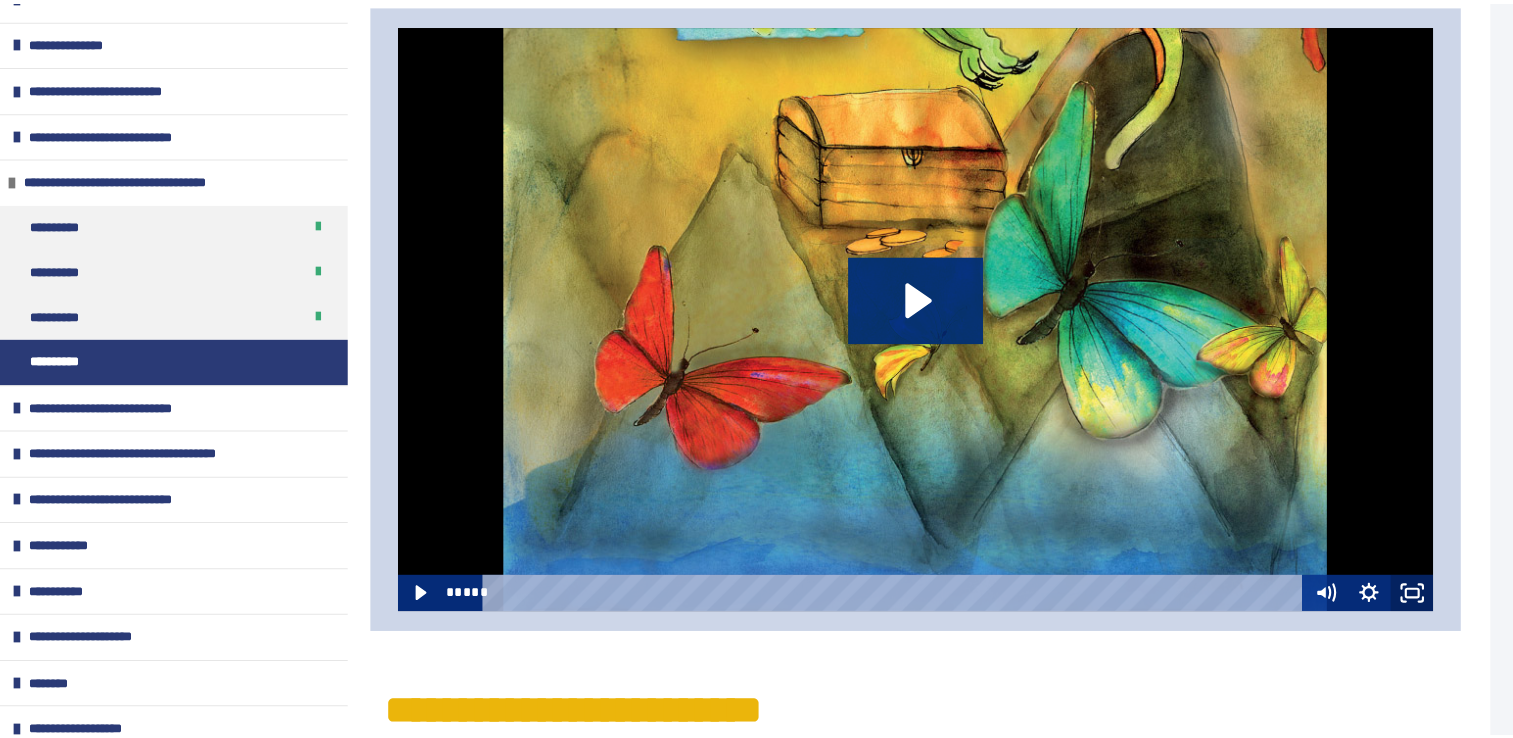 scroll, scrollTop: 316, scrollLeft: 0, axis: vertical 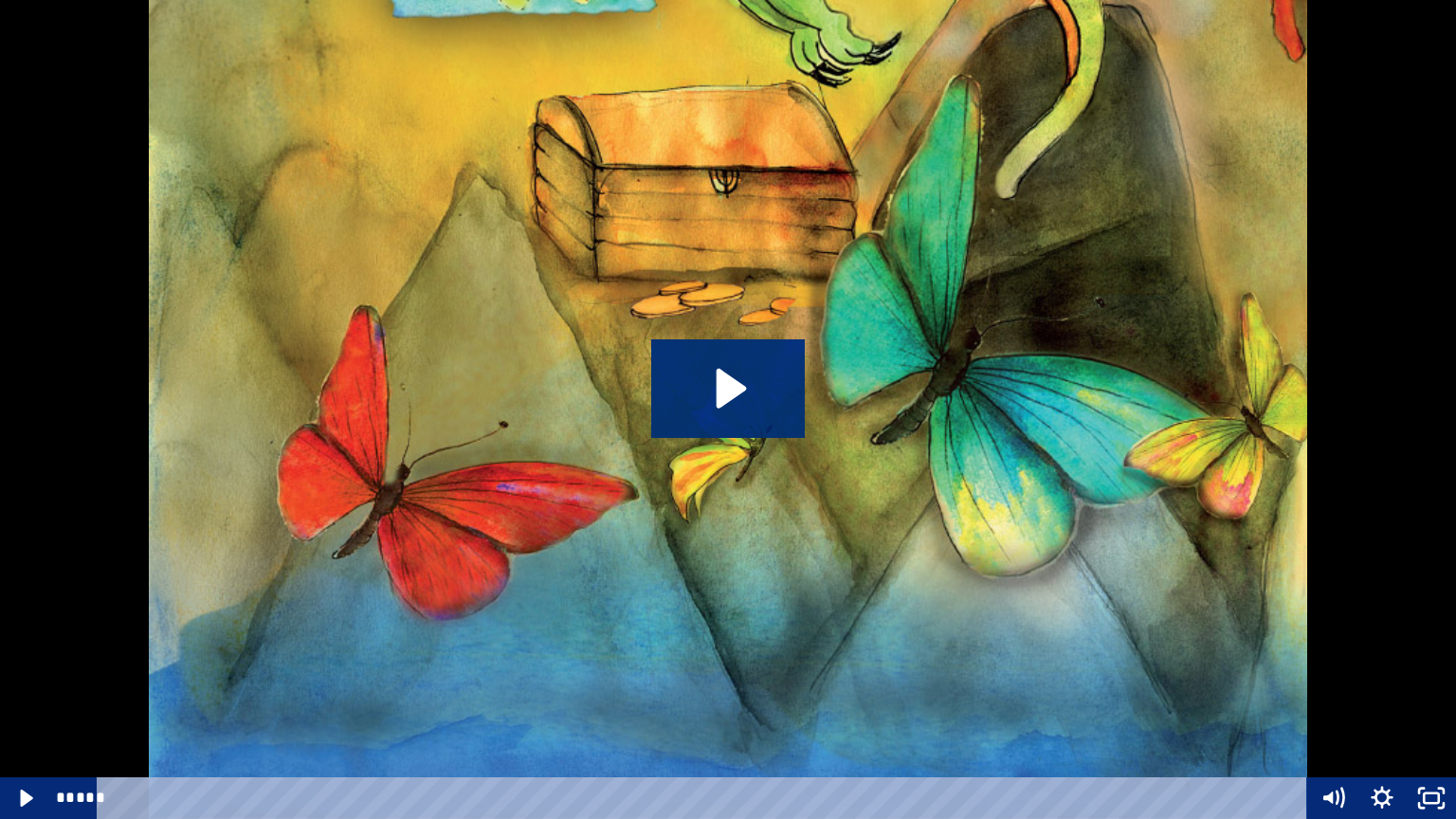 click at bounding box center [728, 410] 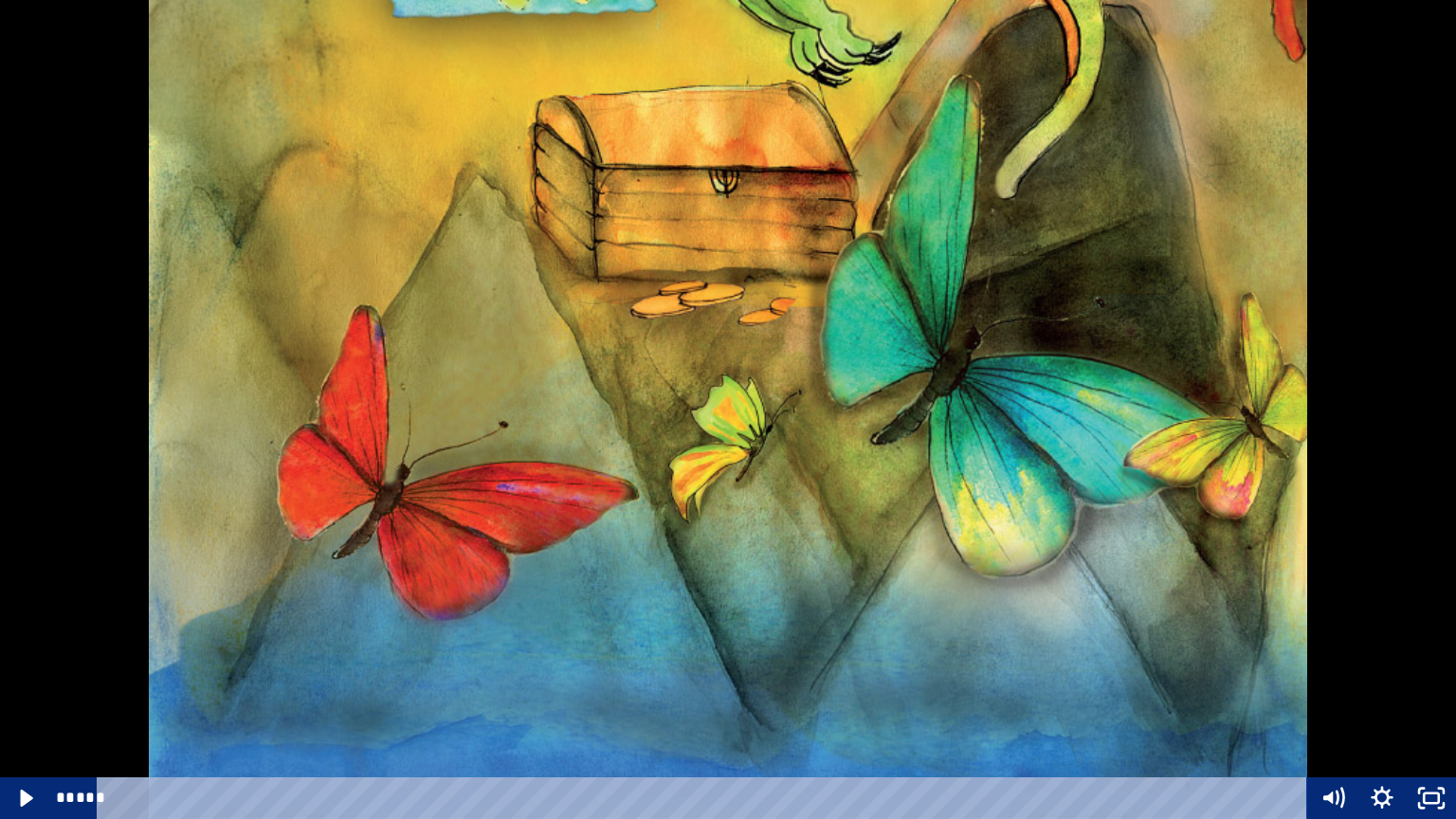 drag, startPoint x: 628, startPoint y: 337, endPoint x: 749, endPoint y: 340, distance: 121.03718 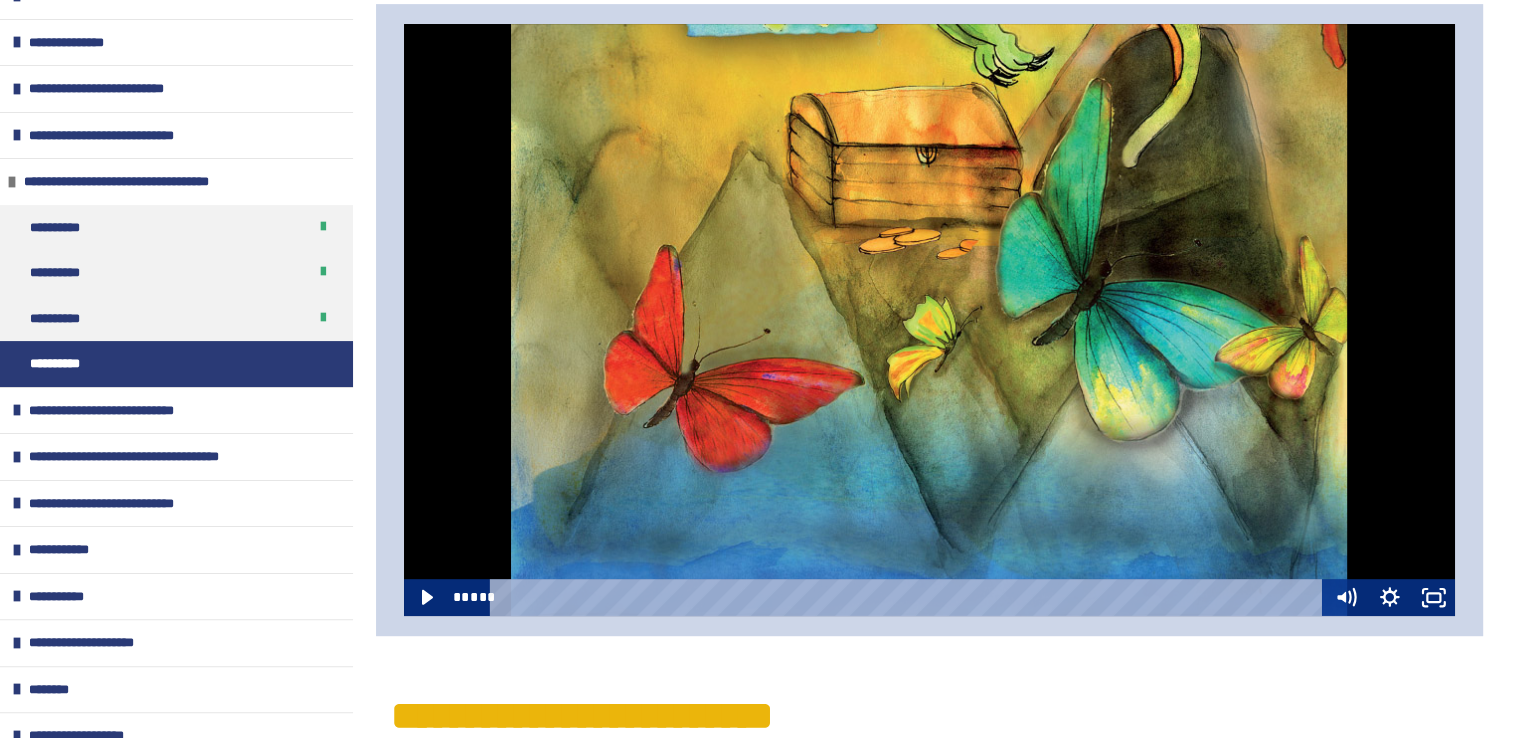click at bounding box center [930, 320] 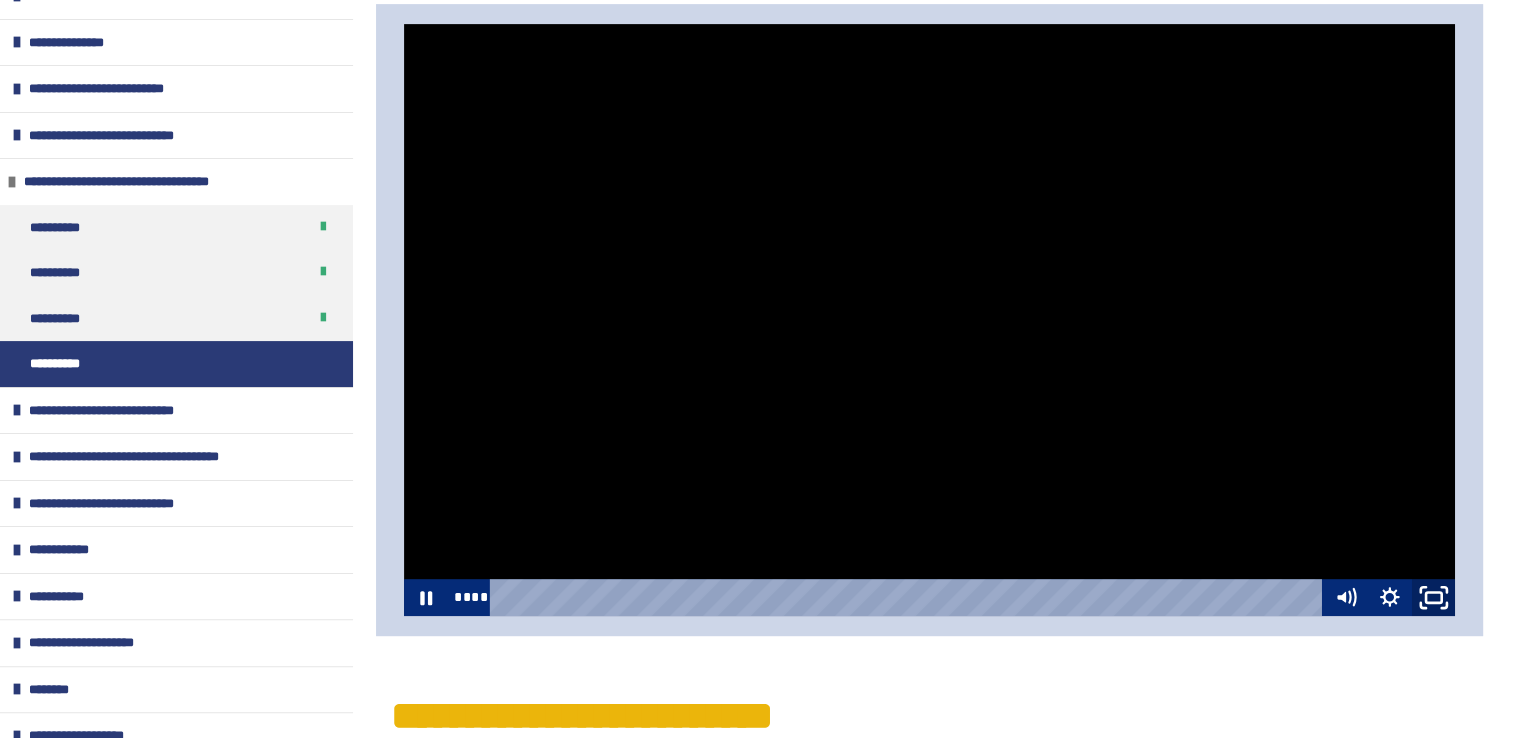 click 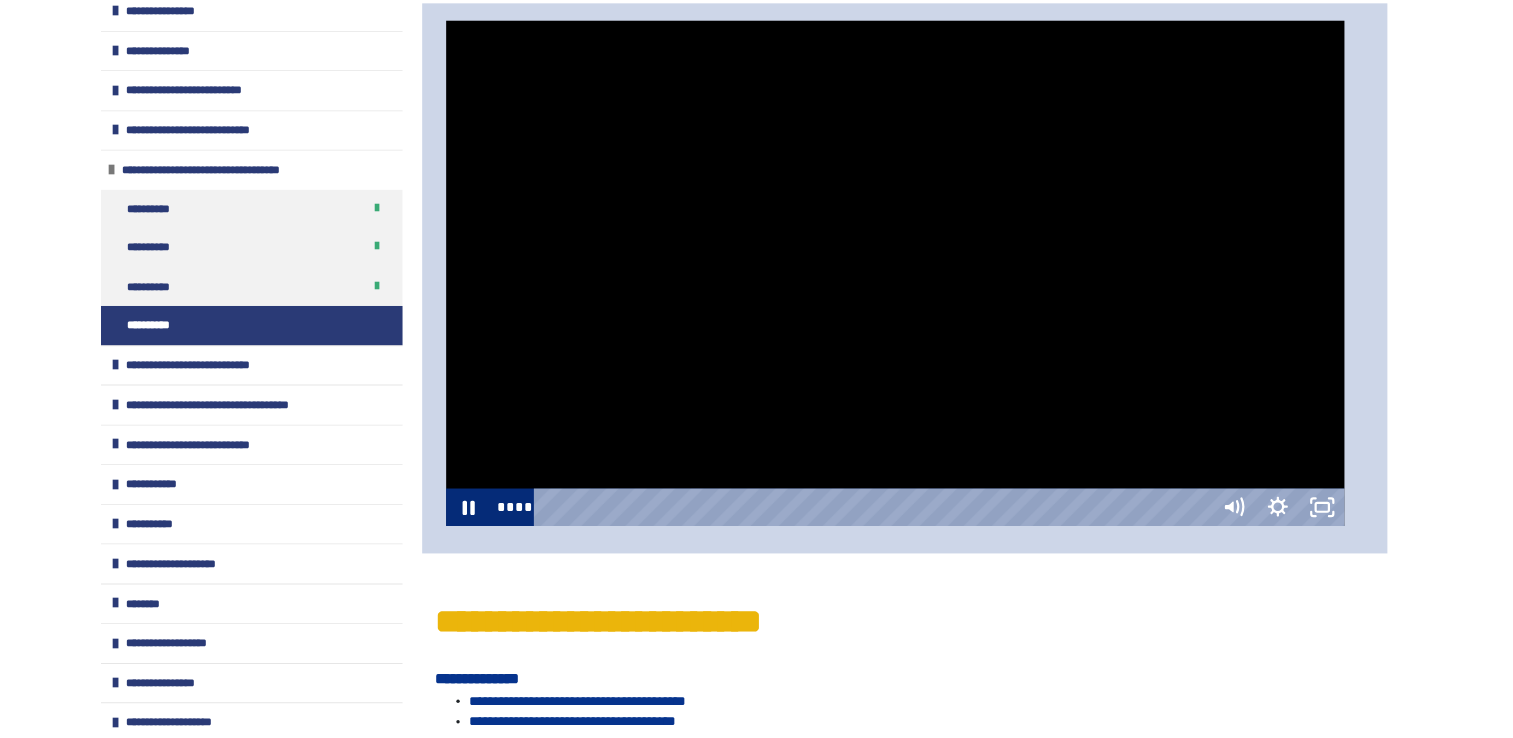 scroll, scrollTop: 316, scrollLeft: 0, axis: vertical 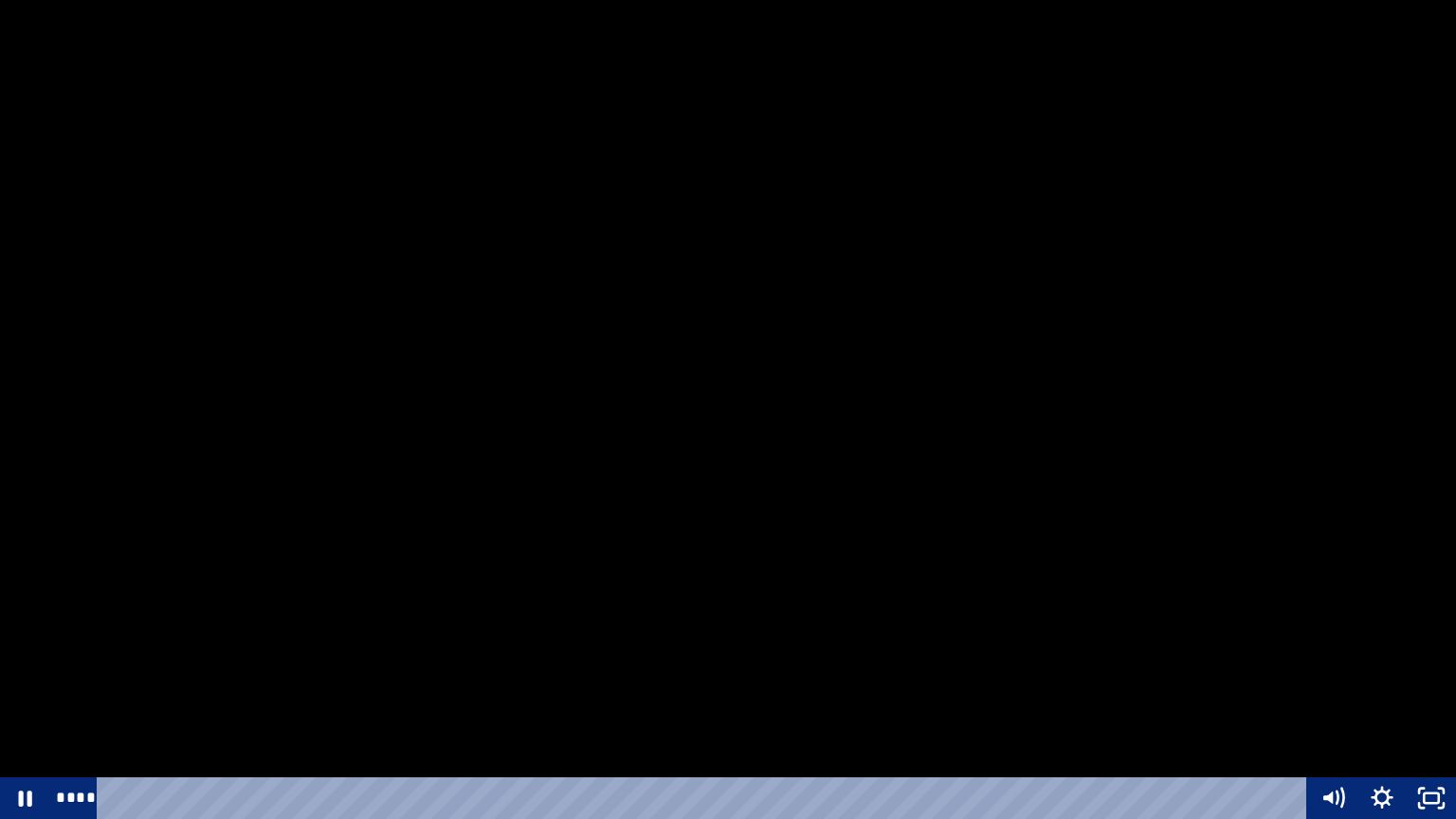 click at bounding box center [728, 410] 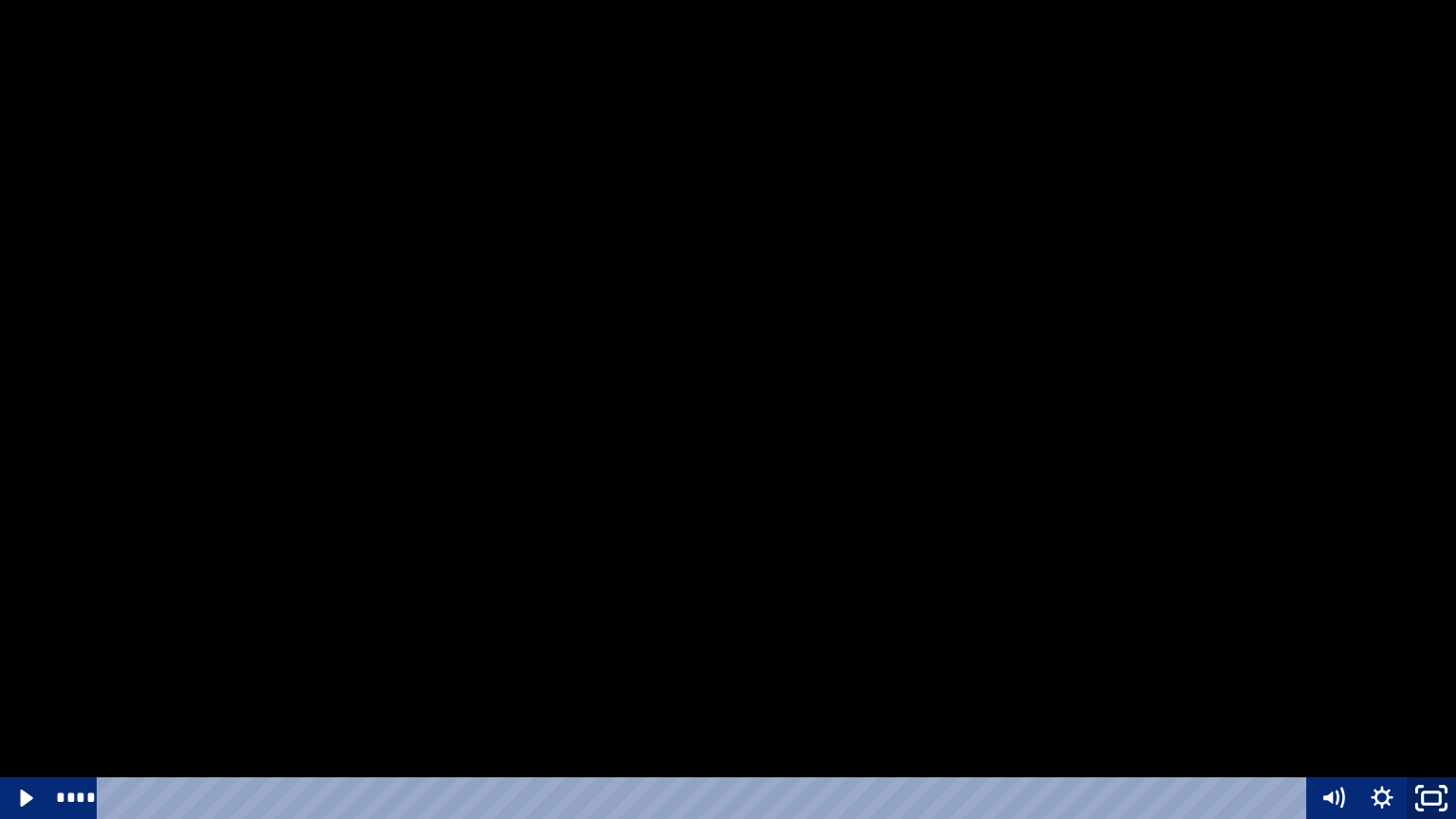 click 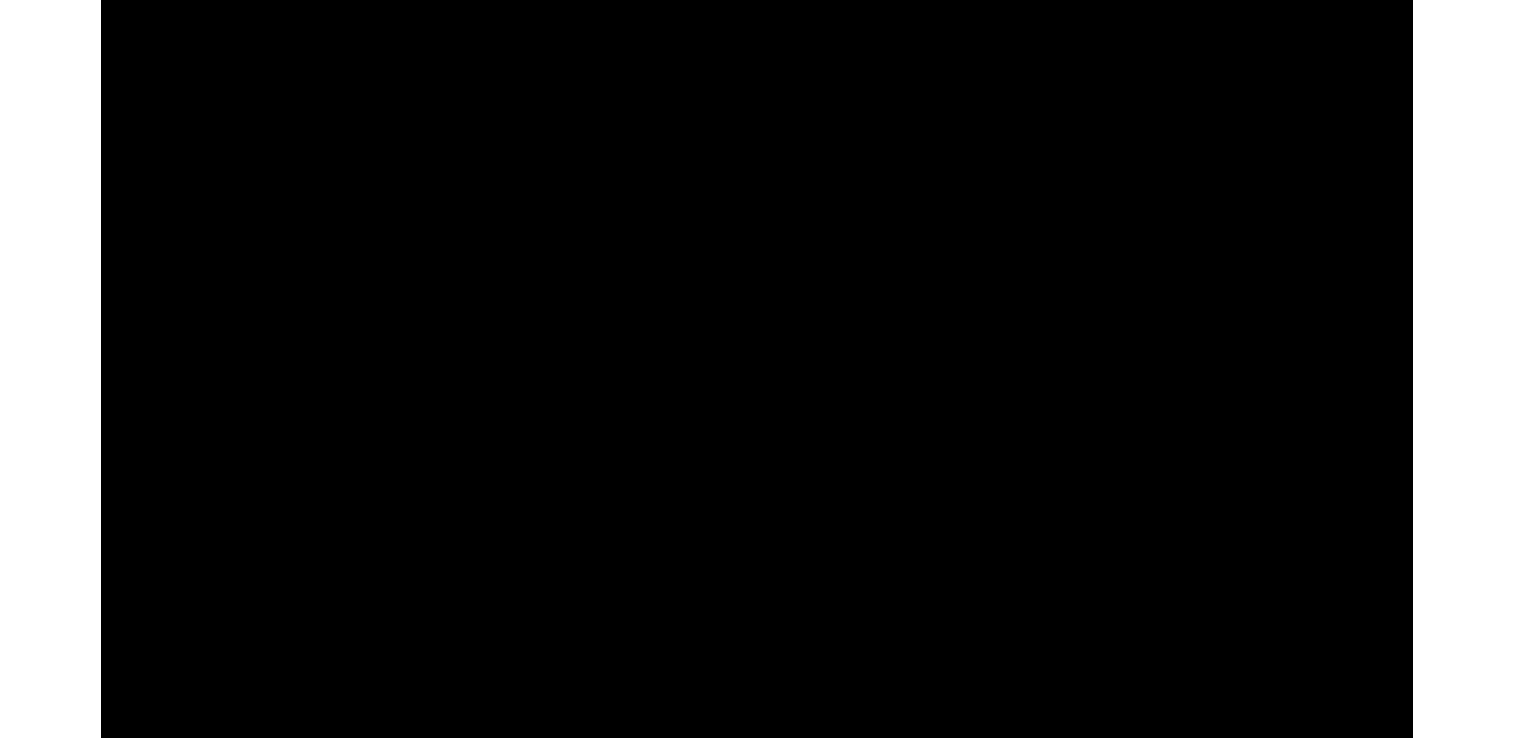 scroll, scrollTop: 338, scrollLeft: 0, axis: vertical 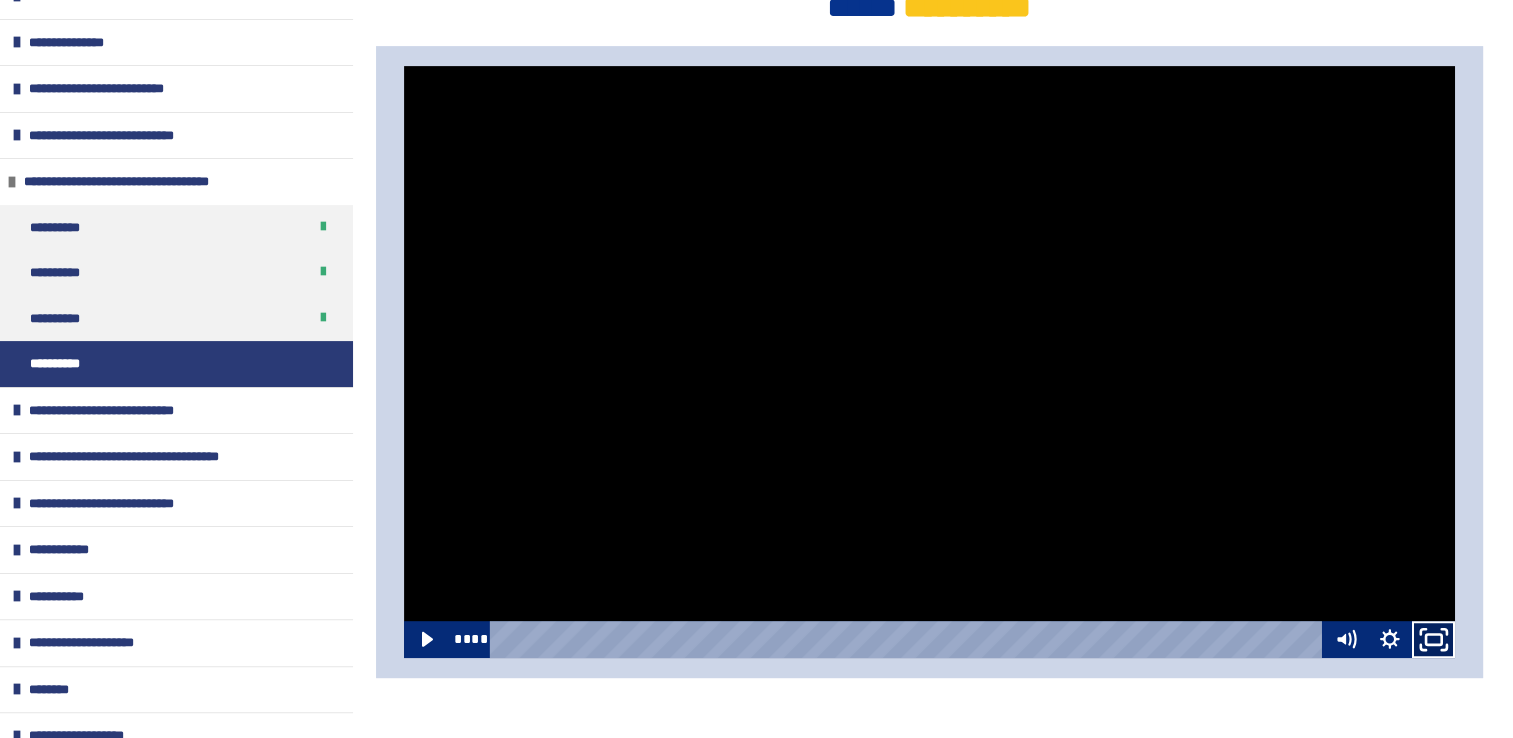 click 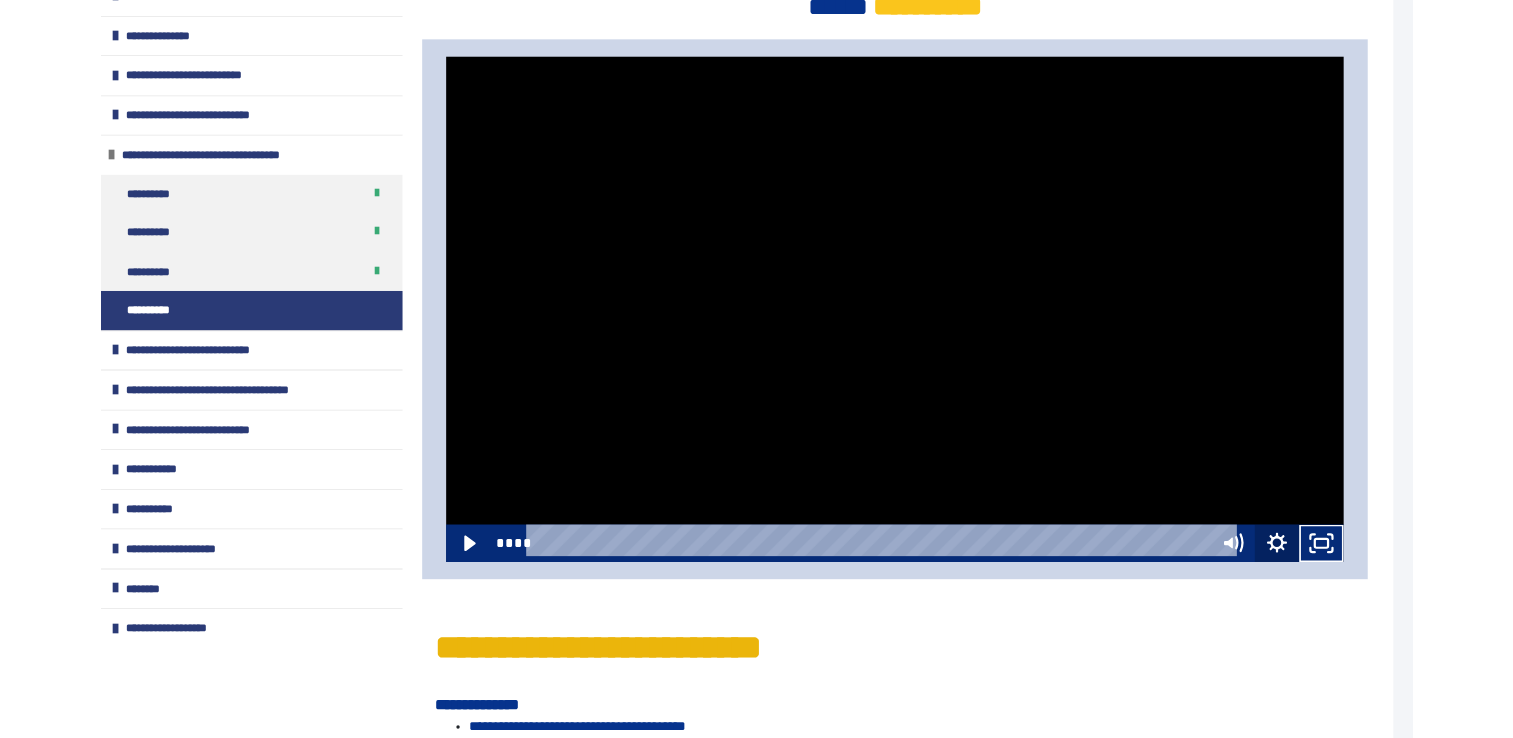 scroll, scrollTop: 316, scrollLeft: 0, axis: vertical 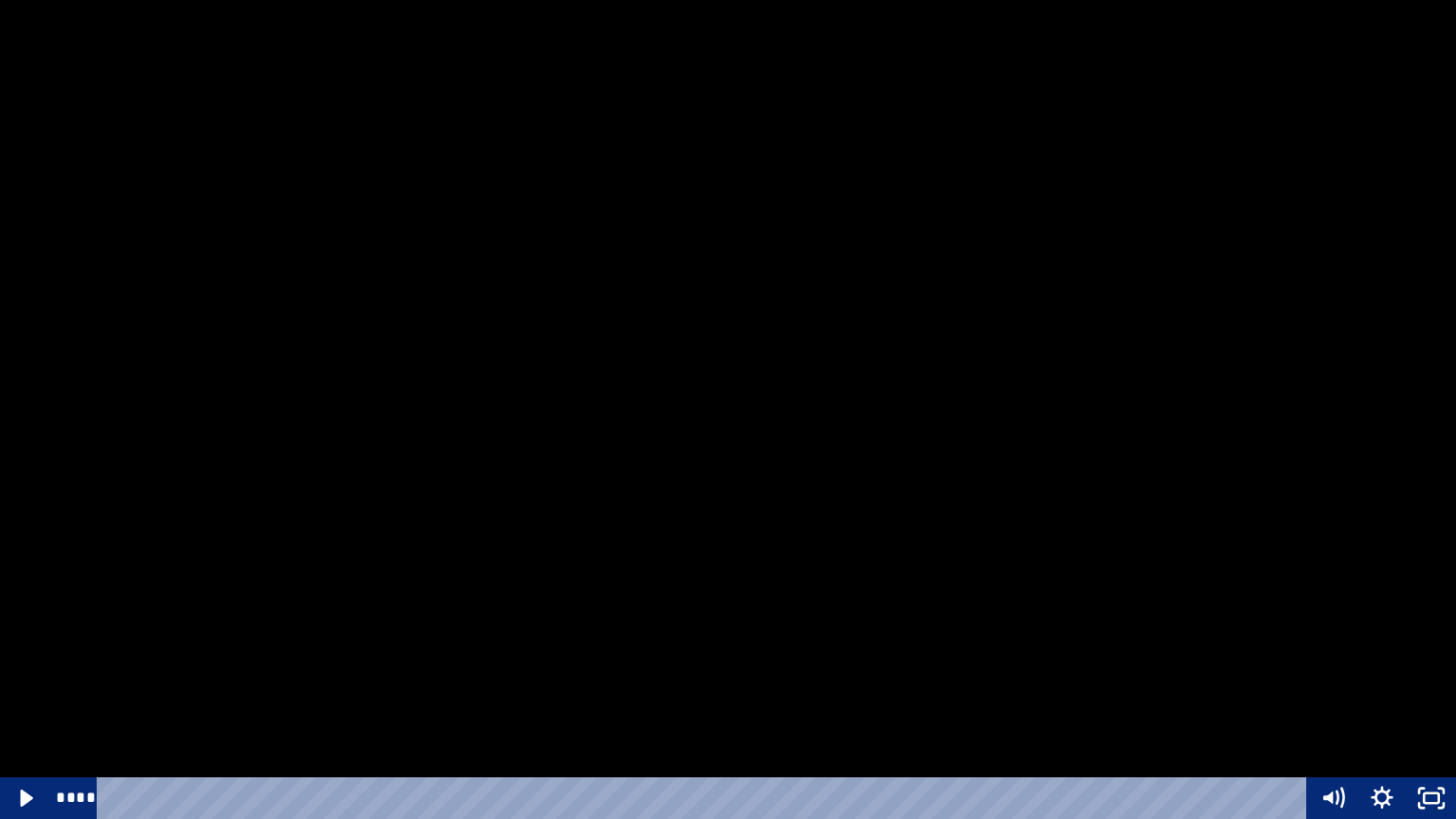 click at bounding box center [728, 410] 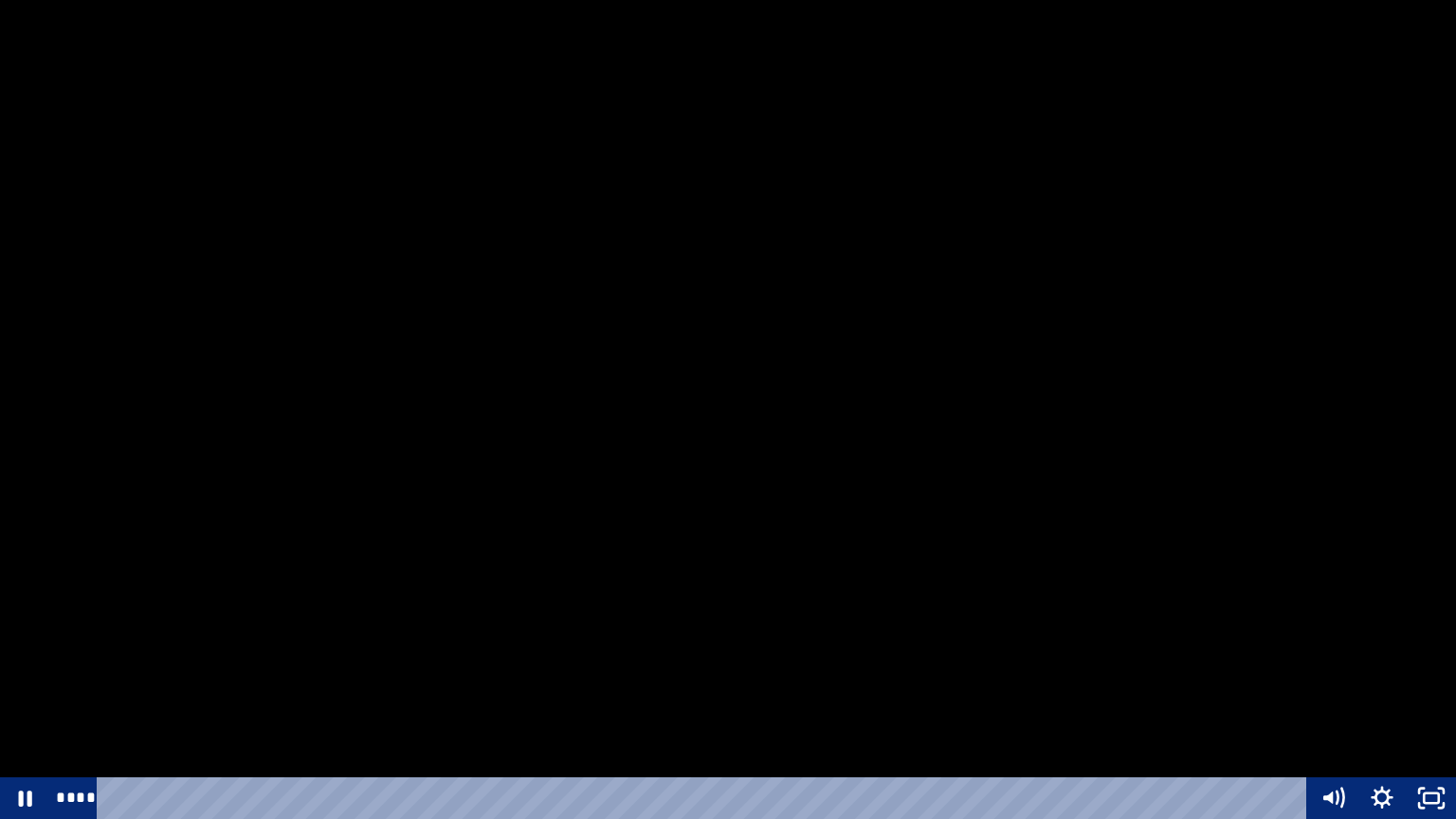 type 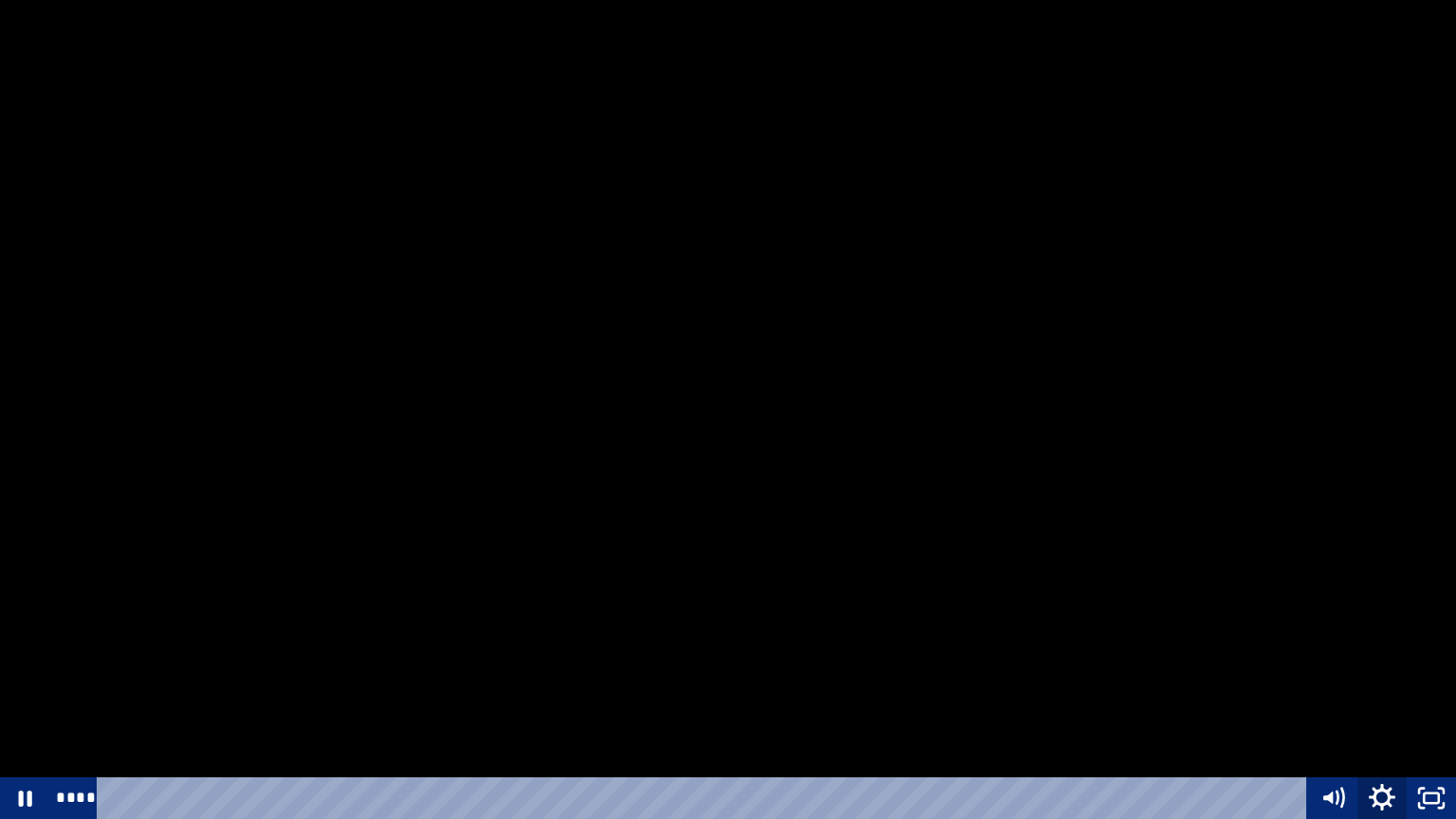 click 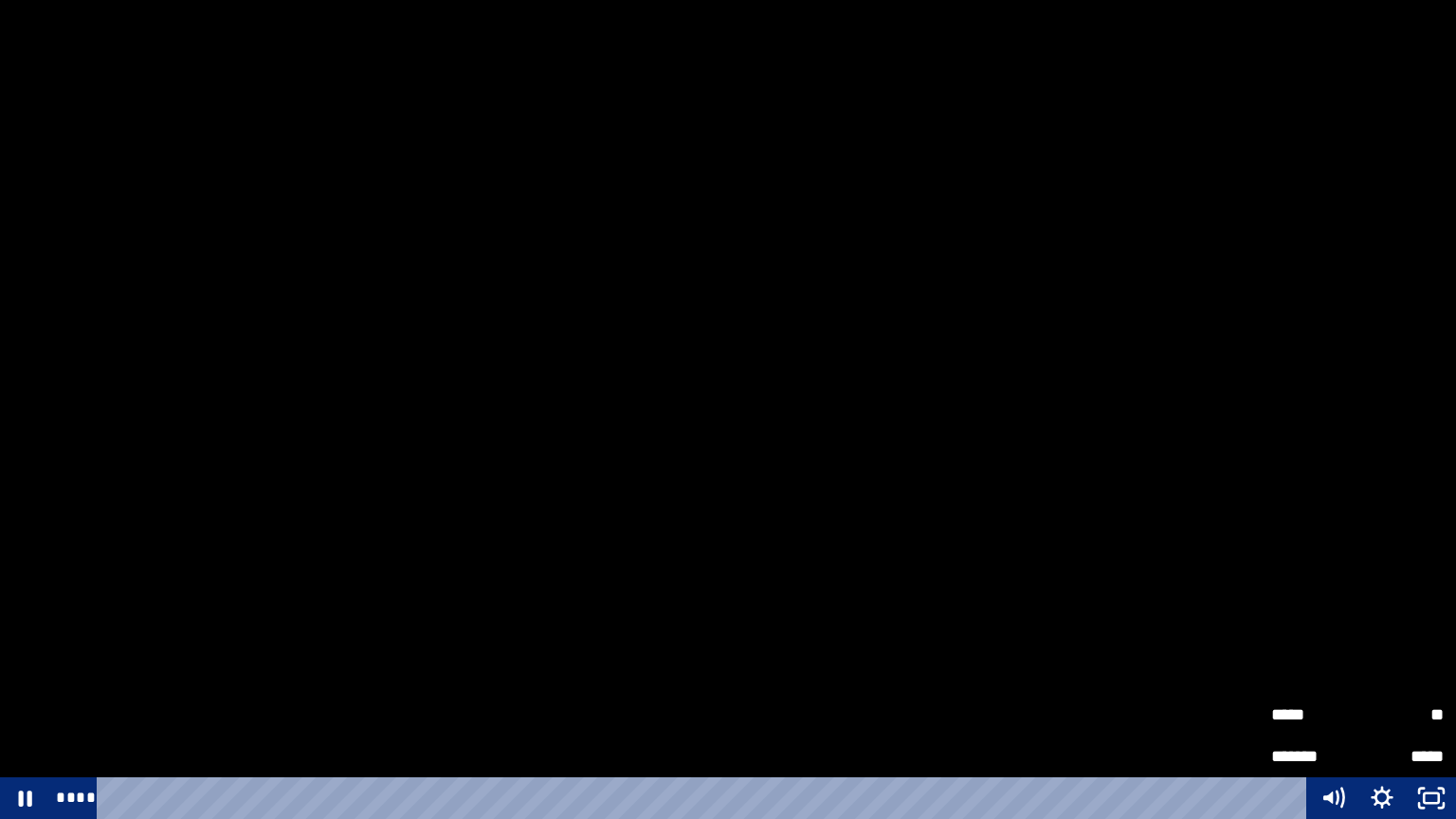 click on "**" at bounding box center (1400, 715) 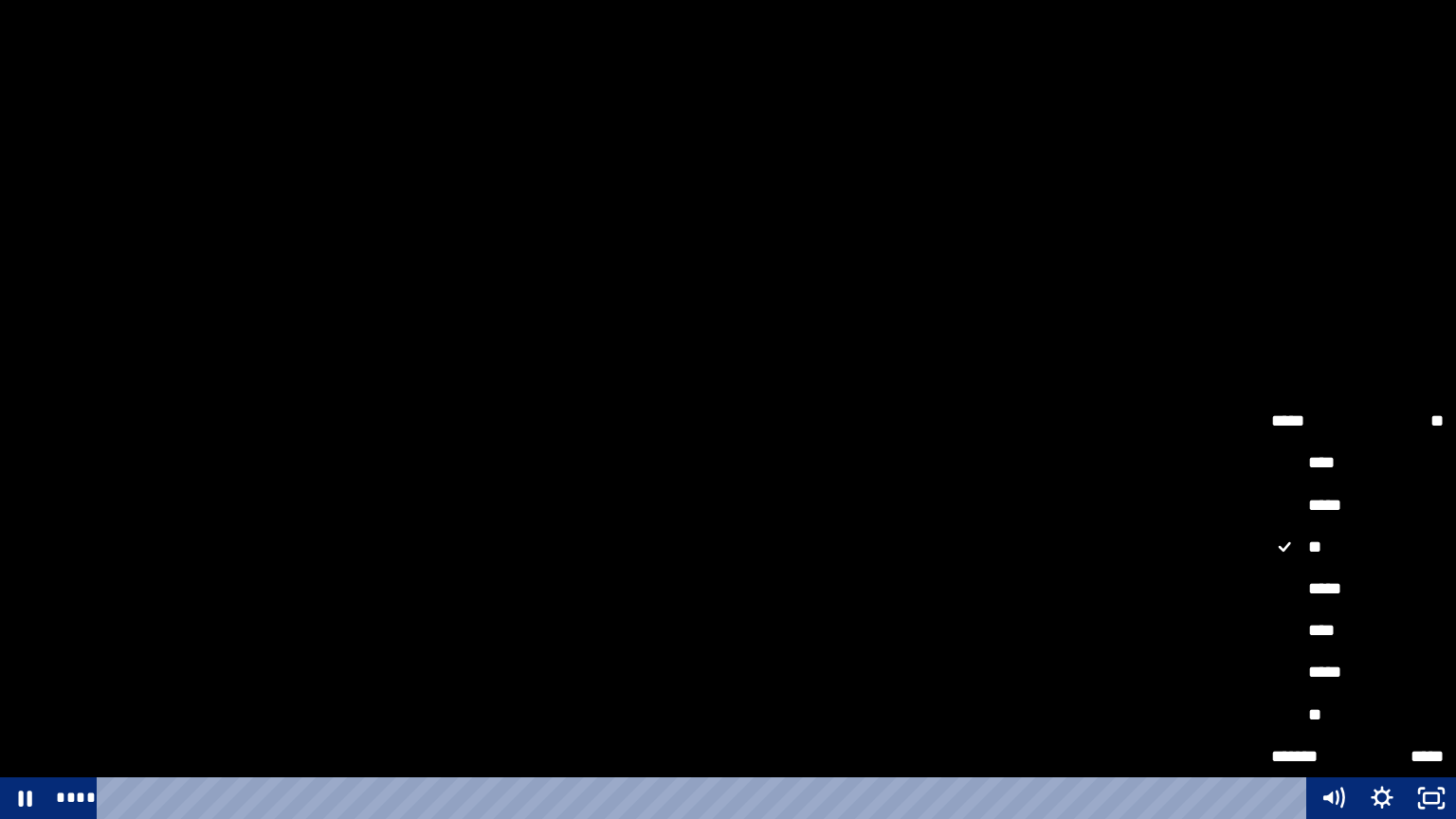 click on "*****" at bounding box center (1357, 590) 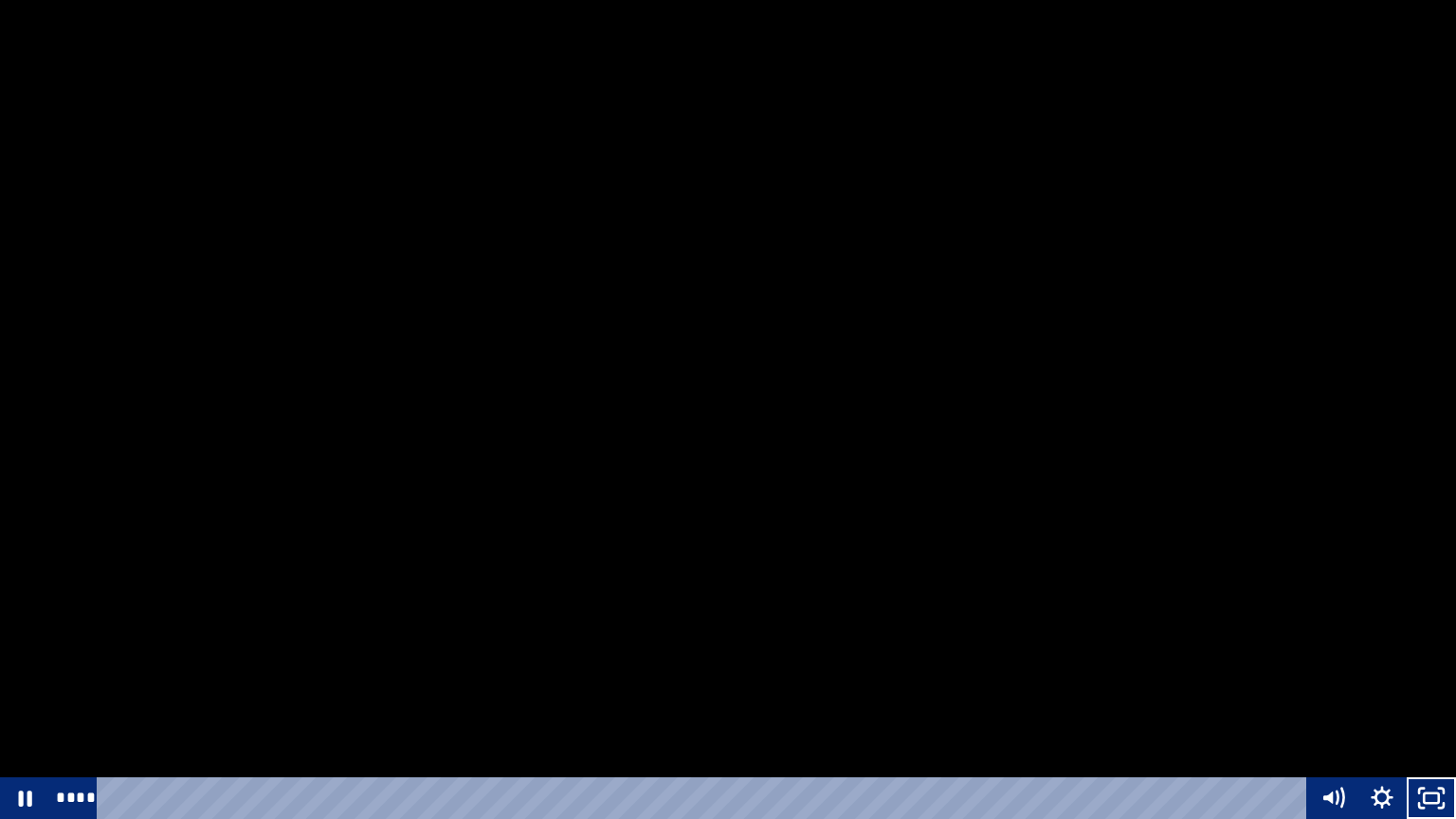 type 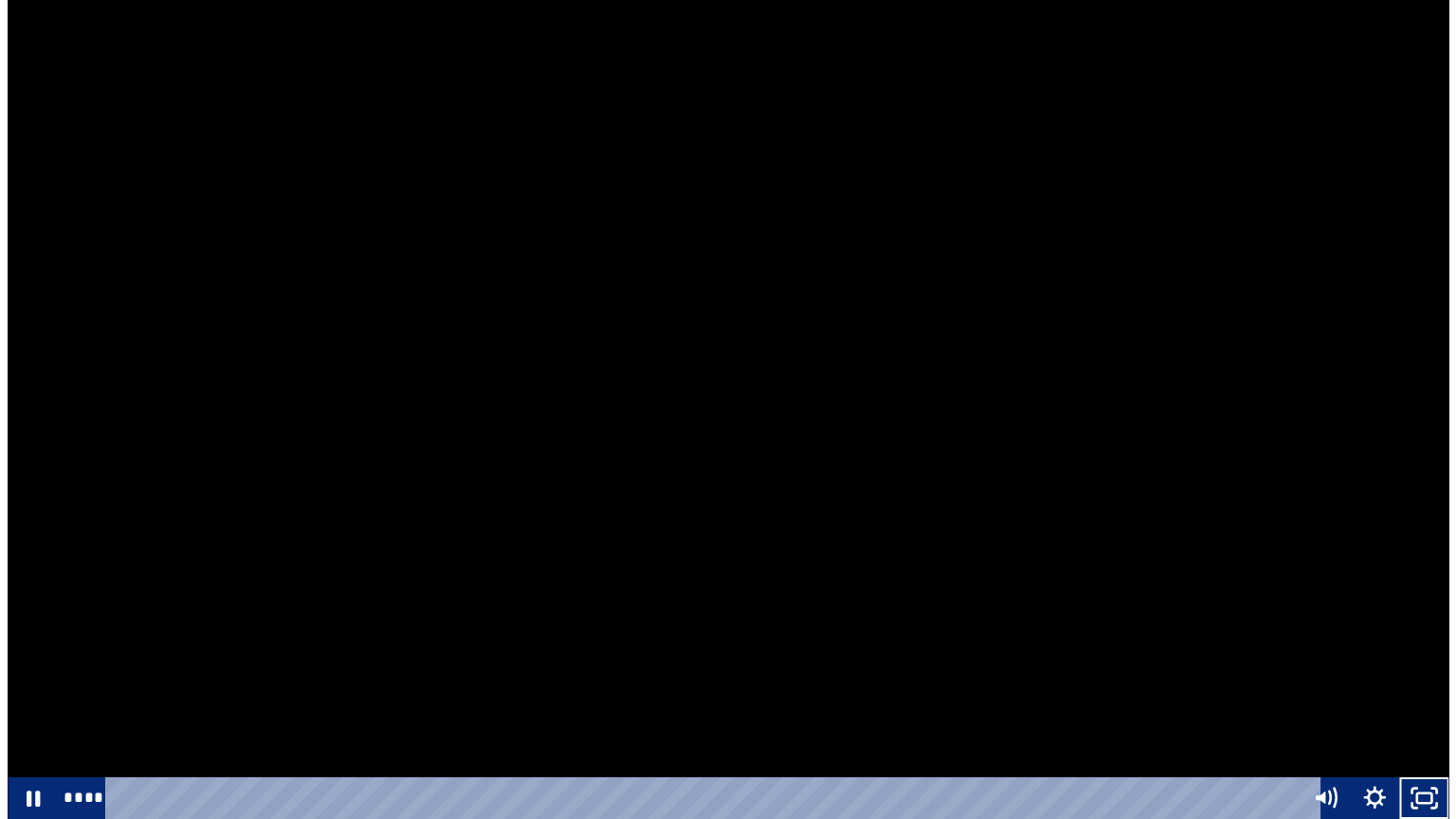 scroll, scrollTop: 320, scrollLeft: 0, axis: vertical 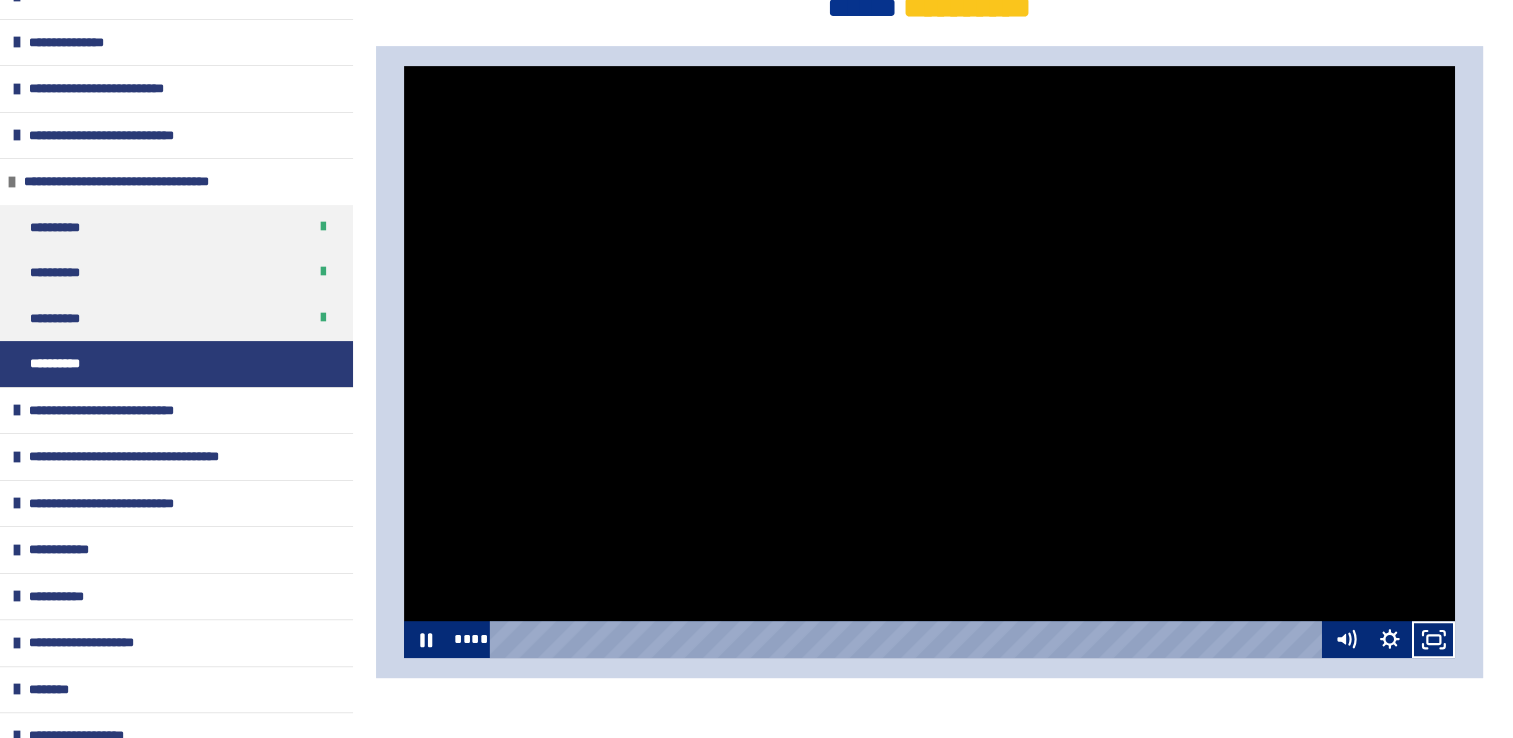 click at bounding box center (930, 362) 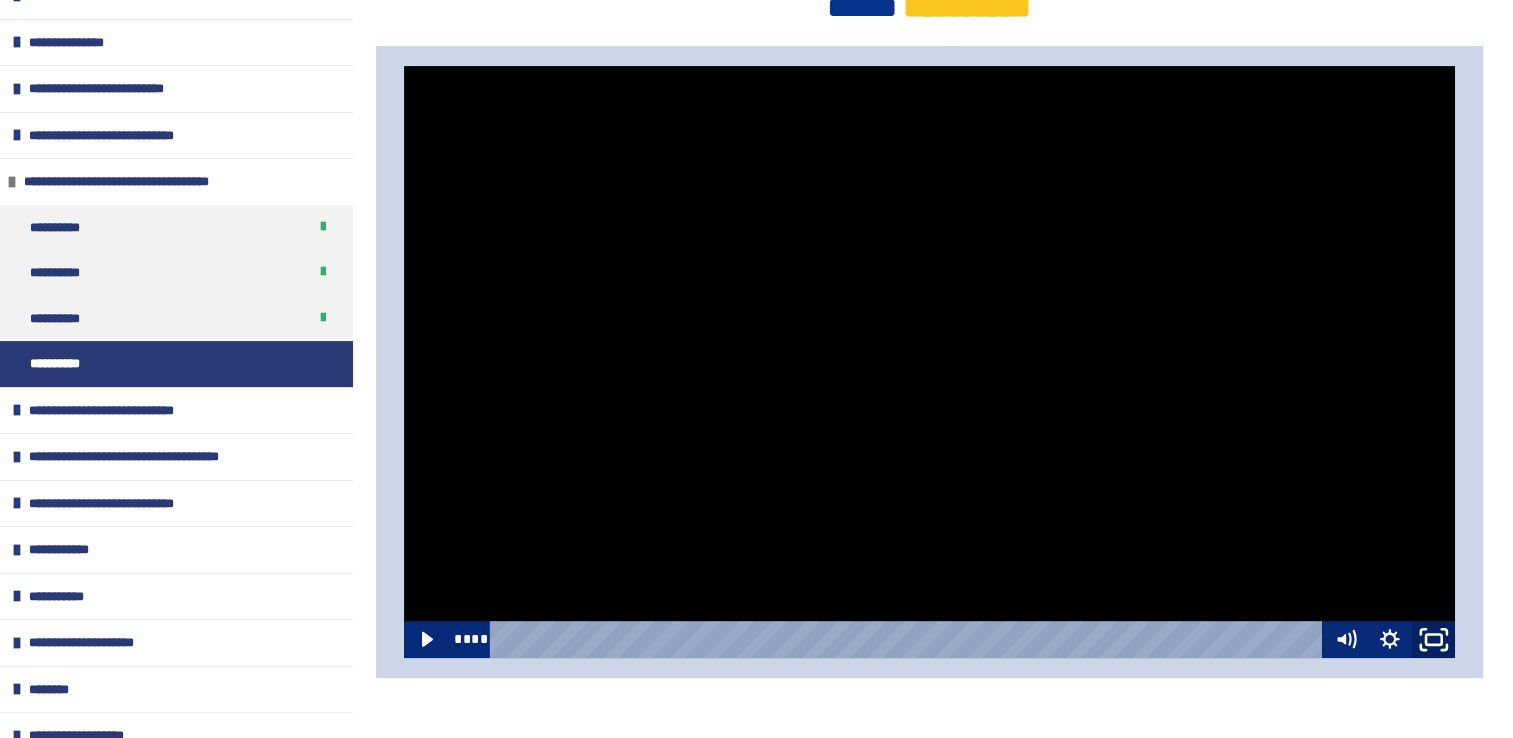 click 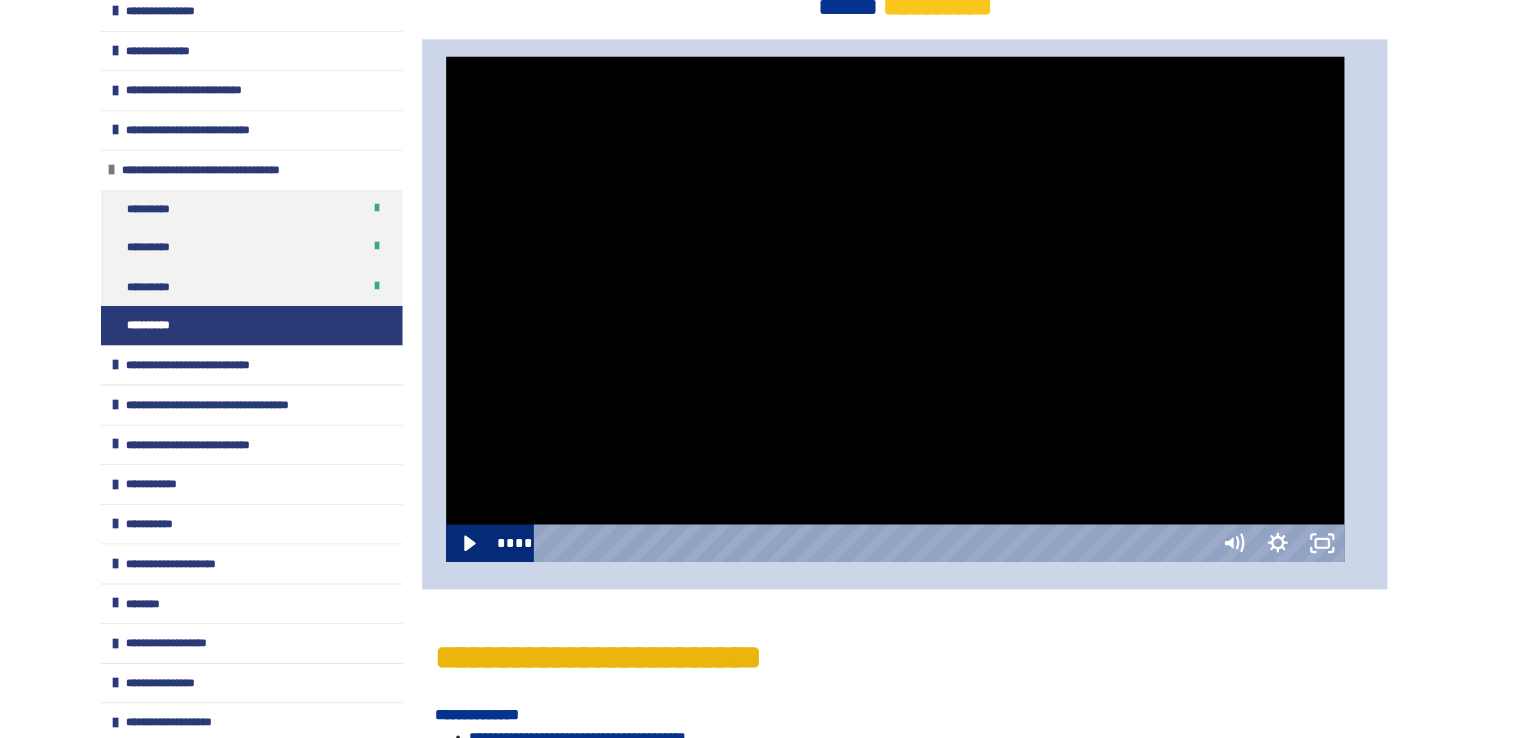scroll, scrollTop: 316, scrollLeft: 0, axis: vertical 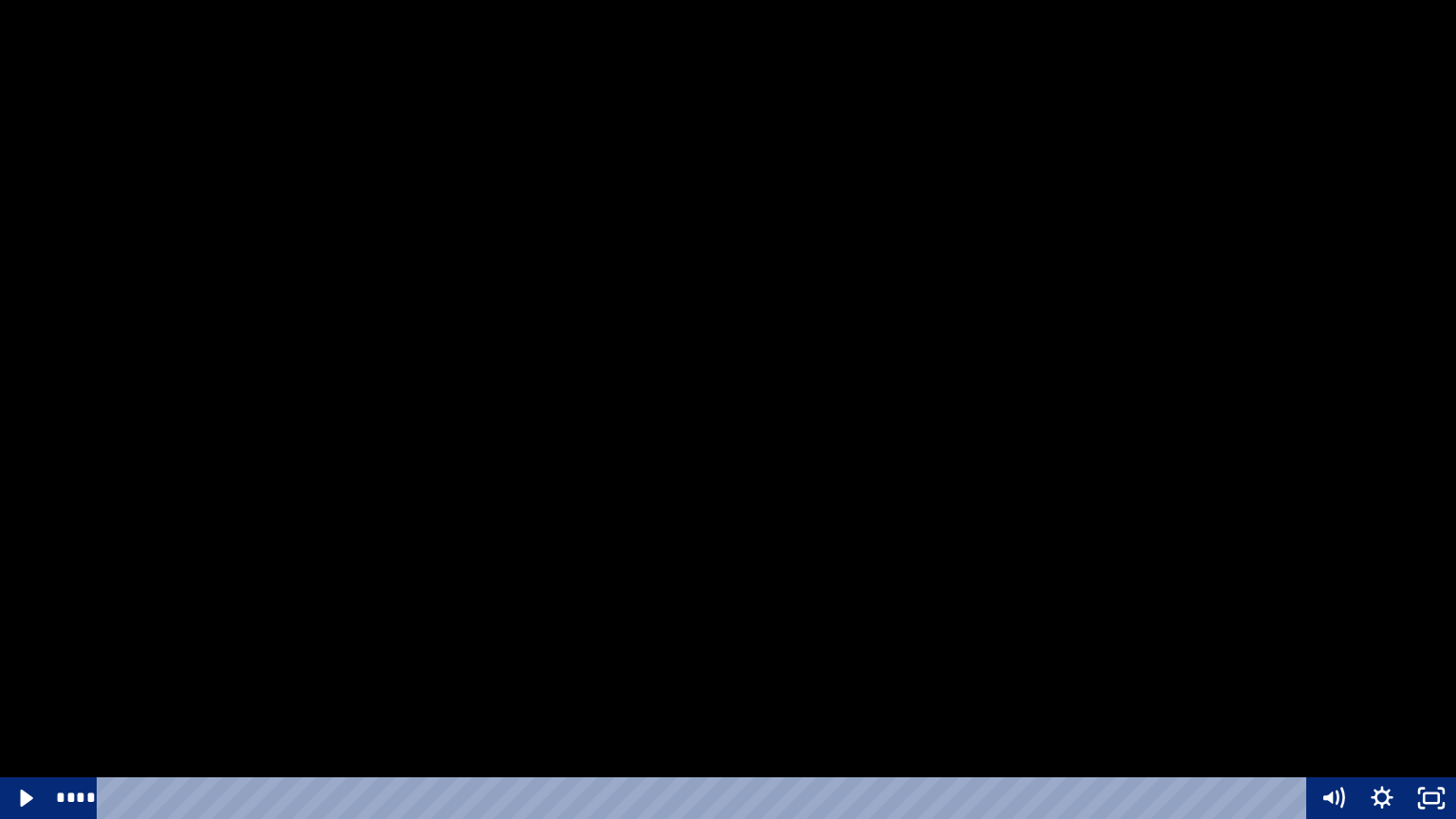 click at bounding box center [728, 410] 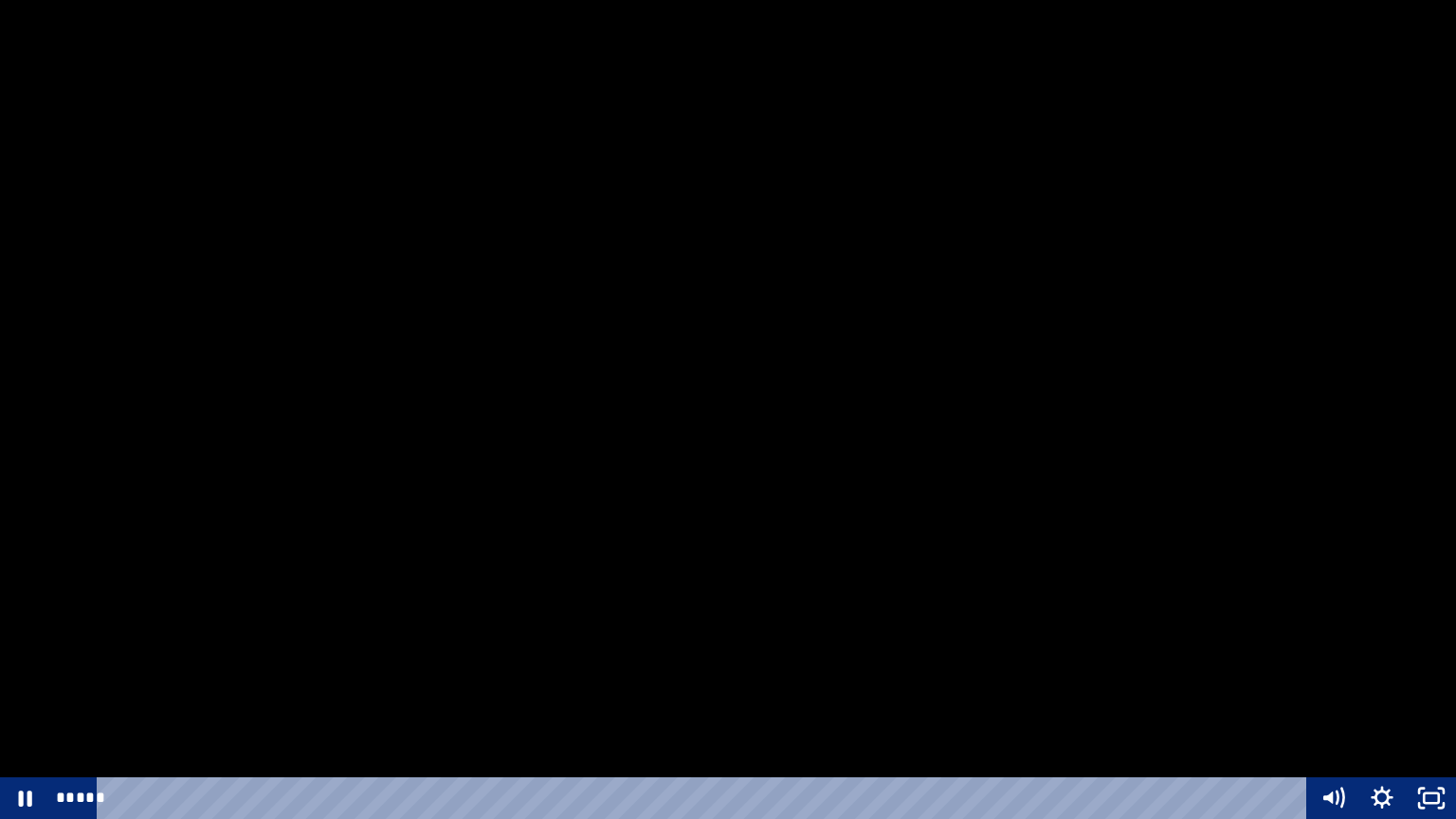 click at bounding box center [728, 410] 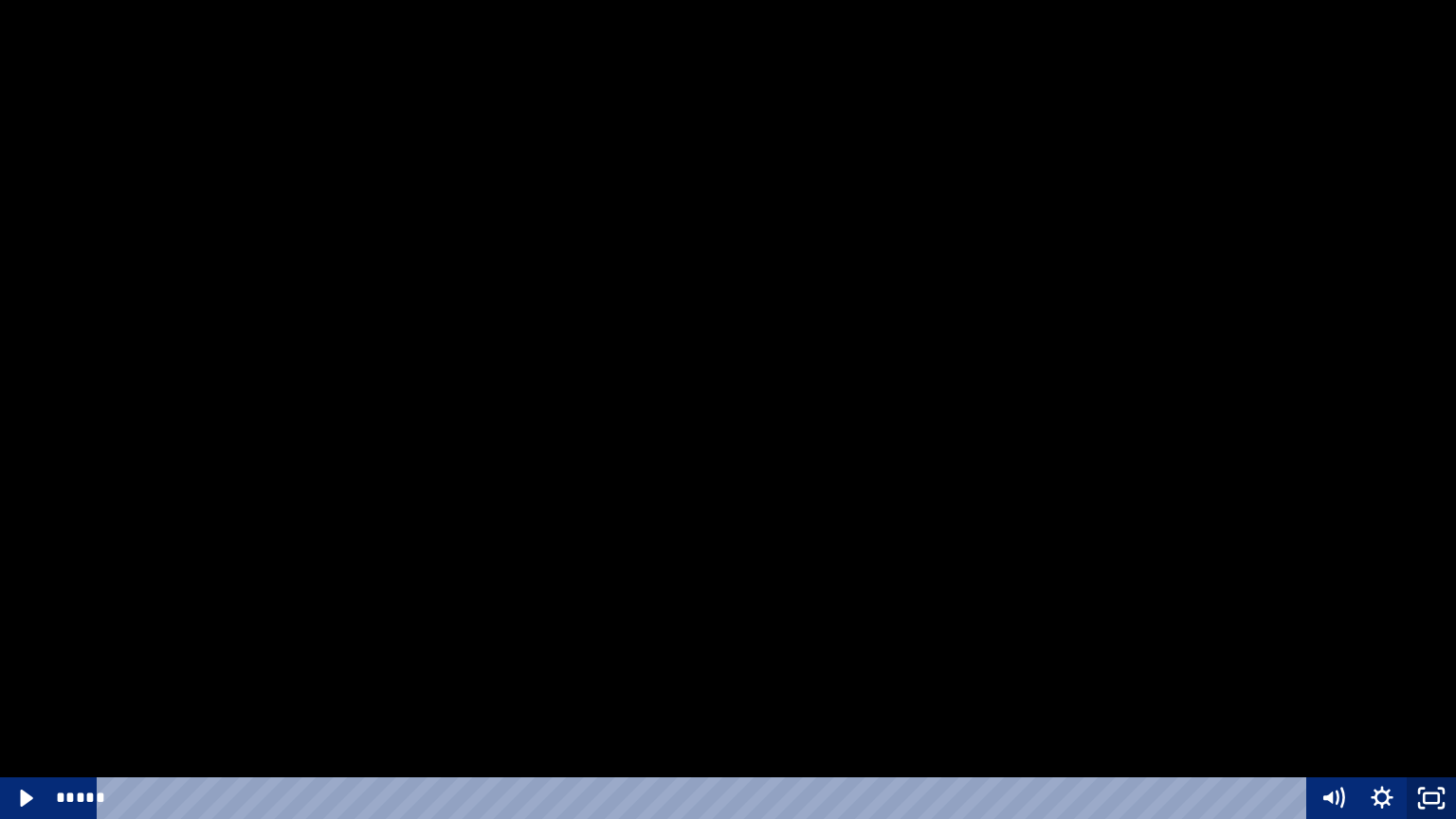 click 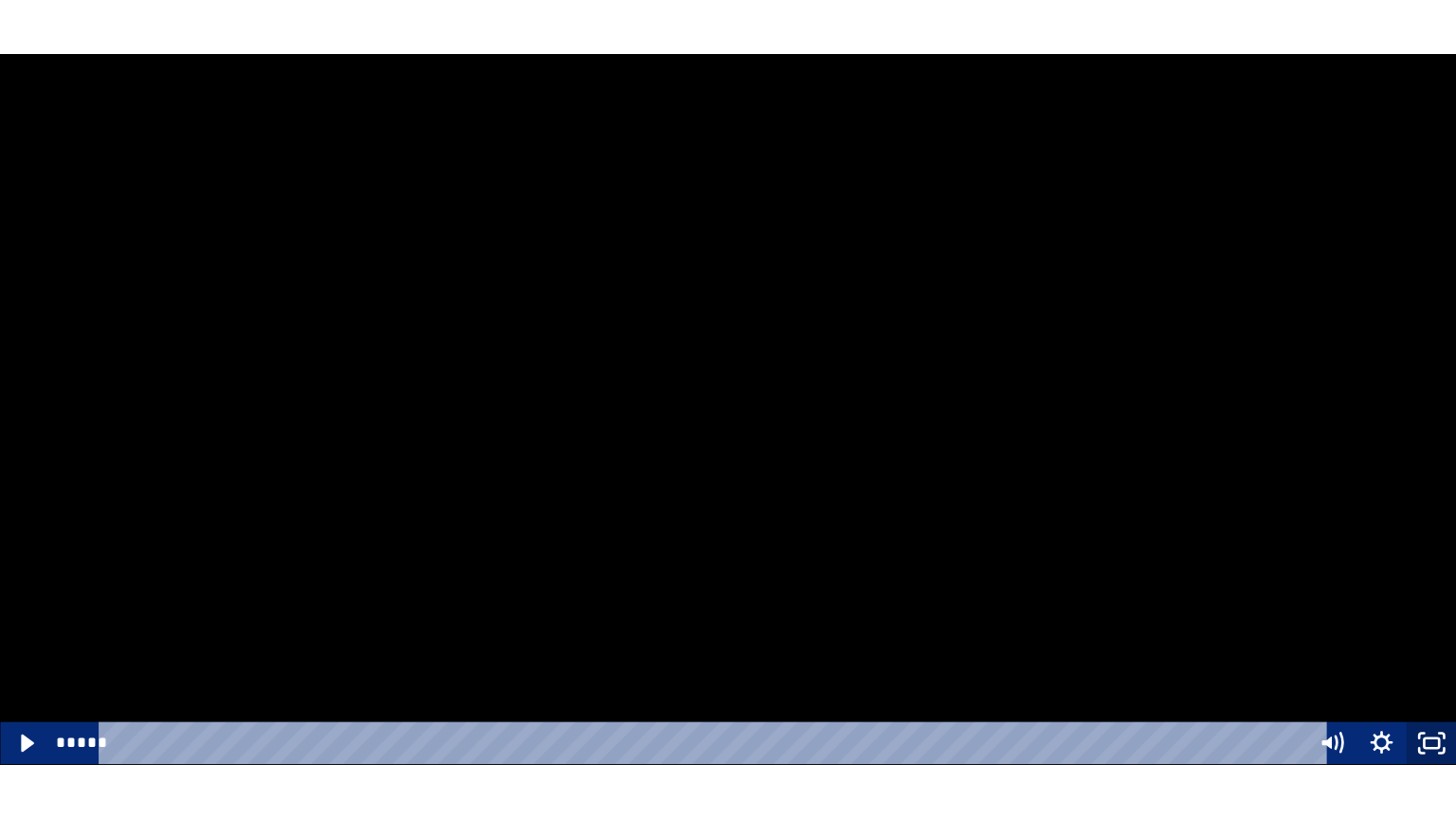 scroll, scrollTop: 320, scrollLeft: 0, axis: vertical 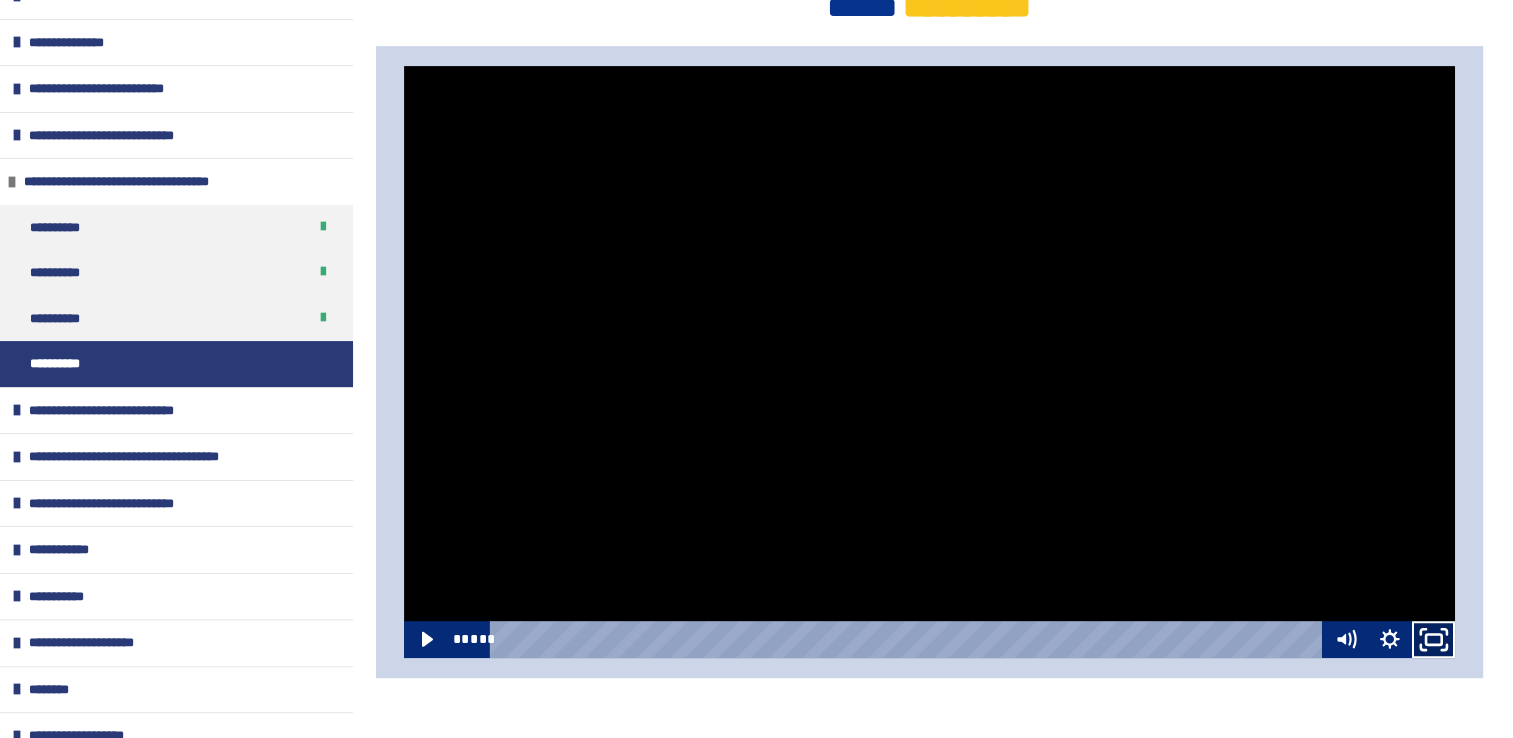click 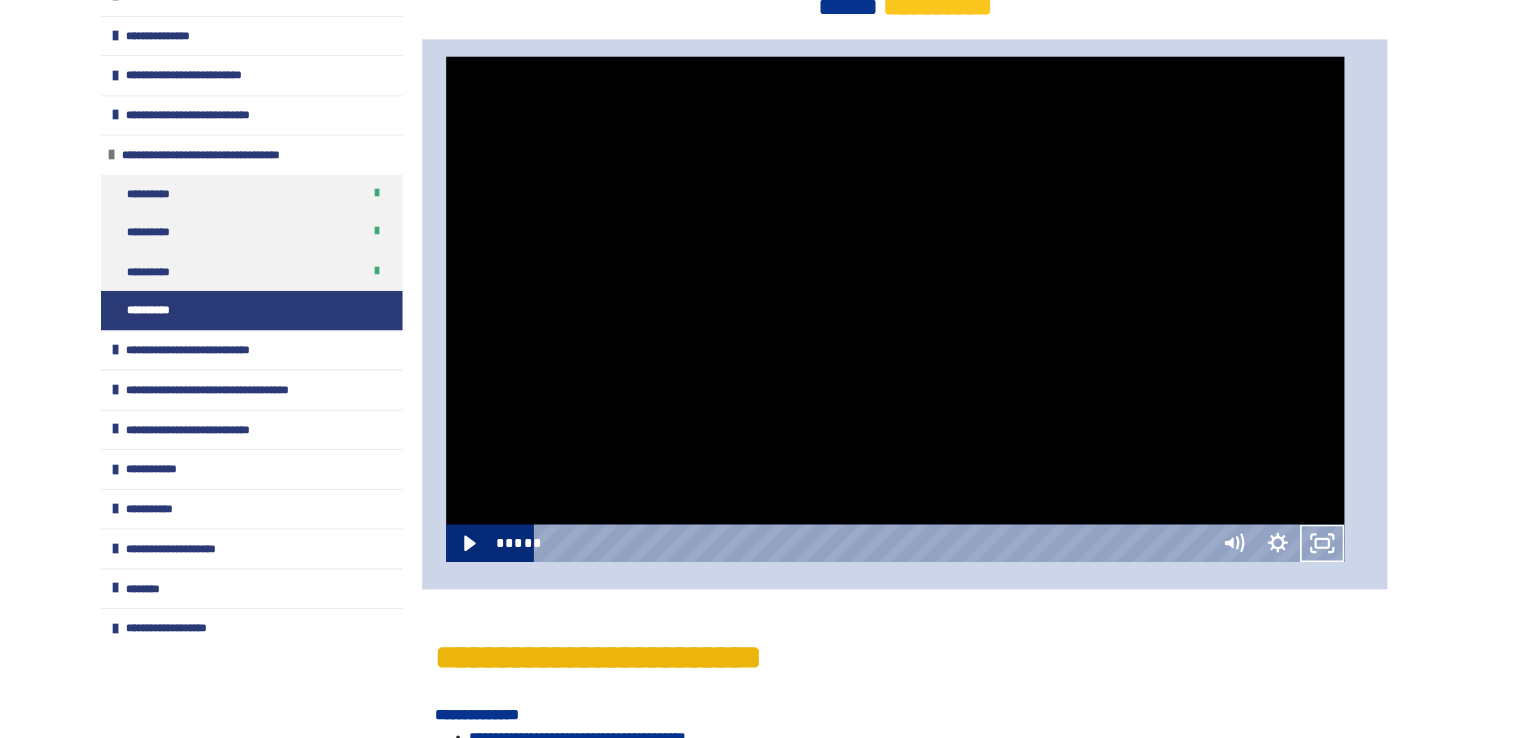 scroll, scrollTop: 316, scrollLeft: 0, axis: vertical 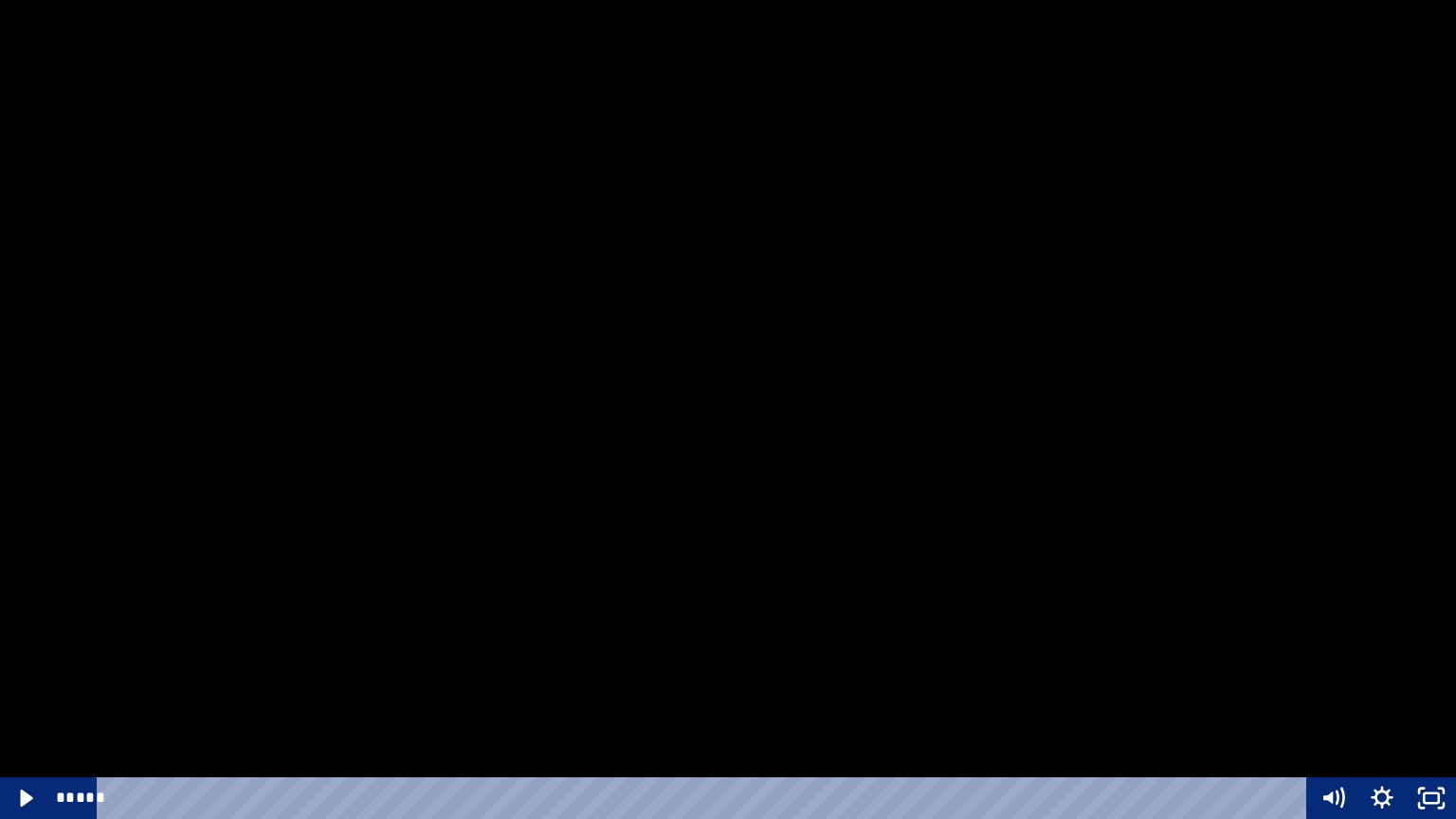 click at bounding box center (728, 410) 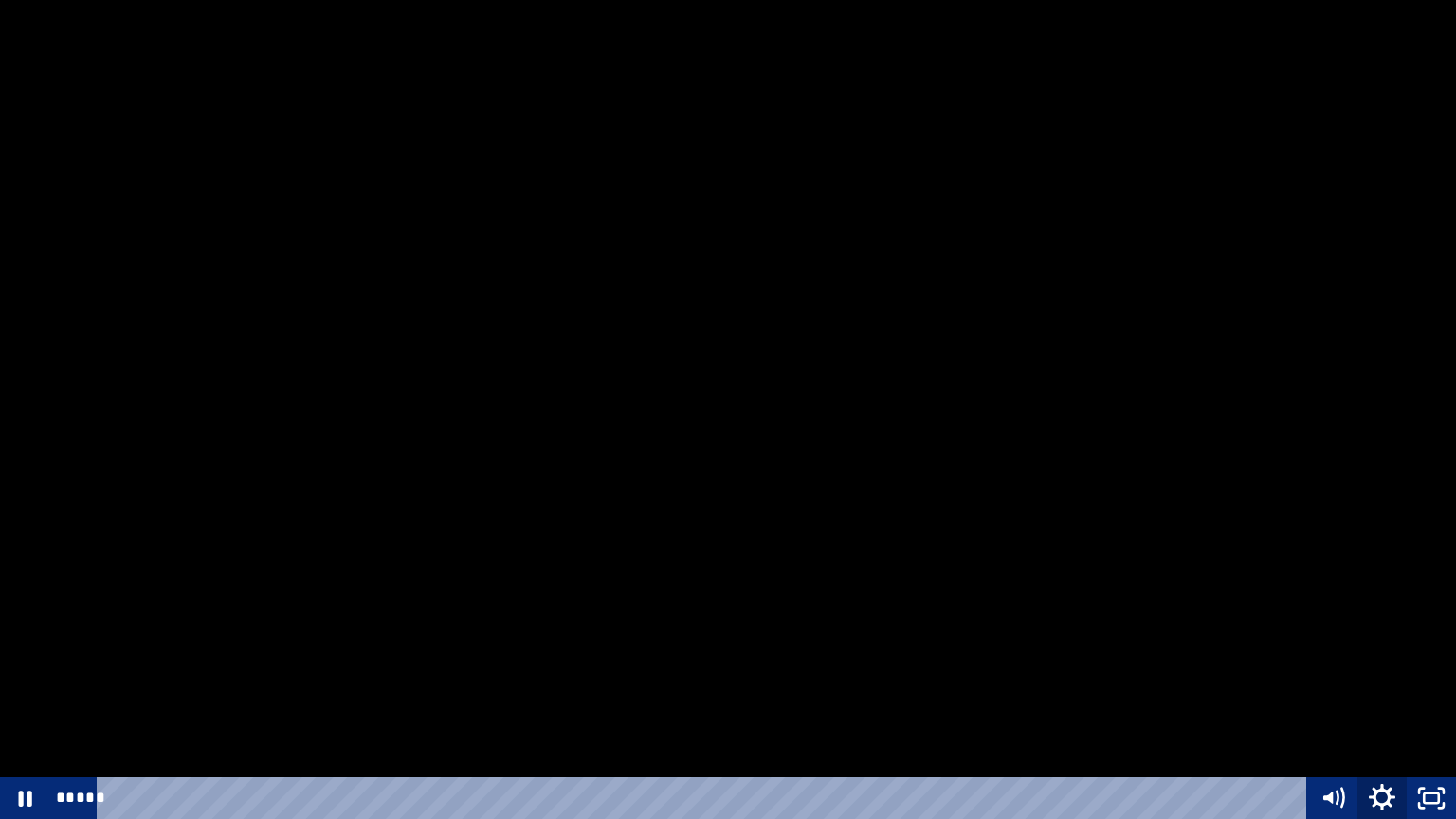click 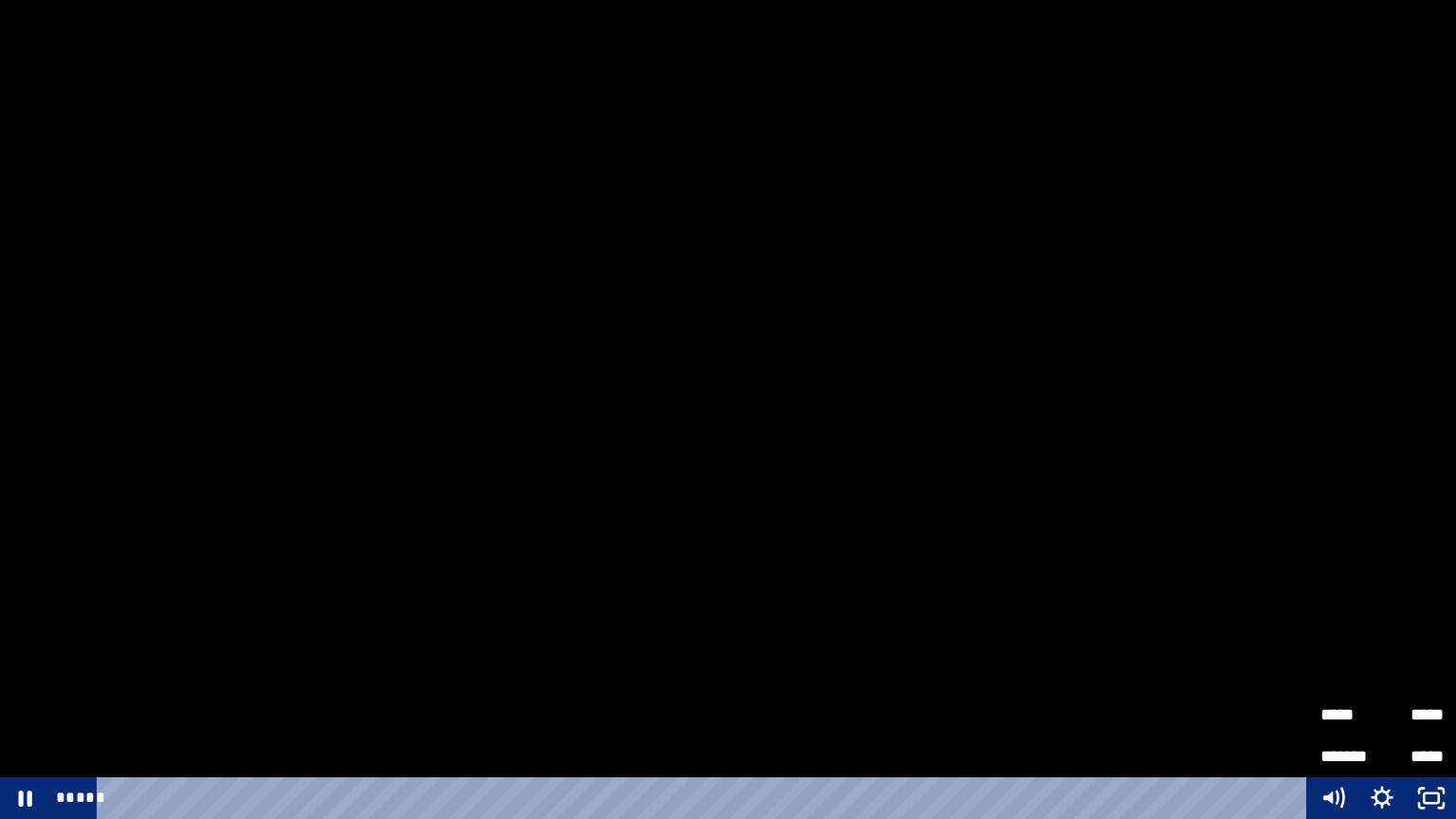 click on "*****" at bounding box center [1351, 715] 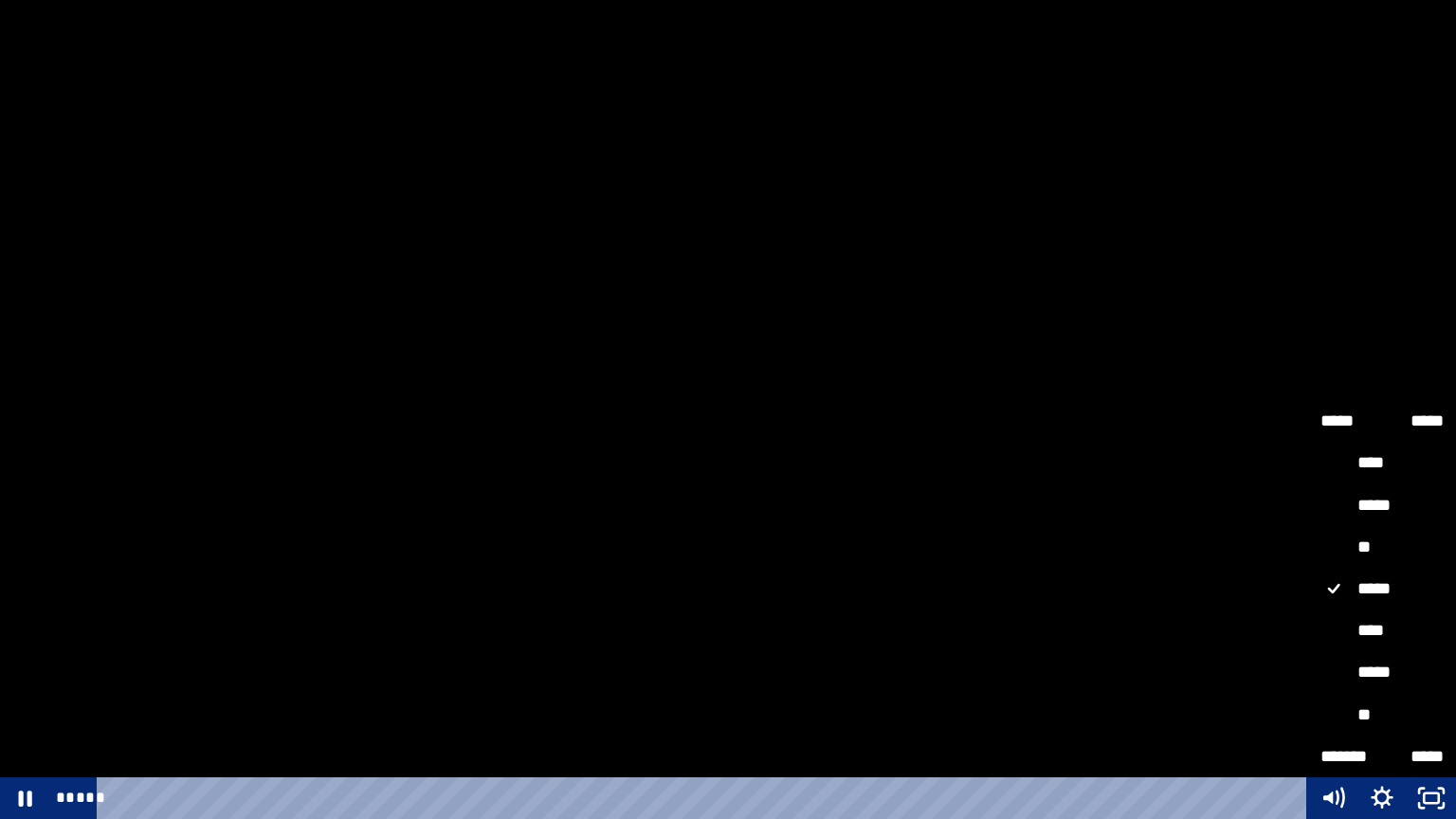 click on "****" at bounding box center [1382, 631] 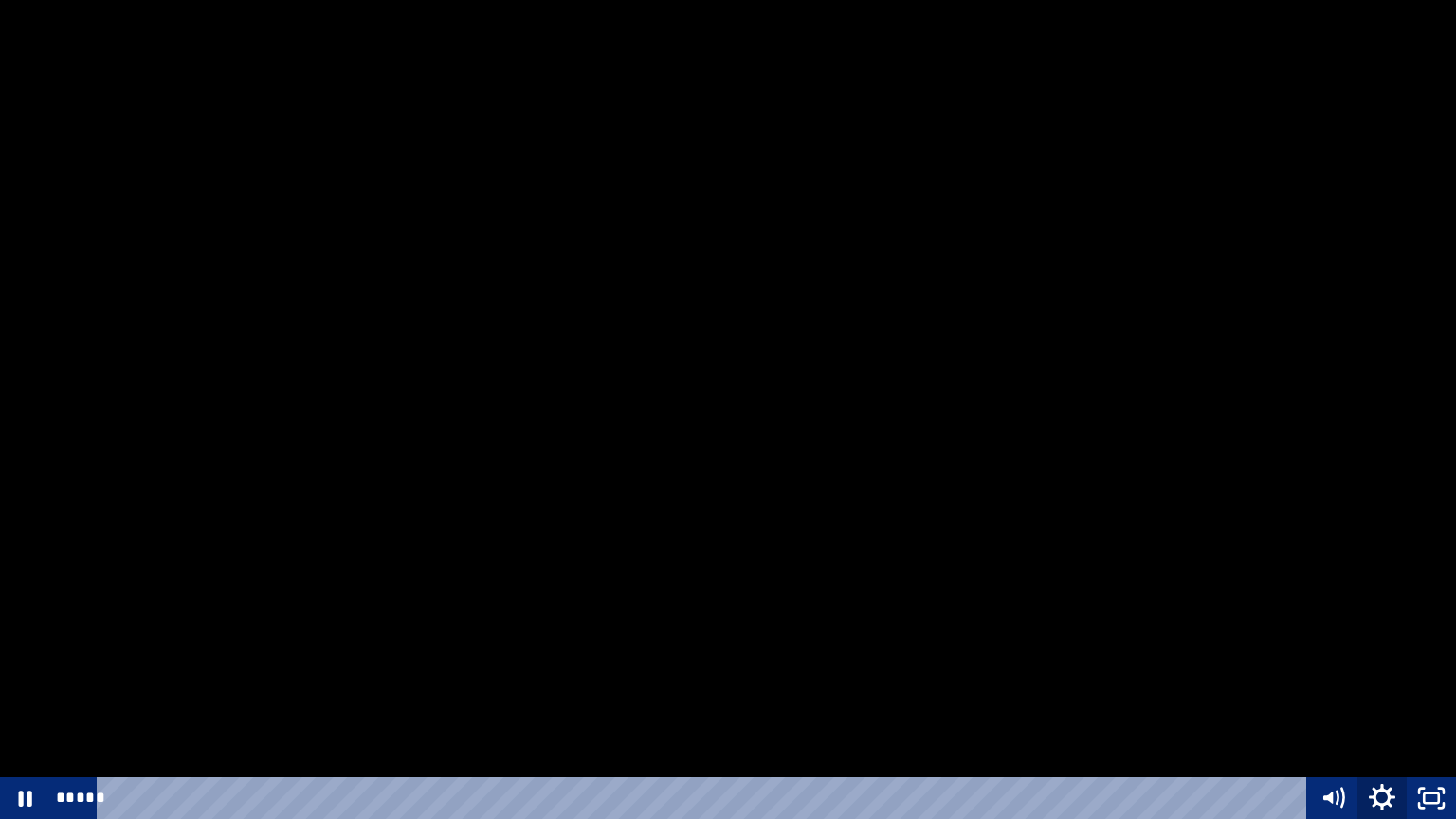 click 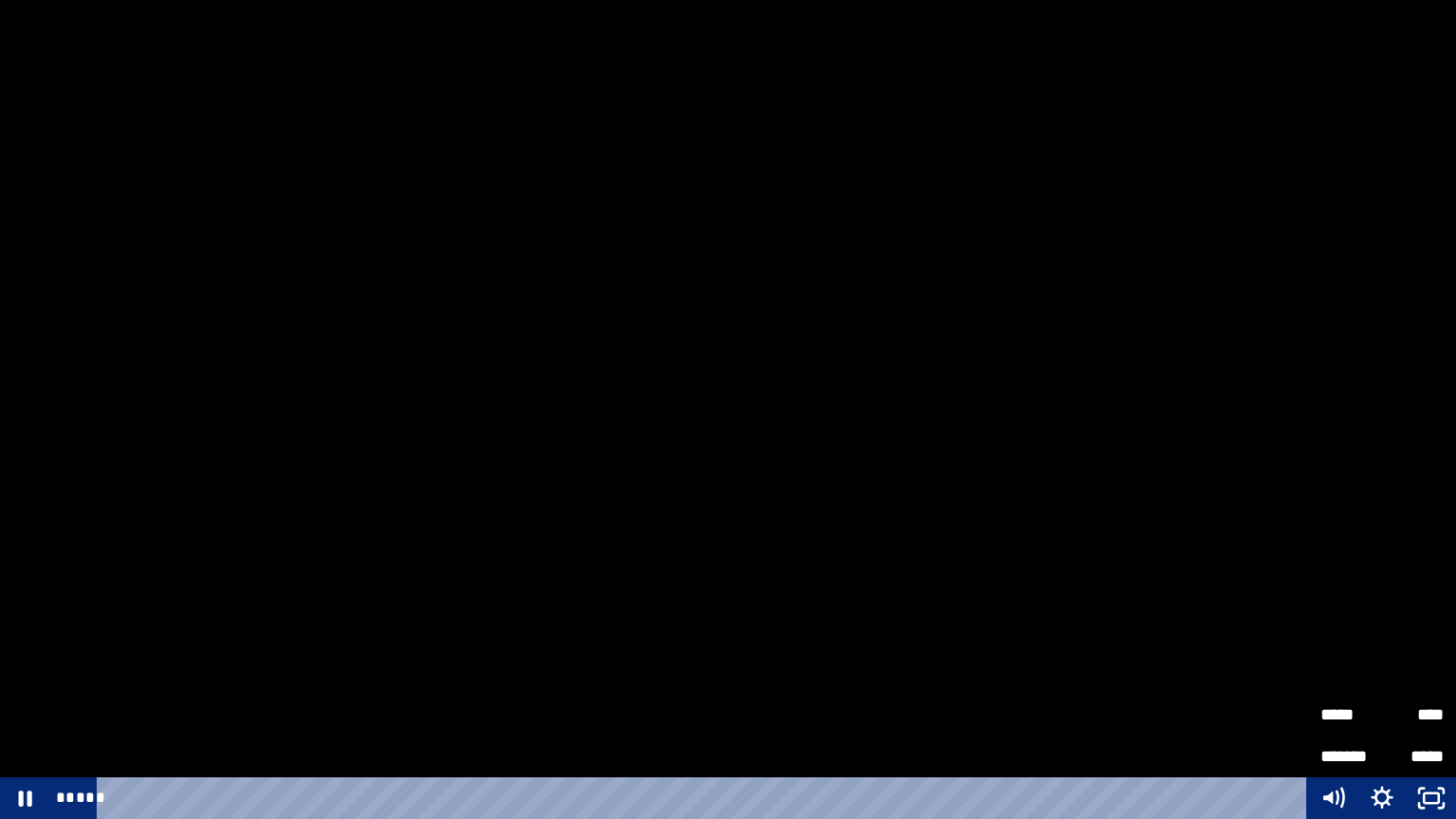 click on "****" at bounding box center (1412, 706) 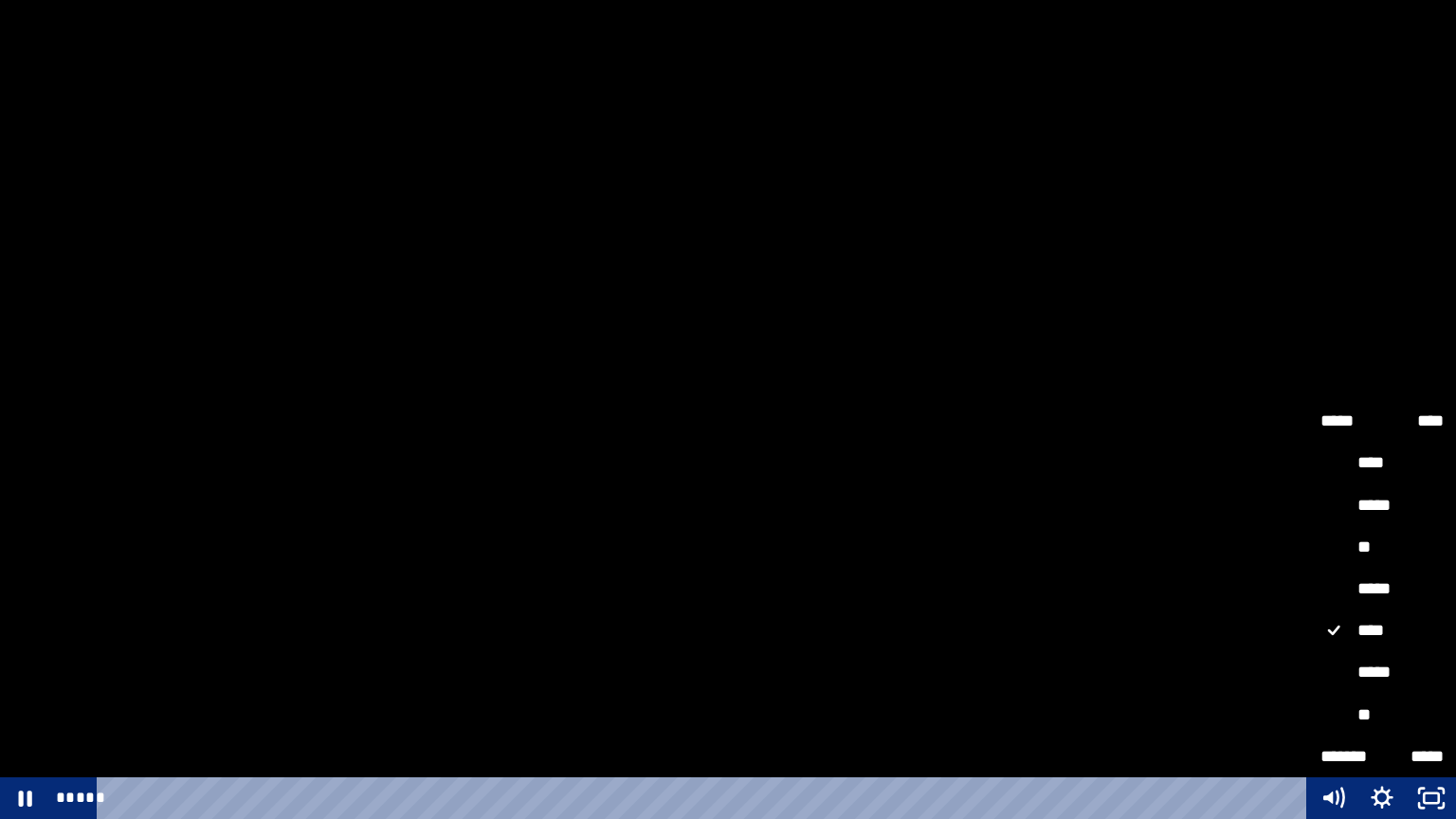click on "*****" at bounding box center (1382, 590) 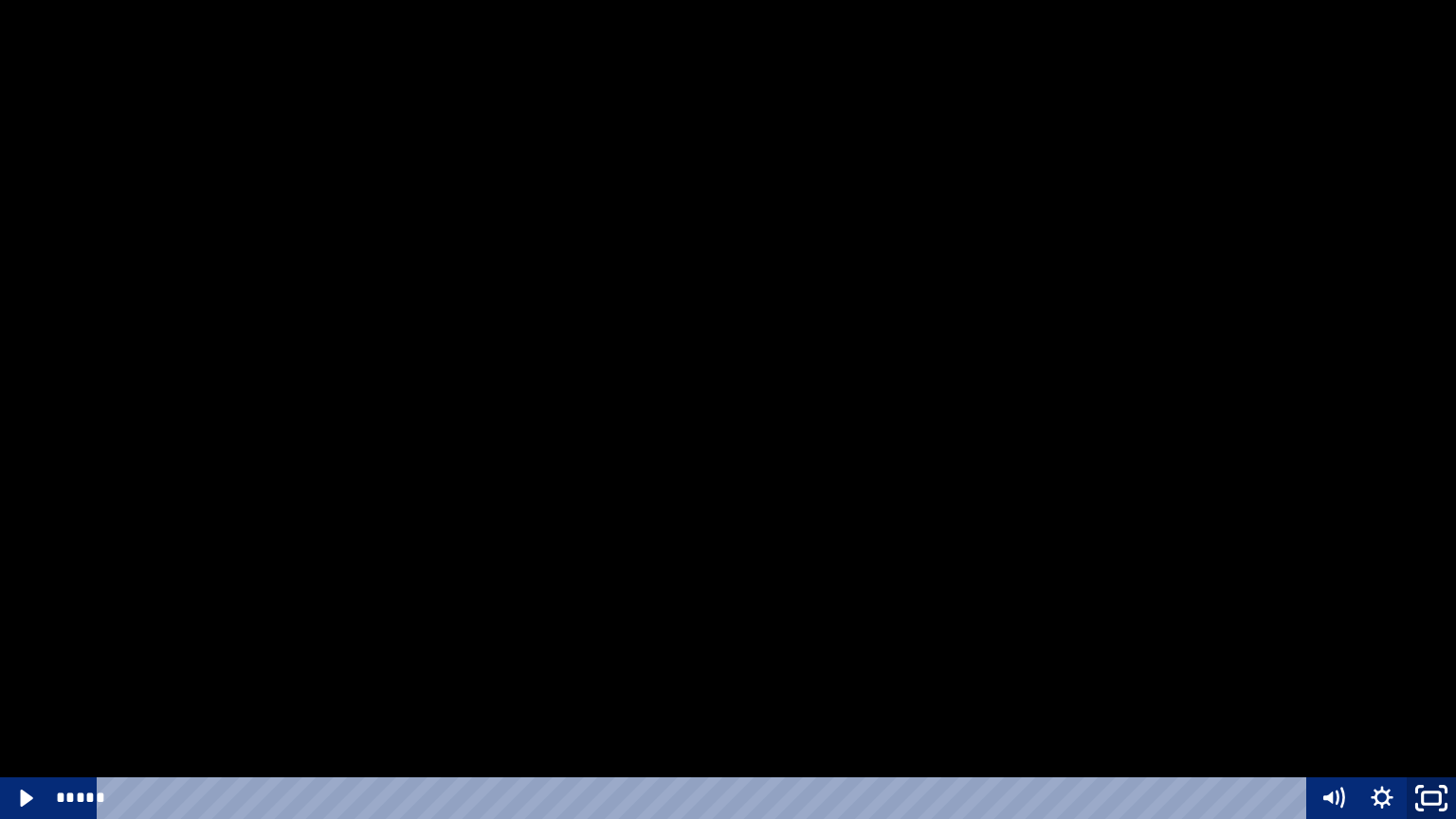 click 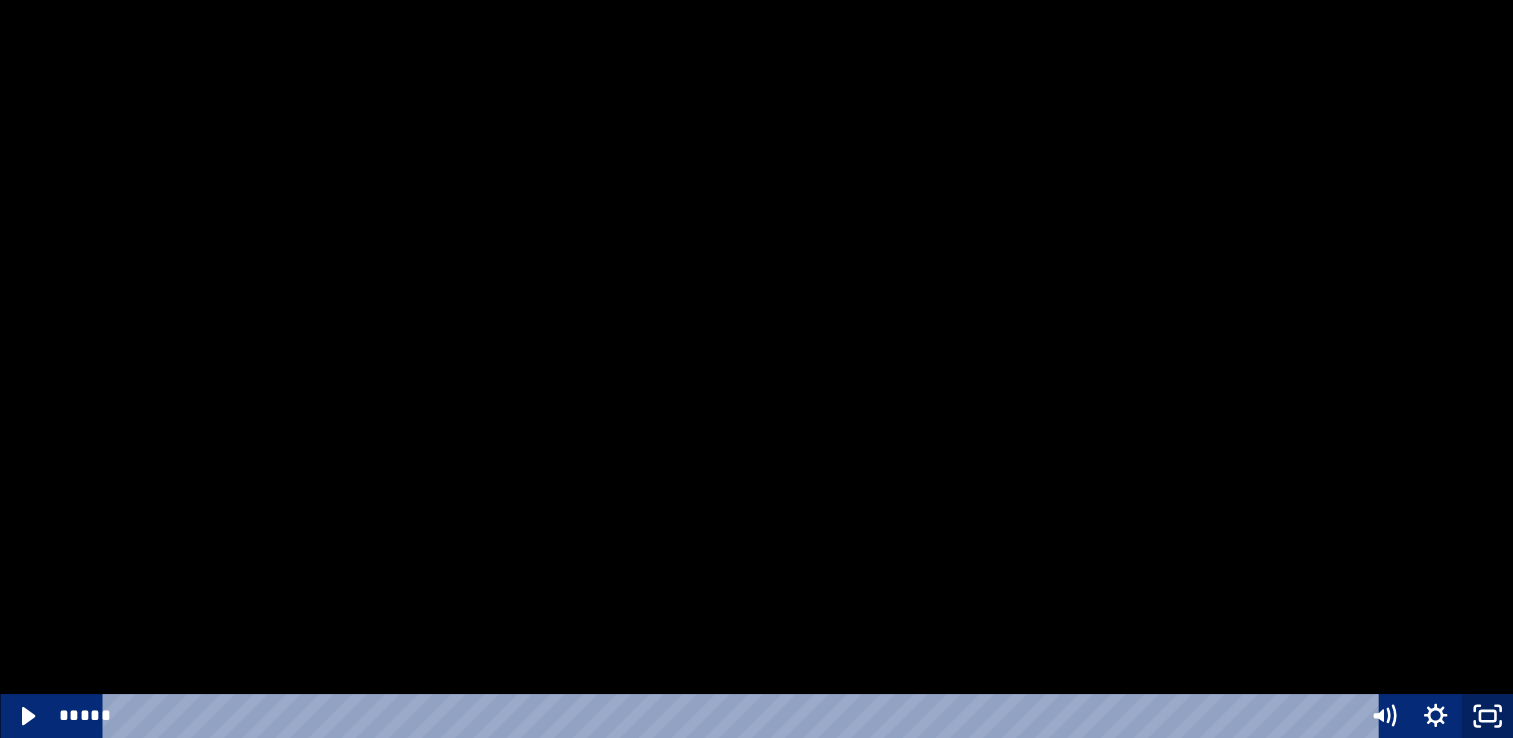 scroll, scrollTop: 338, scrollLeft: 0, axis: vertical 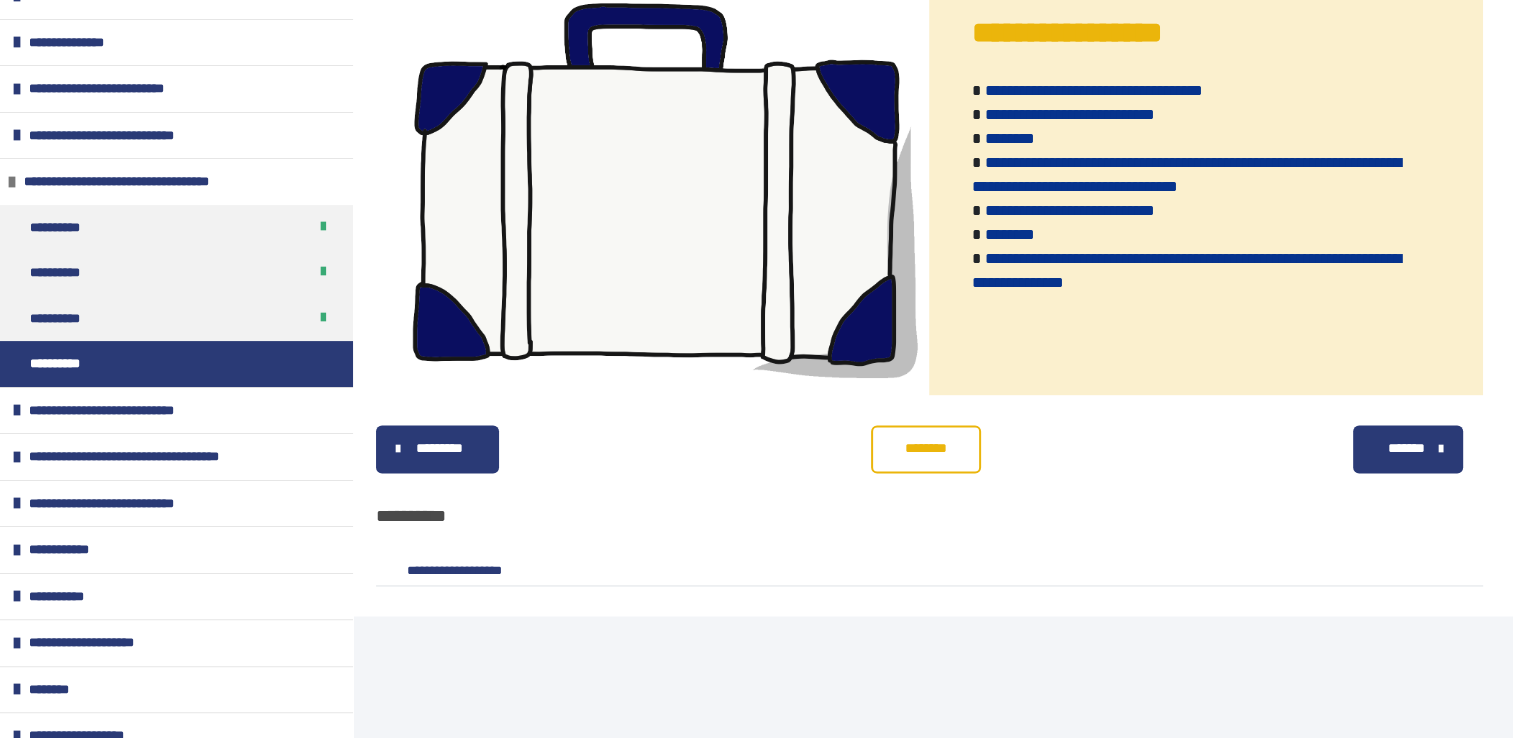 click on "********" at bounding box center [926, 448] 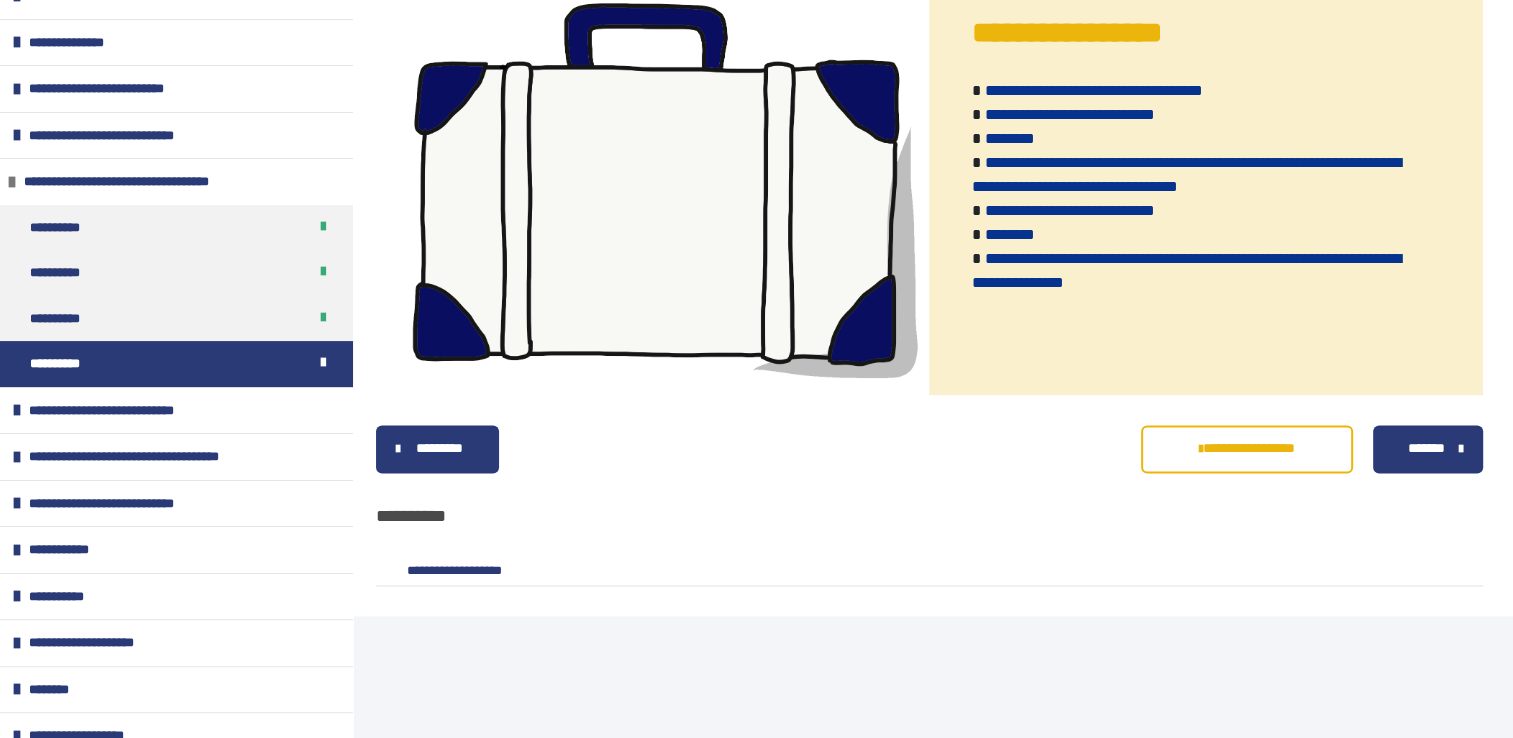 click on "*******" at bounding box center (1425, 448) 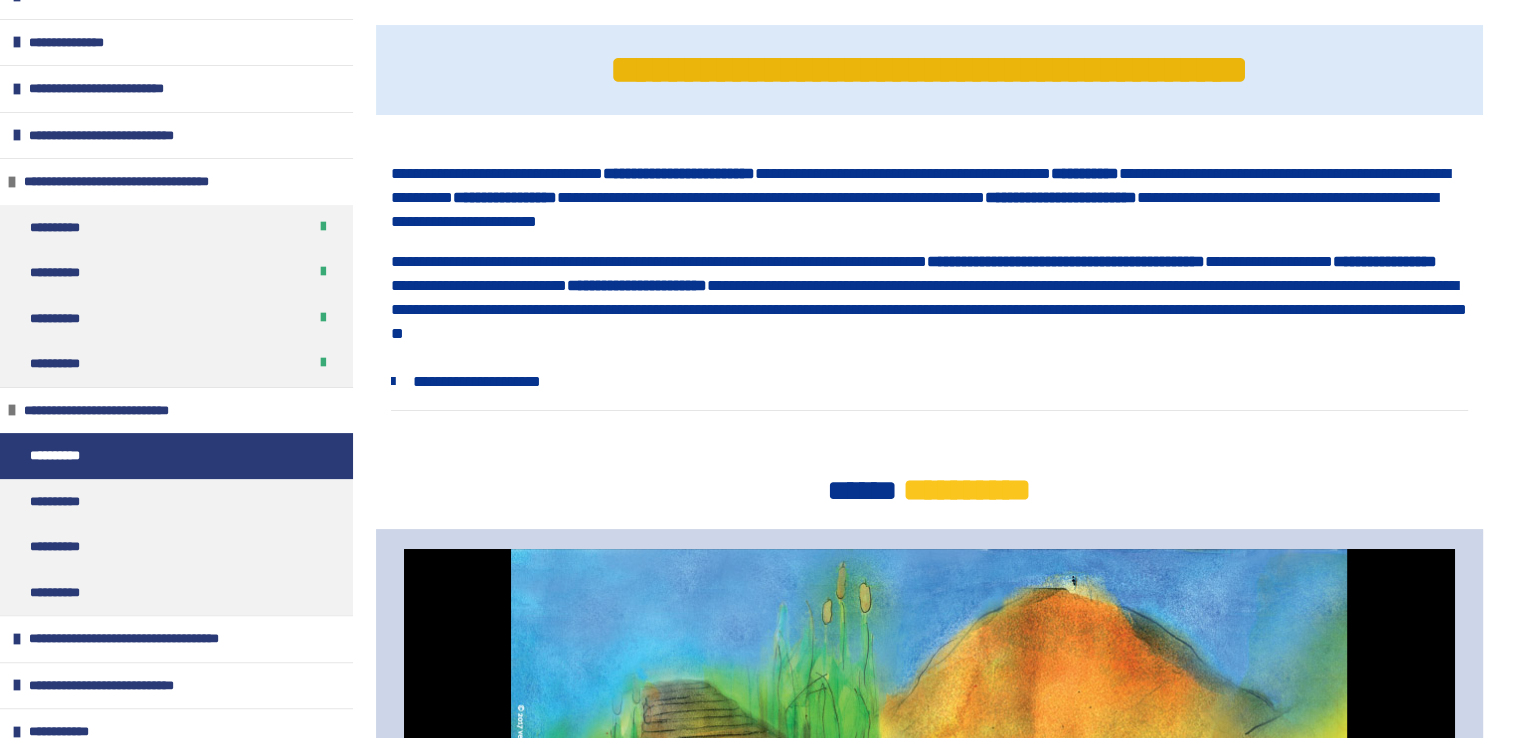 scroll, scrollTop: 314, scrollLeft: 0, axis: vertical 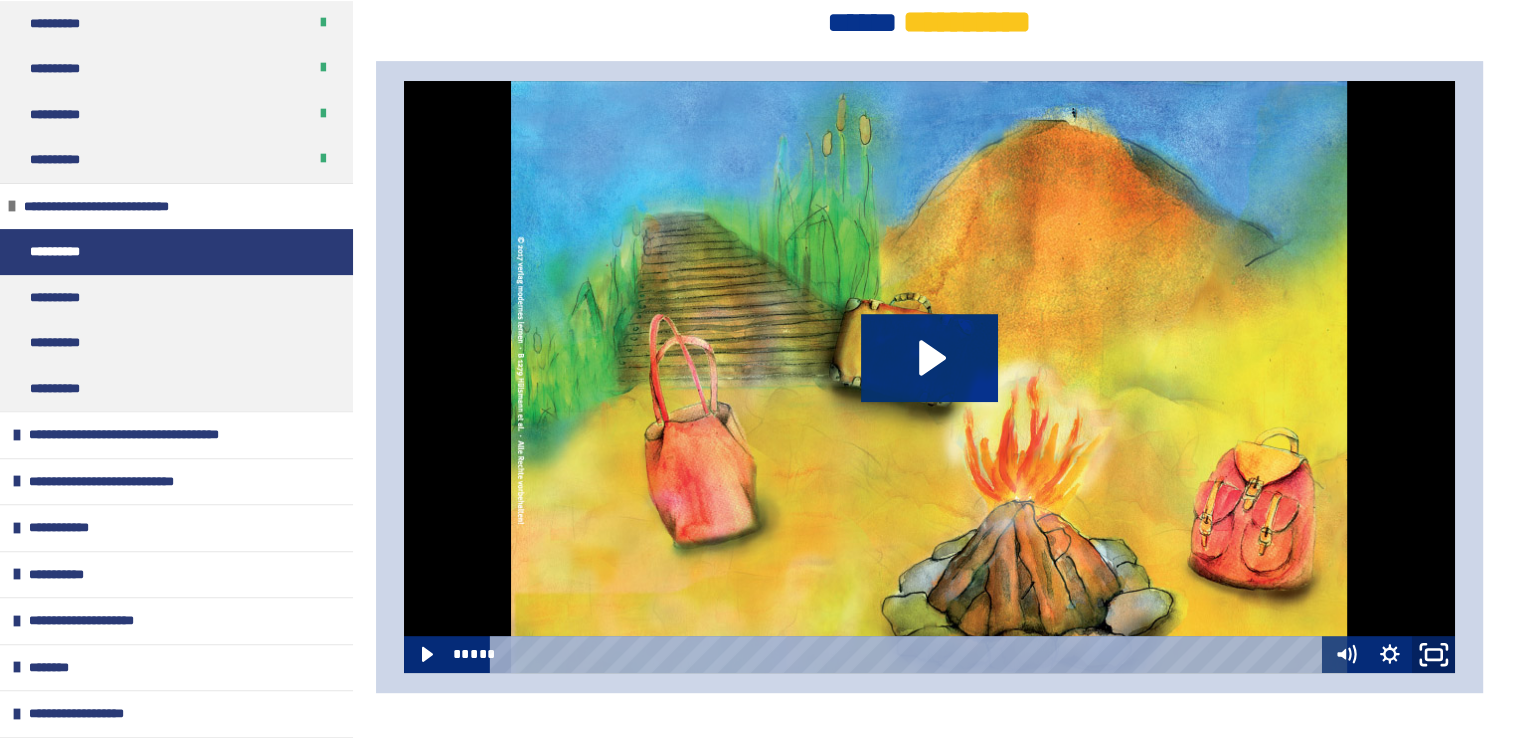 click 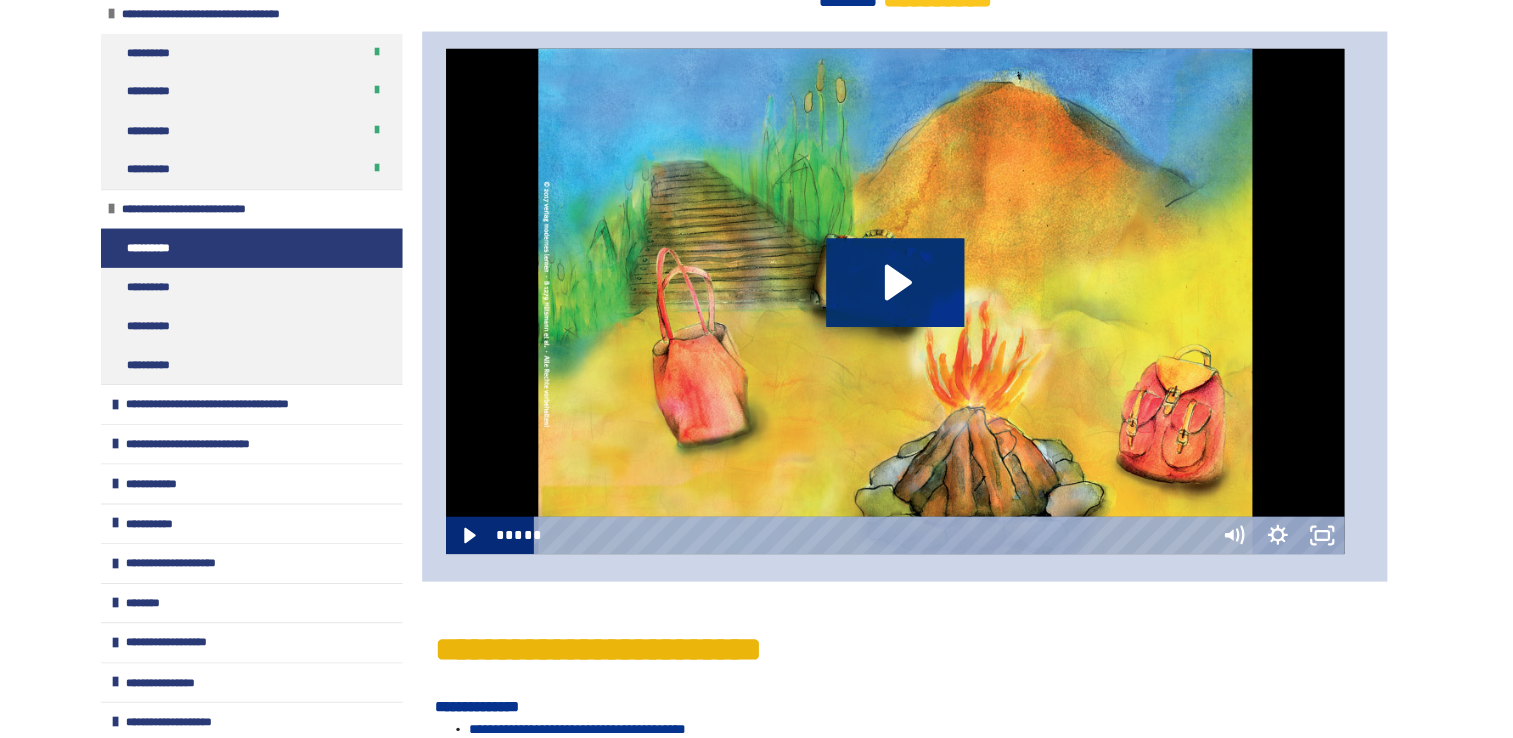 scroll, scrollTop: 499, scrollLeft: 0, axis: vertical 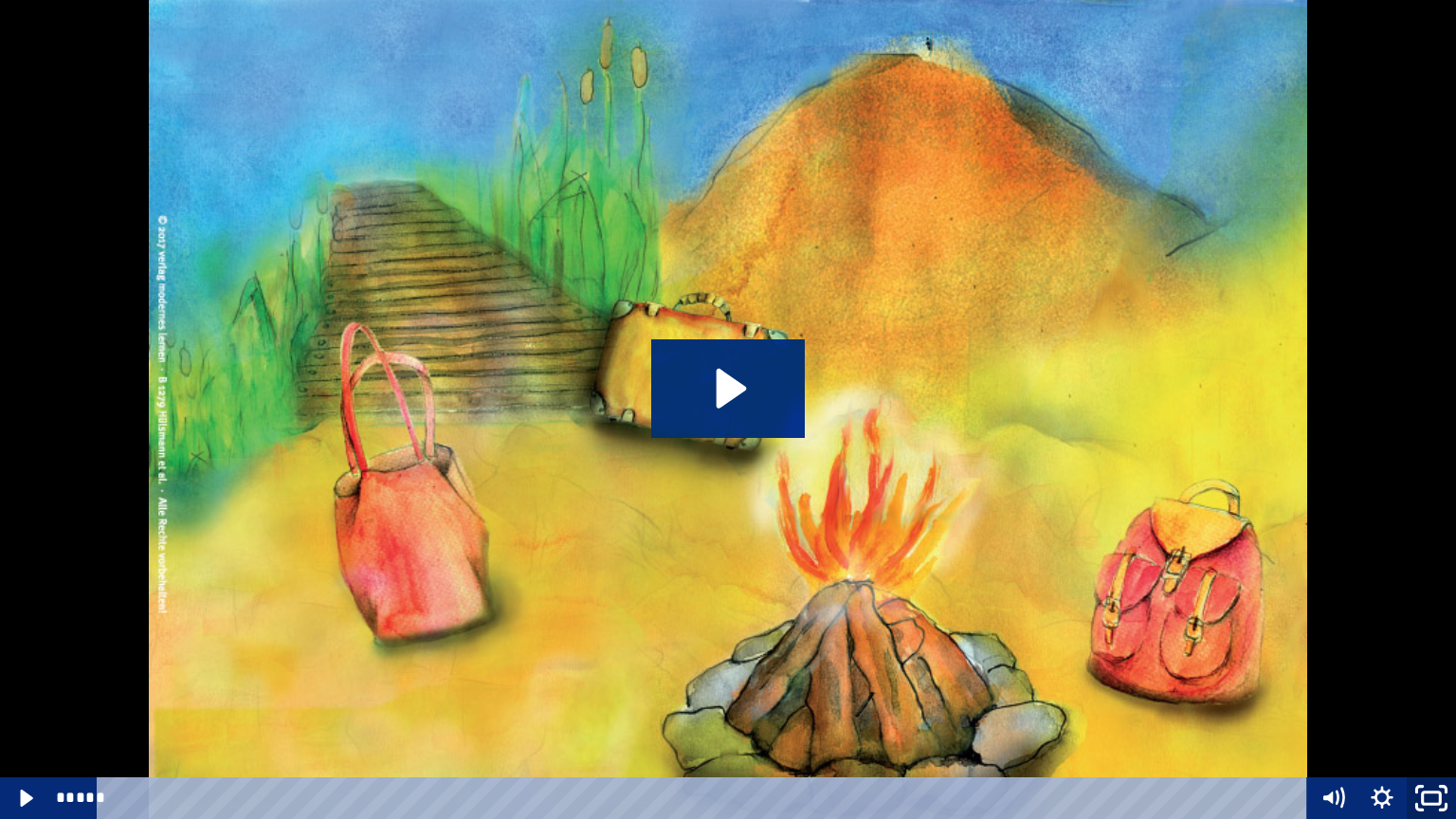 click 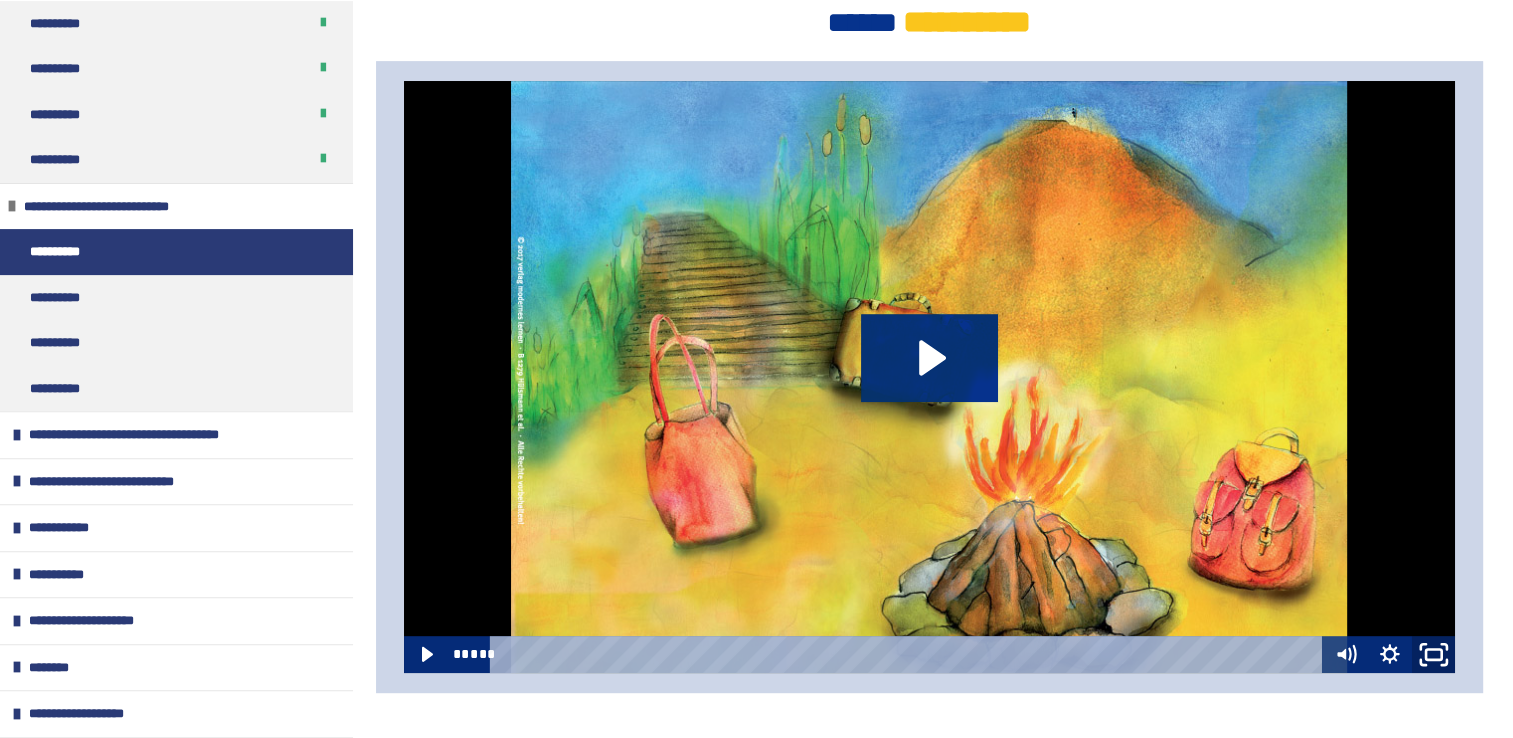 click 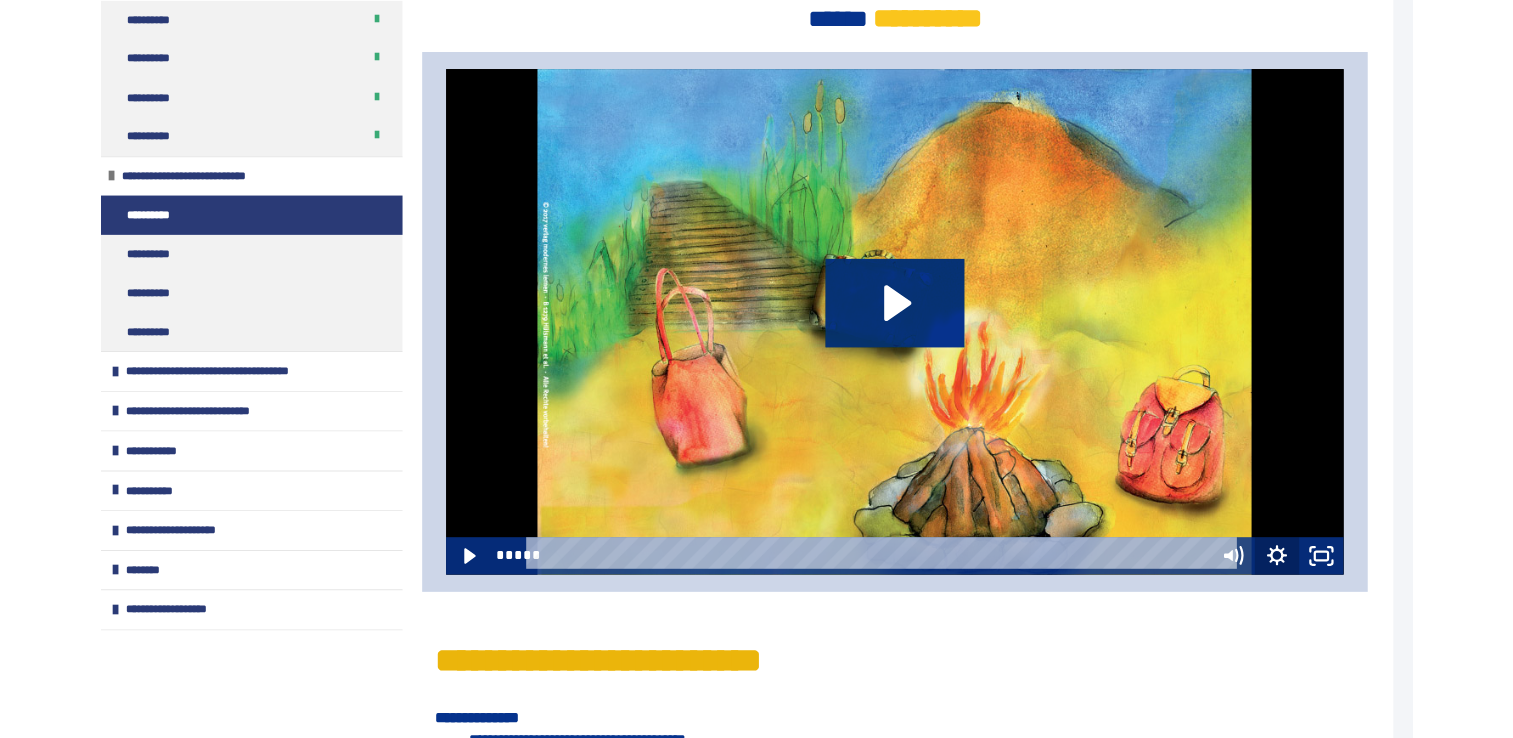 scroll, scrollTop: 499, scrollLeft: 0, axis: vertical 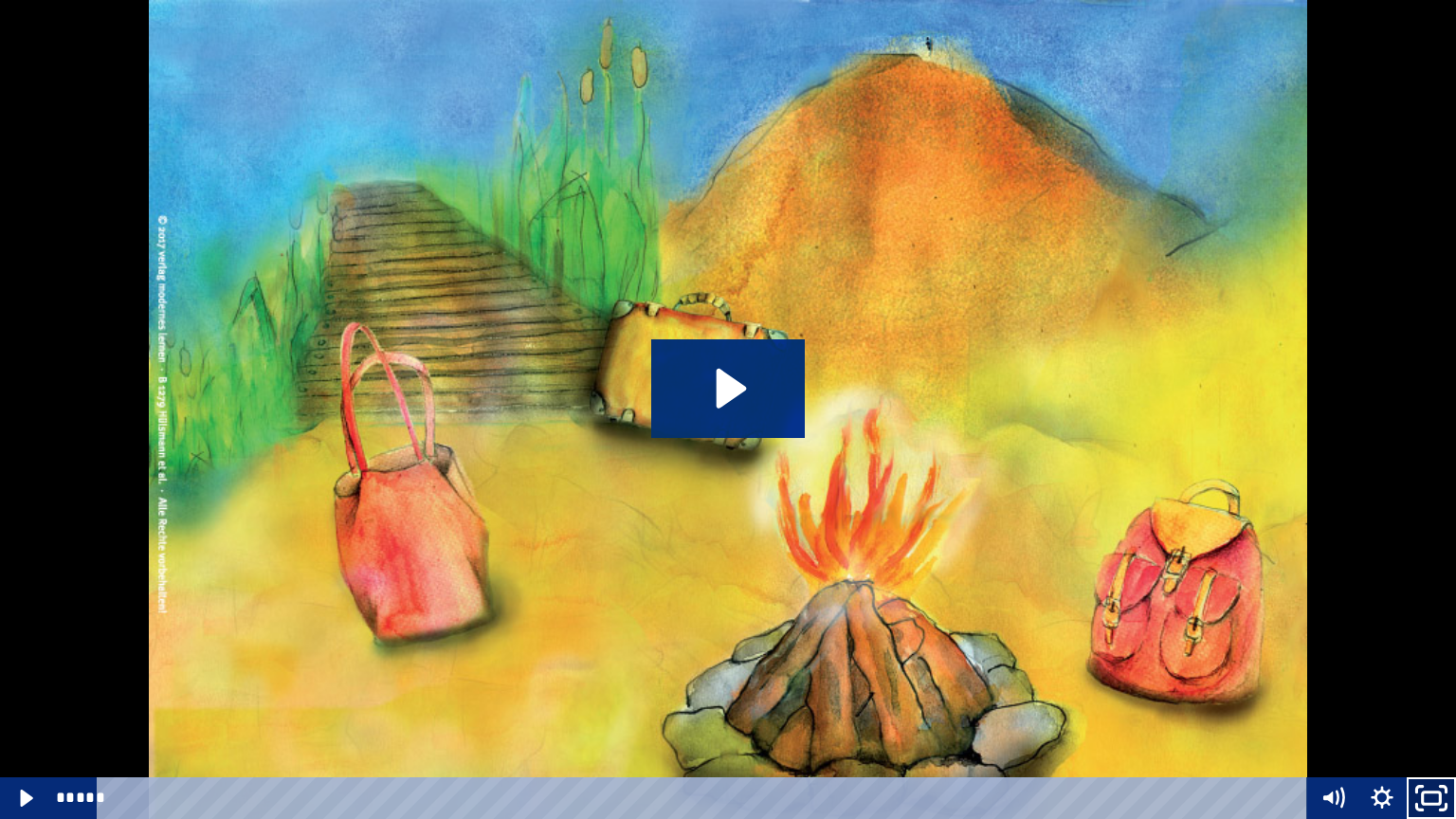 click 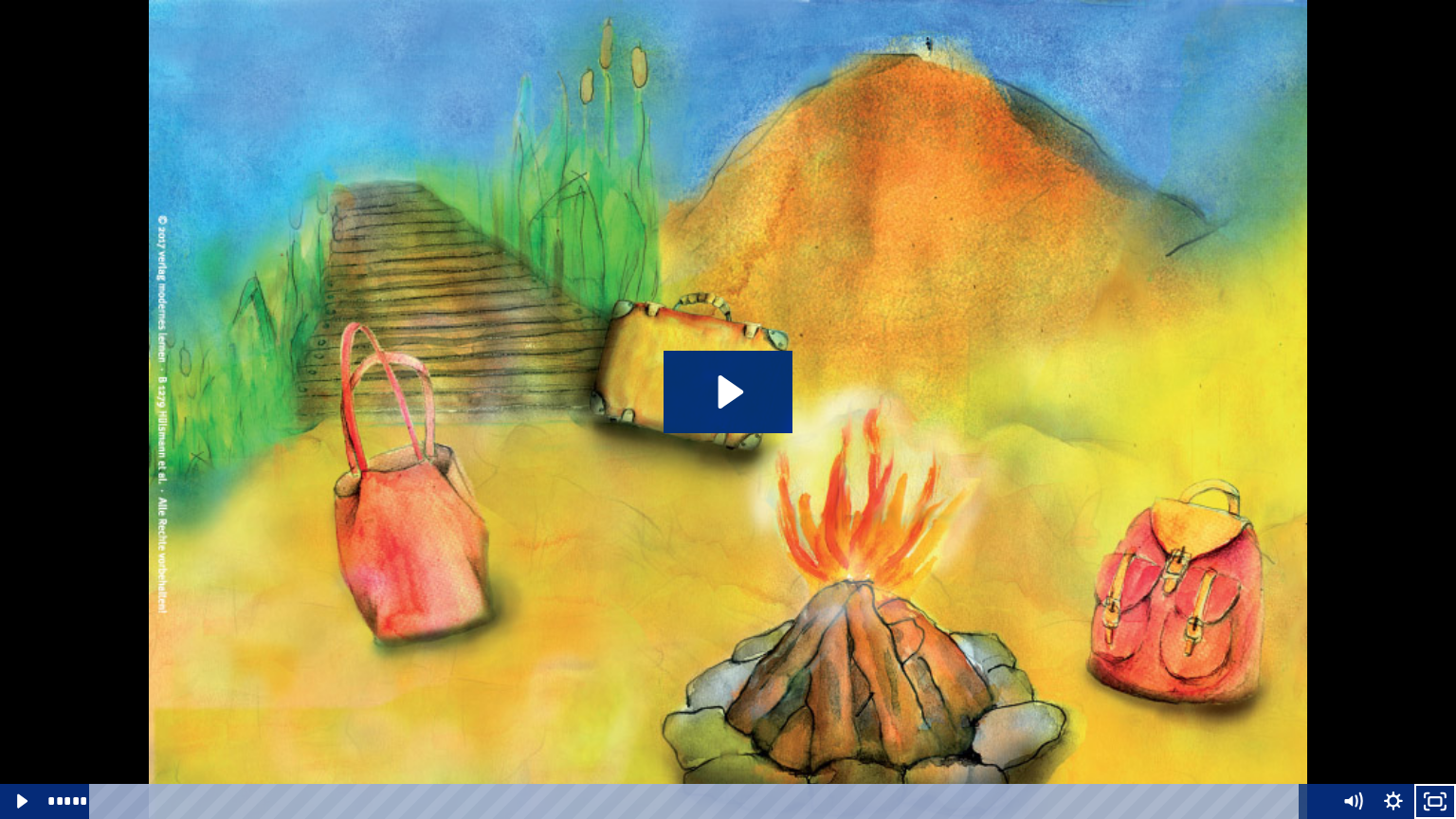 scroll, scrollTop: 514, scrollLeft: 0, axis: vertical 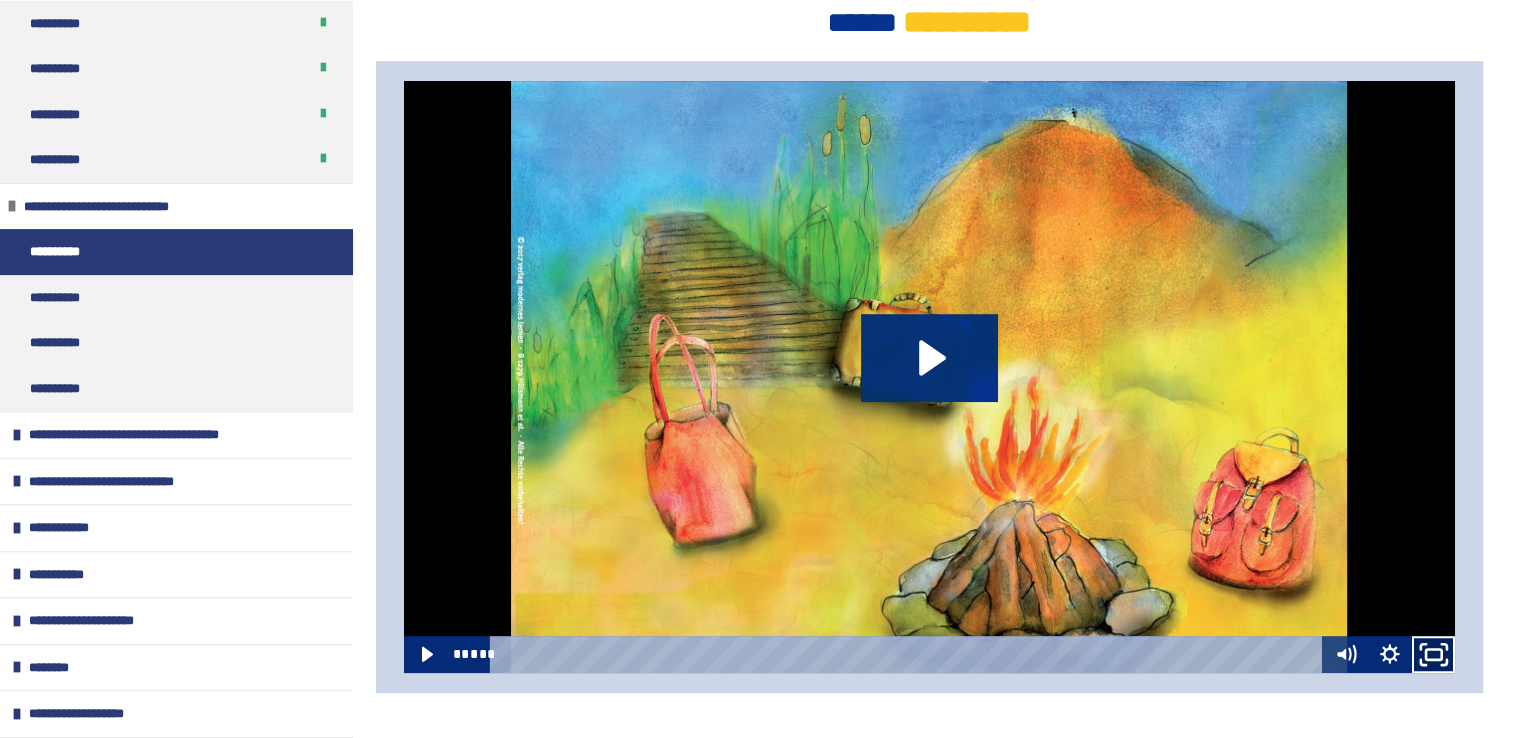 click 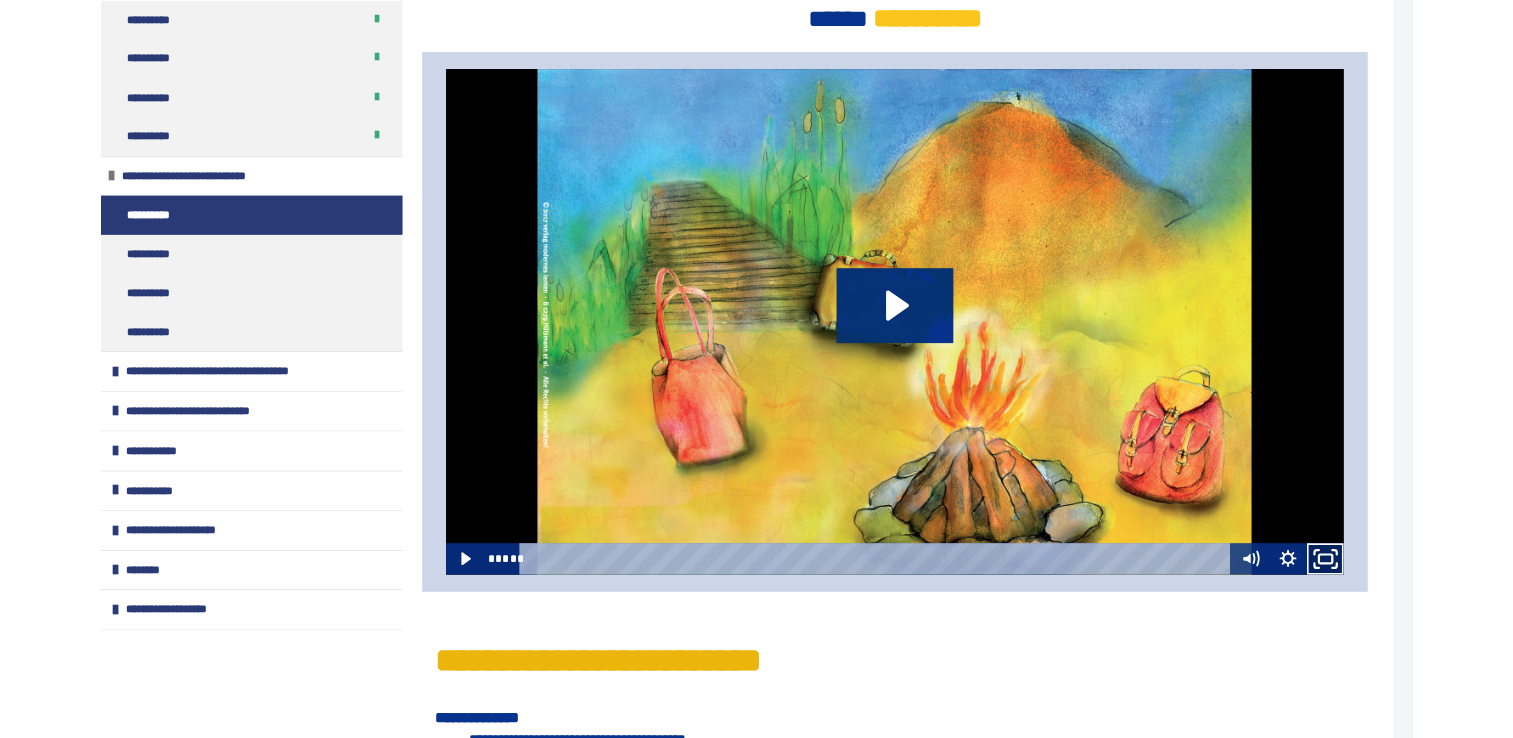 scroll, scrollTop: 499, scrollLeft: 0, axis: vertical 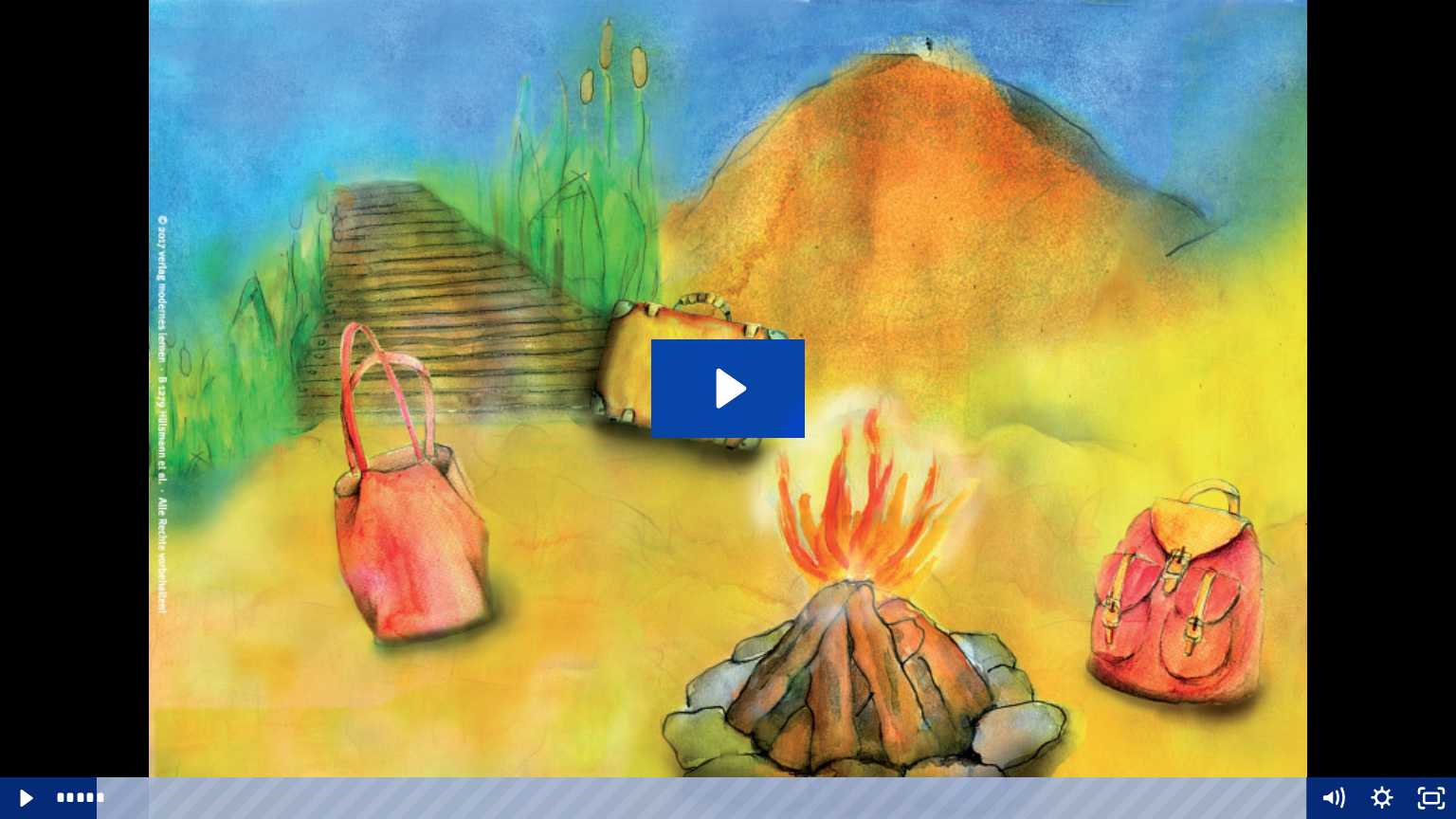 click 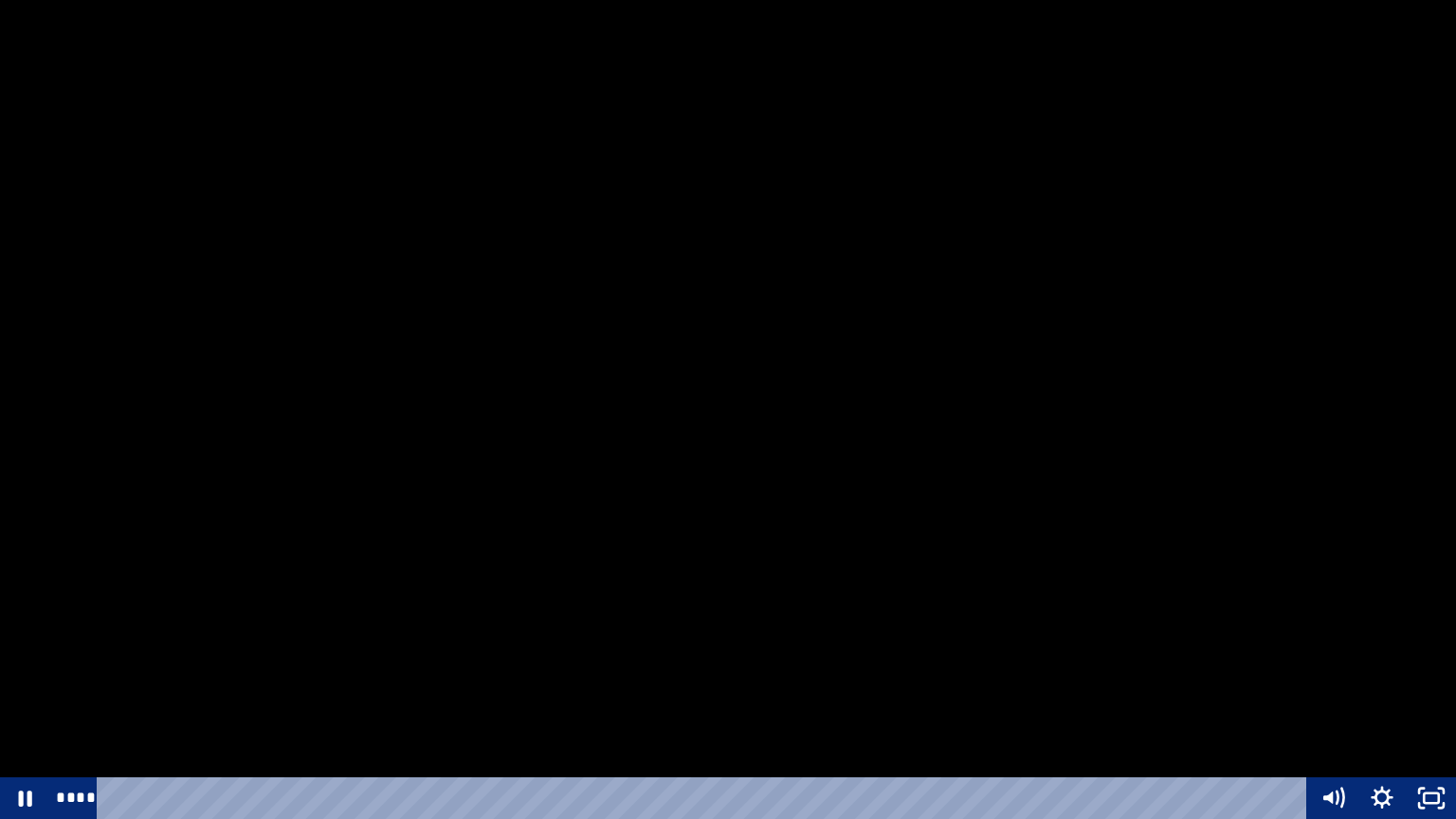 click at bounding box center [728, 410] 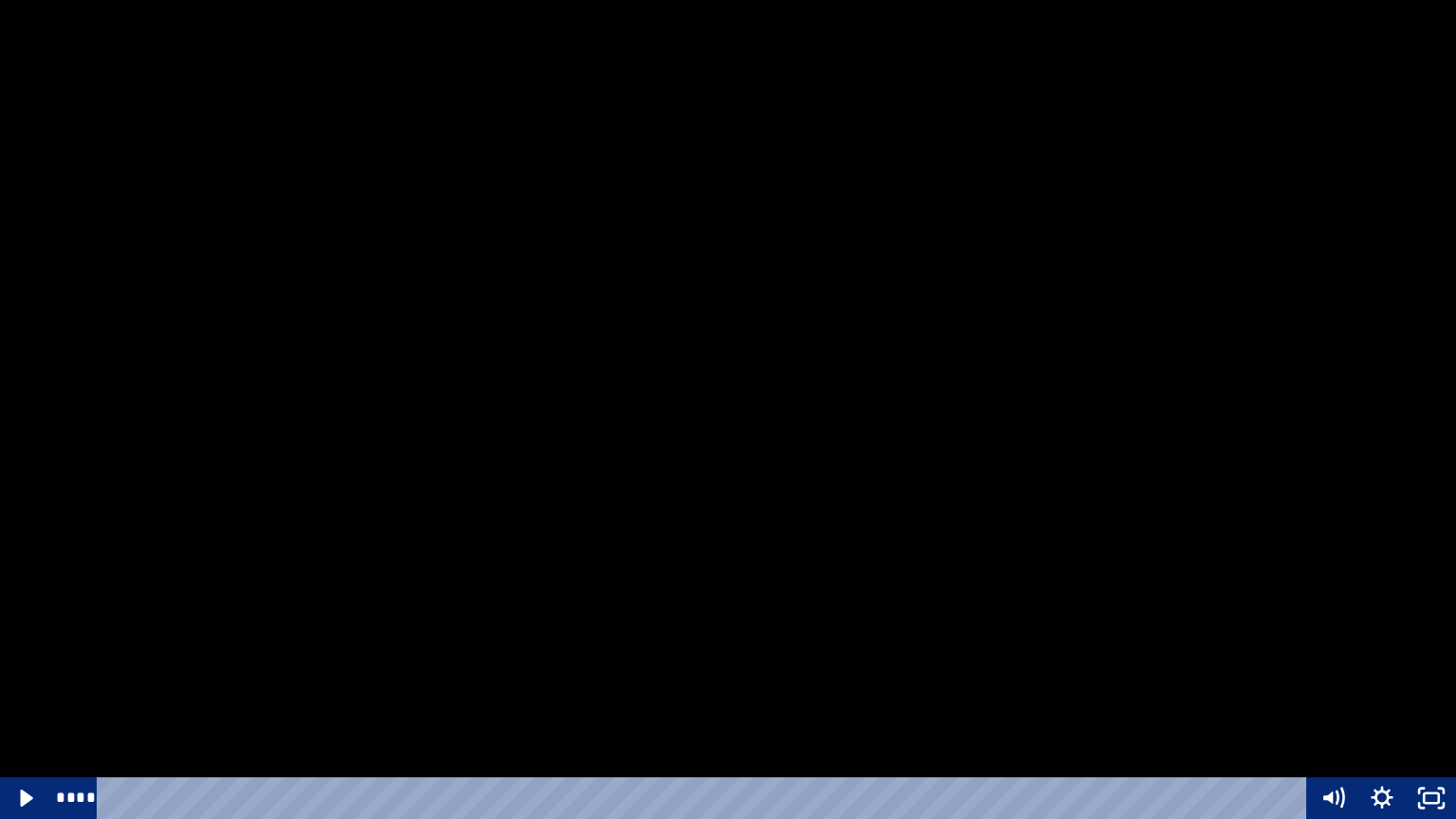 click at bounding box center (728, 410) 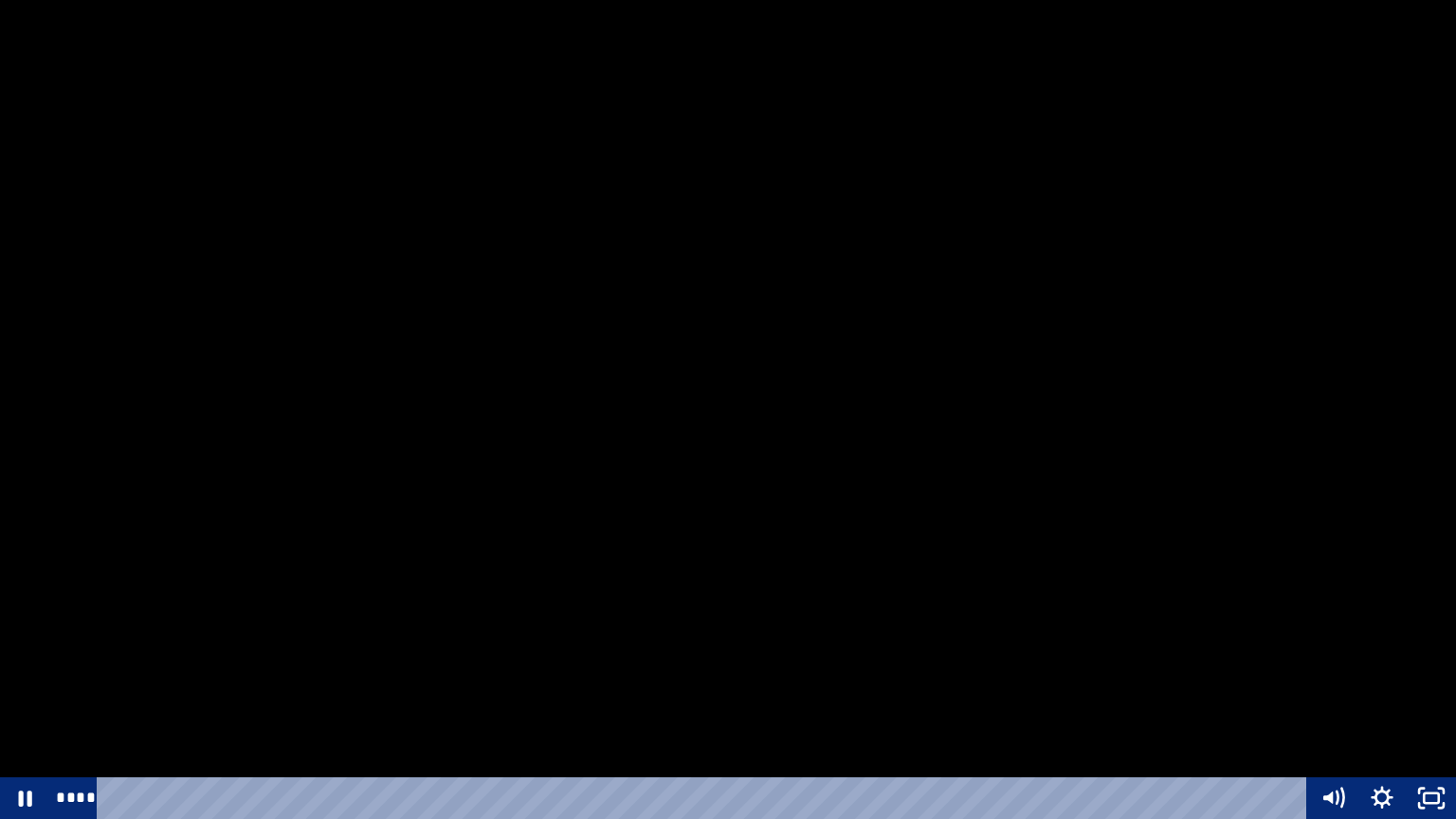 type 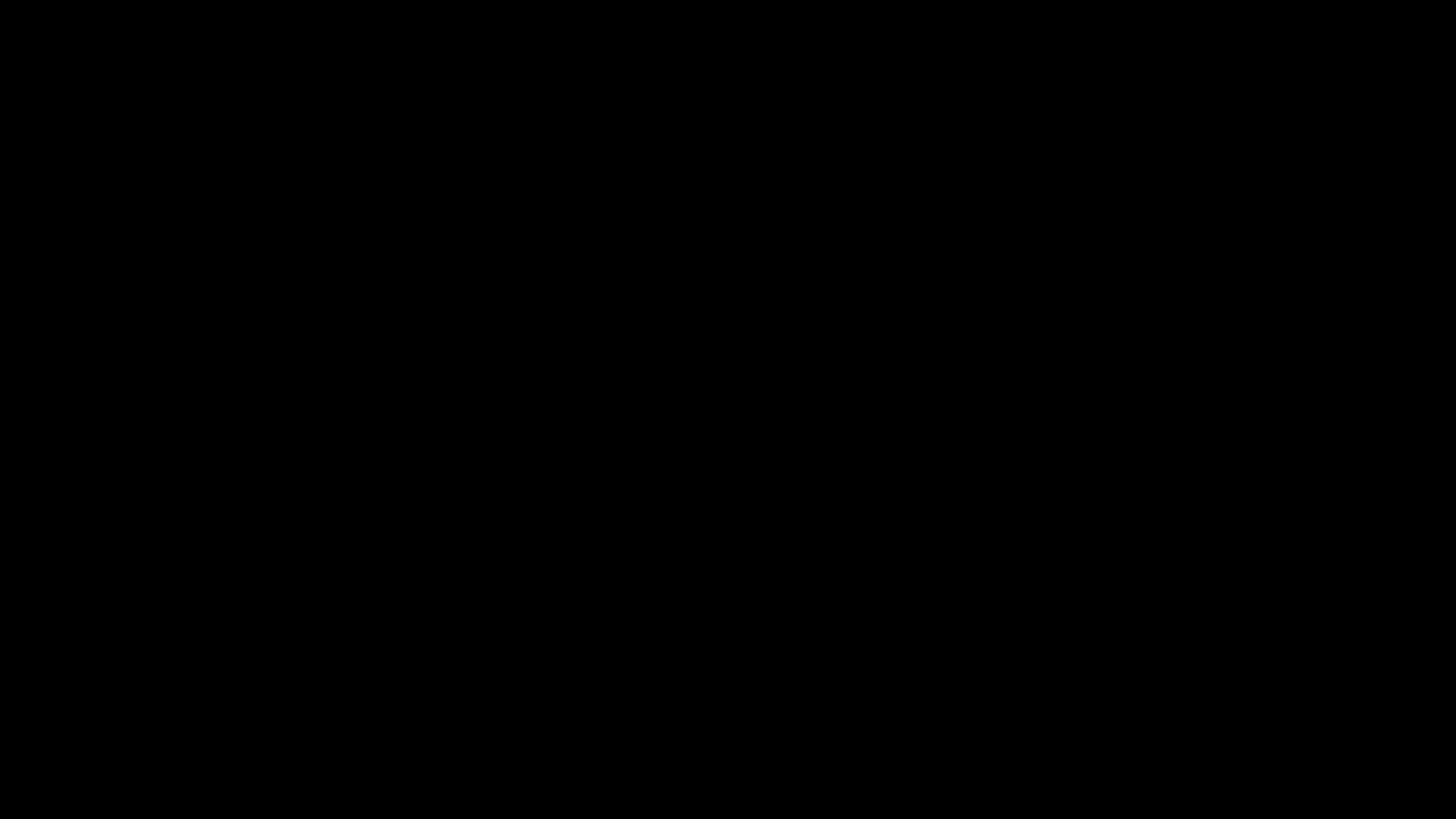 click at bounding box center [0, 0] 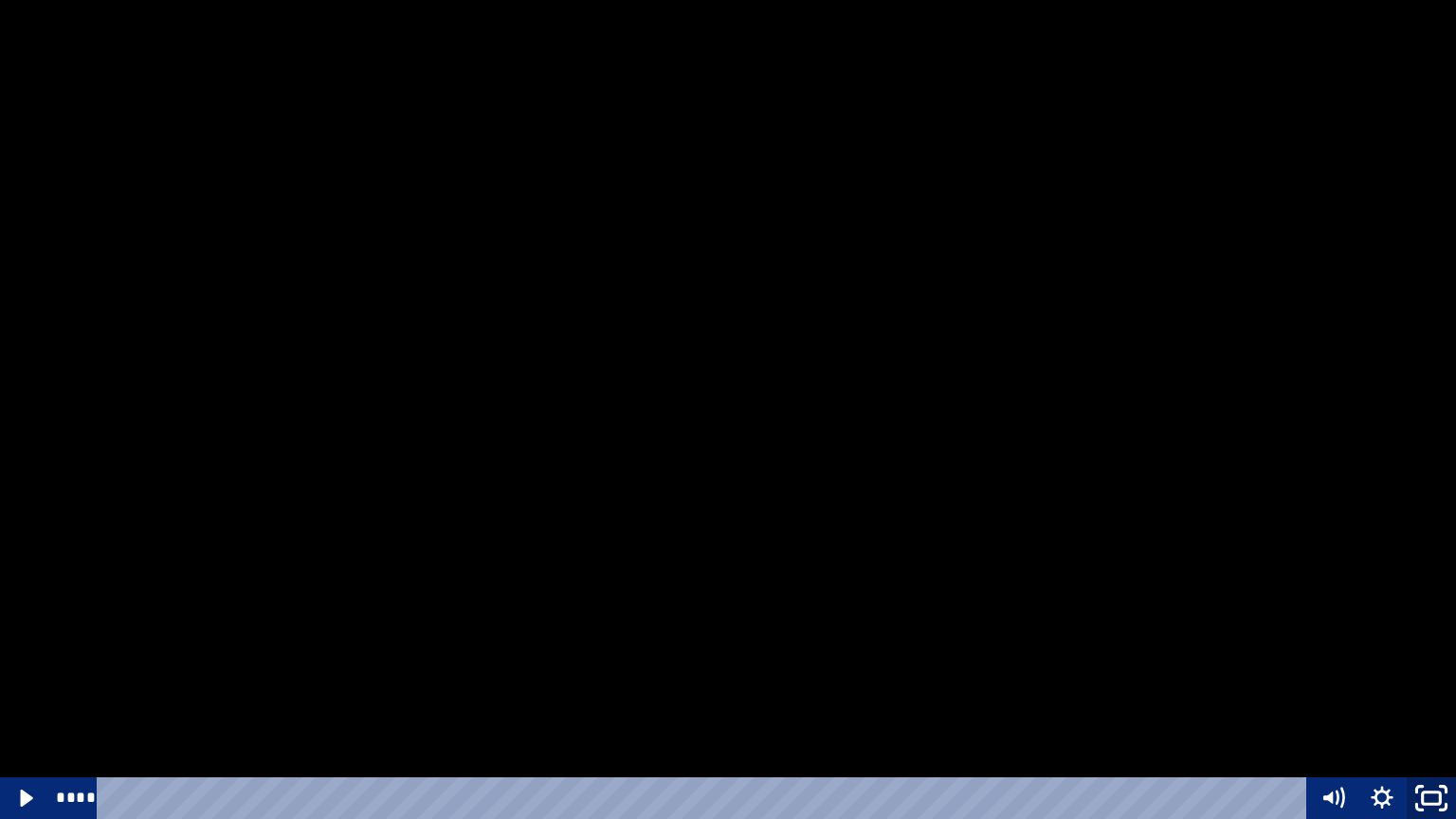 click 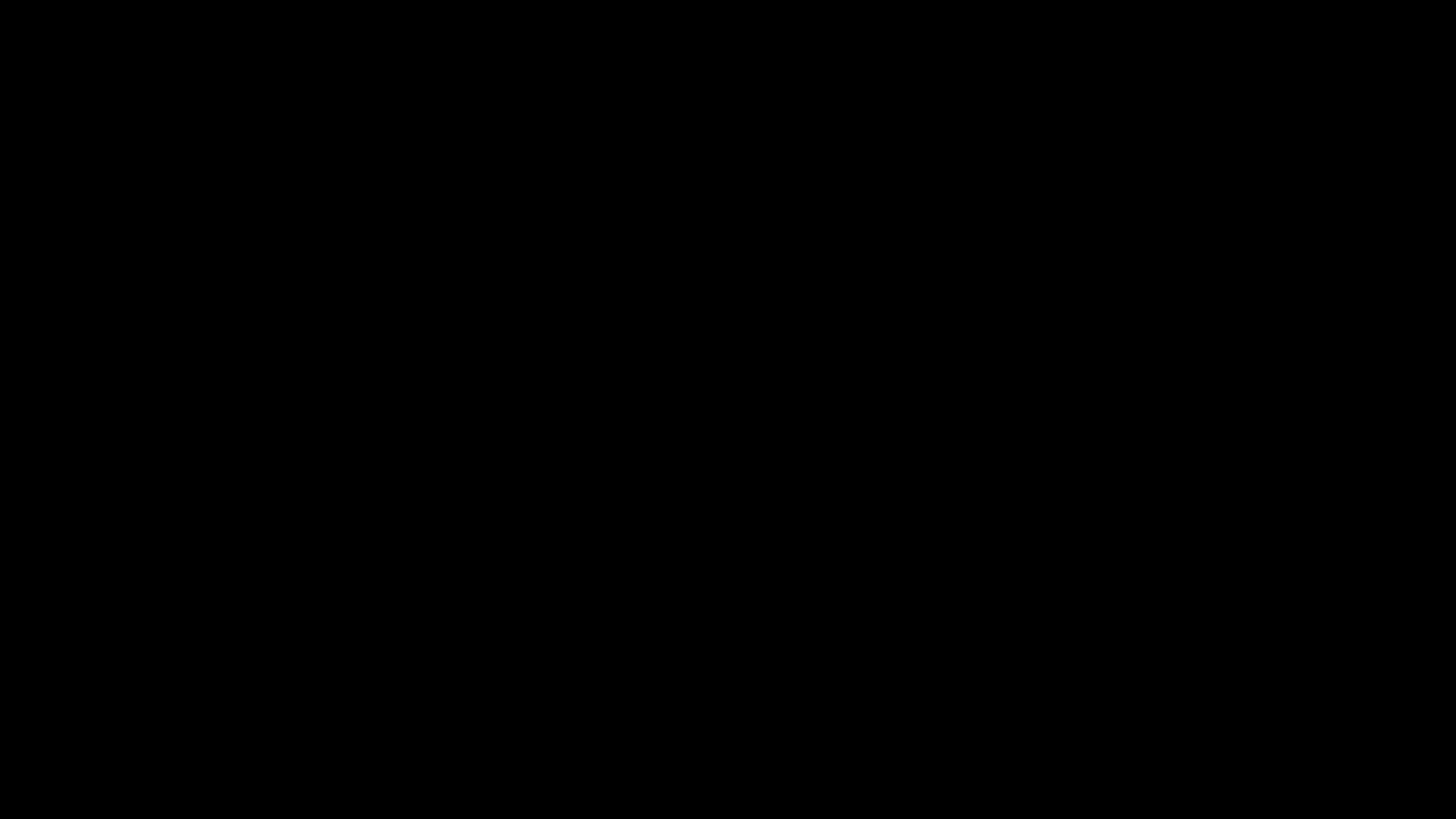 scroll, scrollTop: 514, scrollLeft: 0, axis: vertical 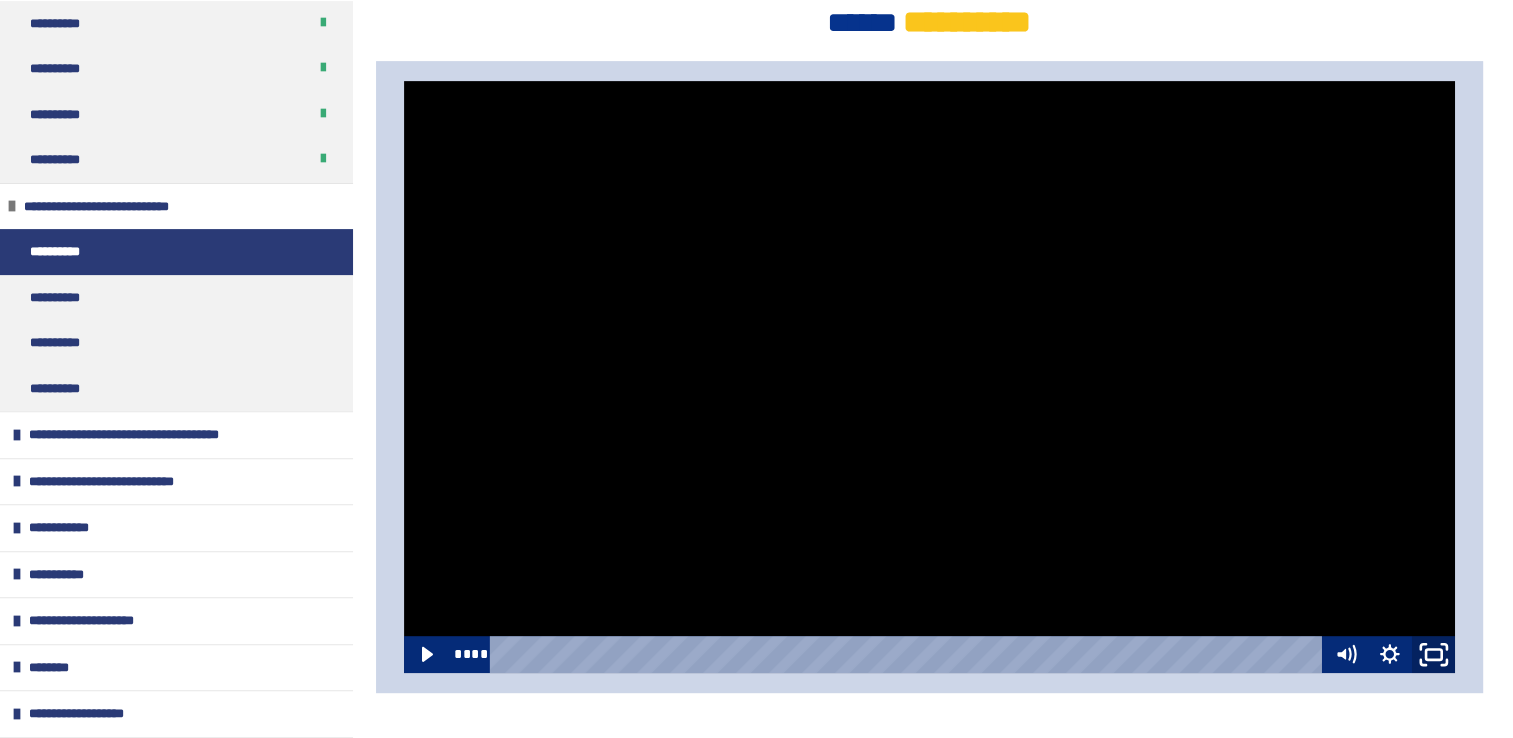 click 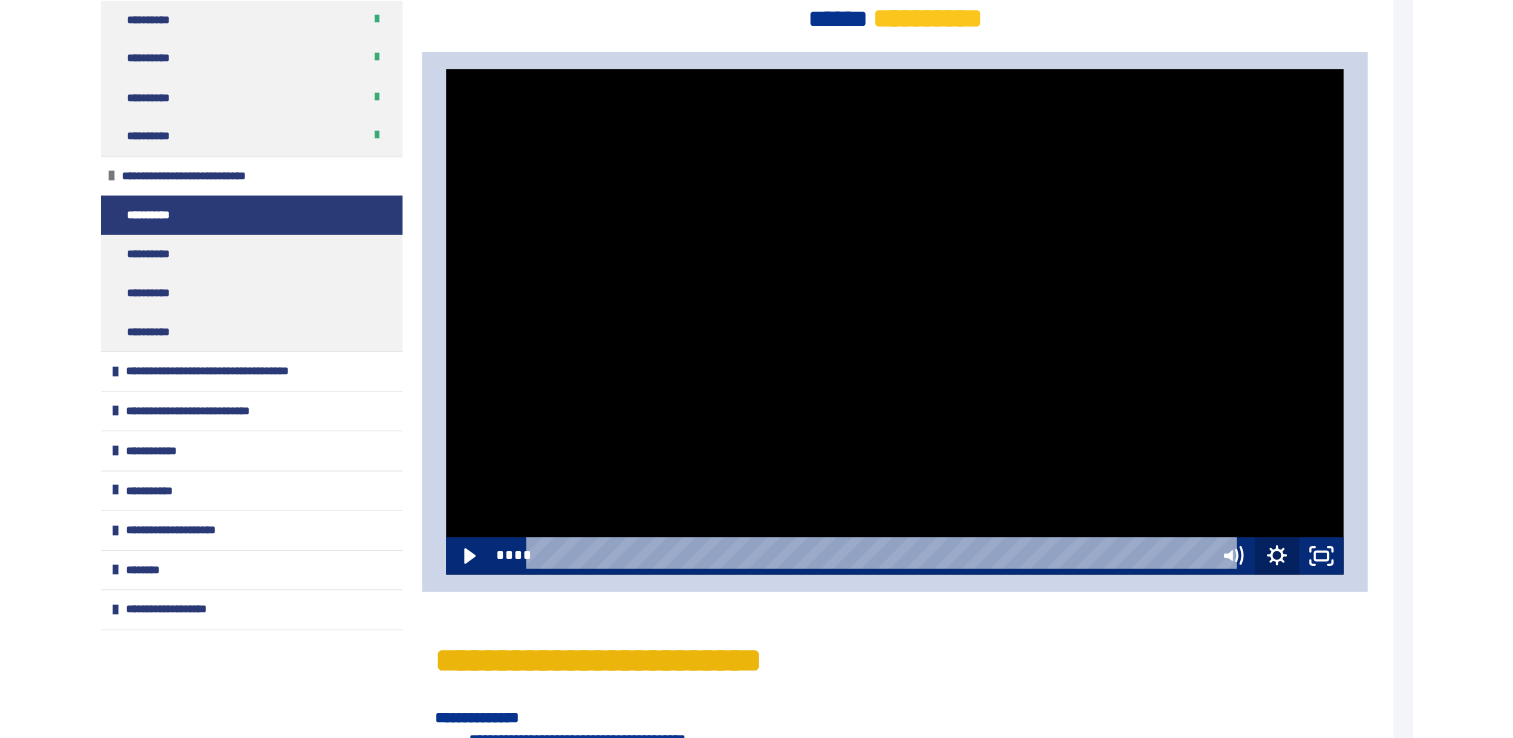 scroll, scrollTop: 499, scrollLeft: 0, axis: vertical 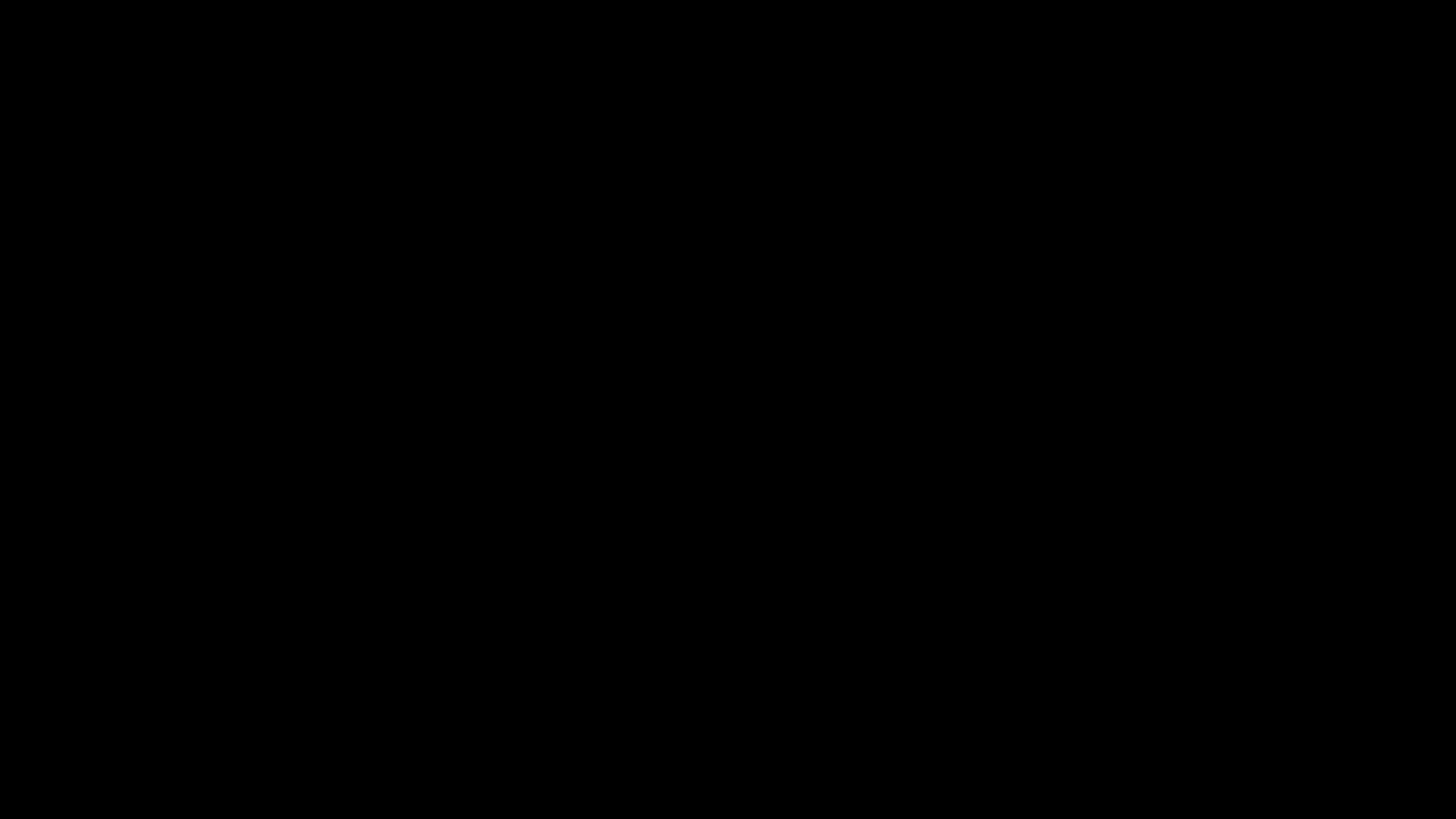 type 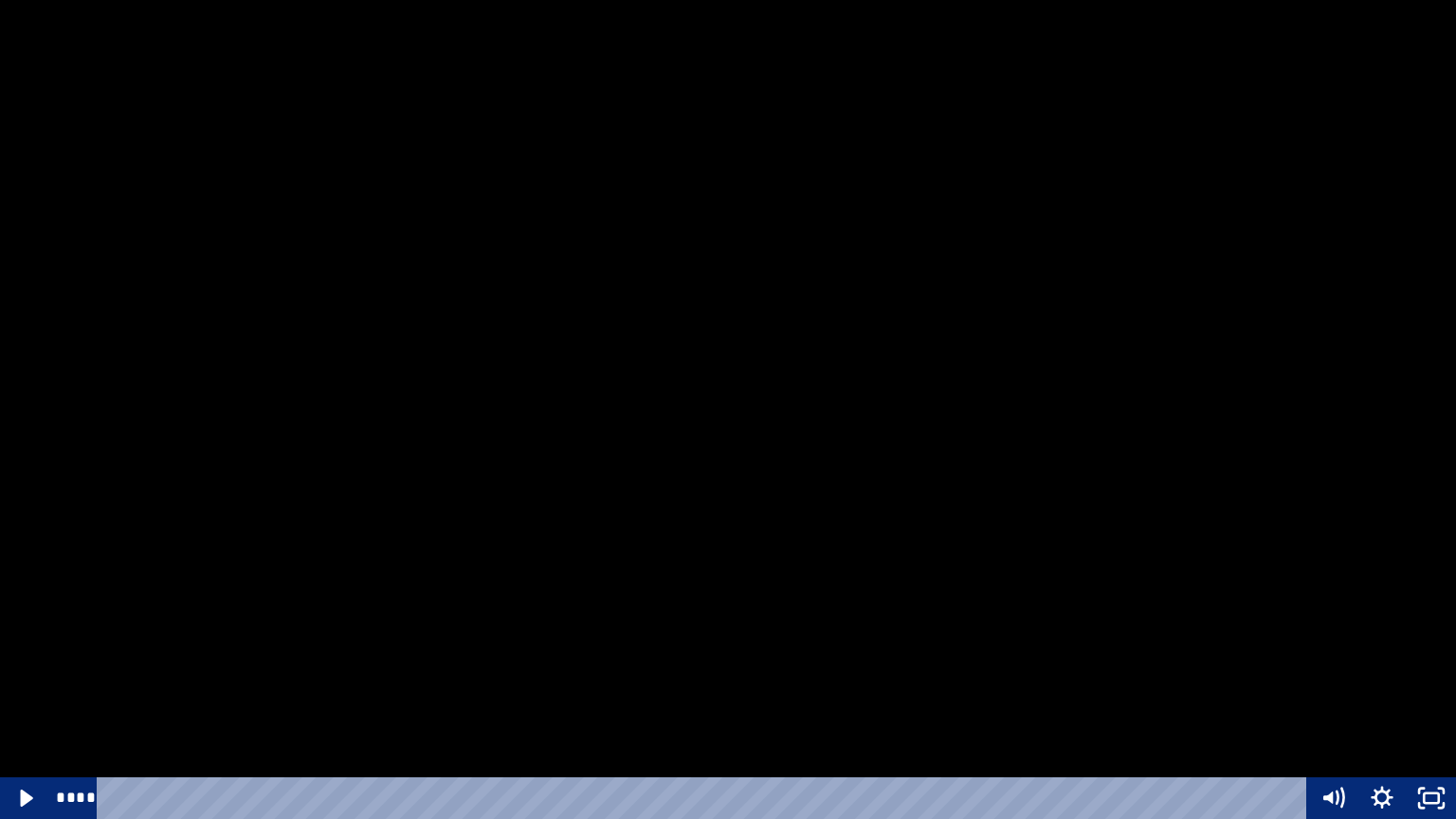 click at bounding box center (728, 410) 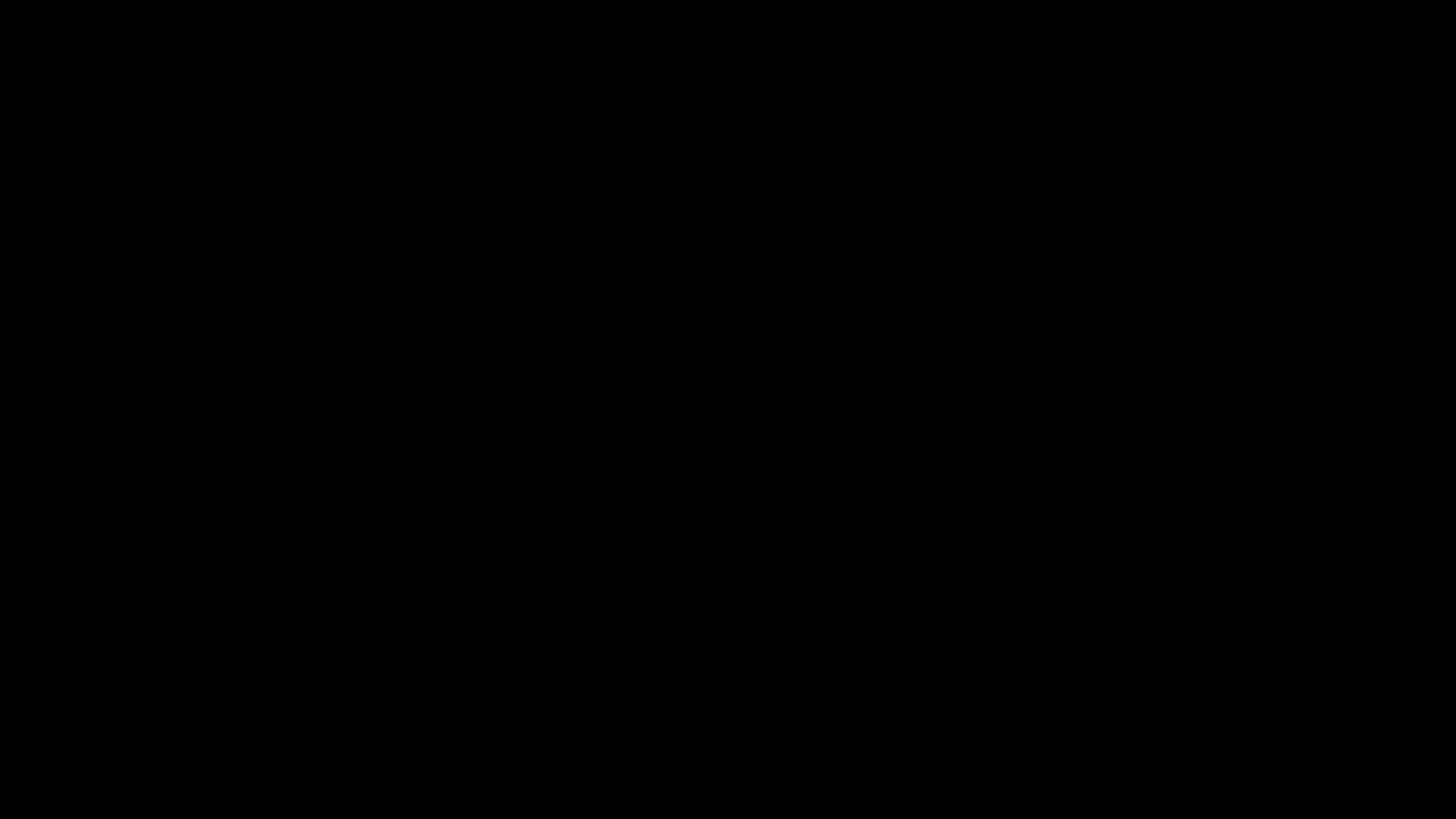 click at bounding box center [728, 410] 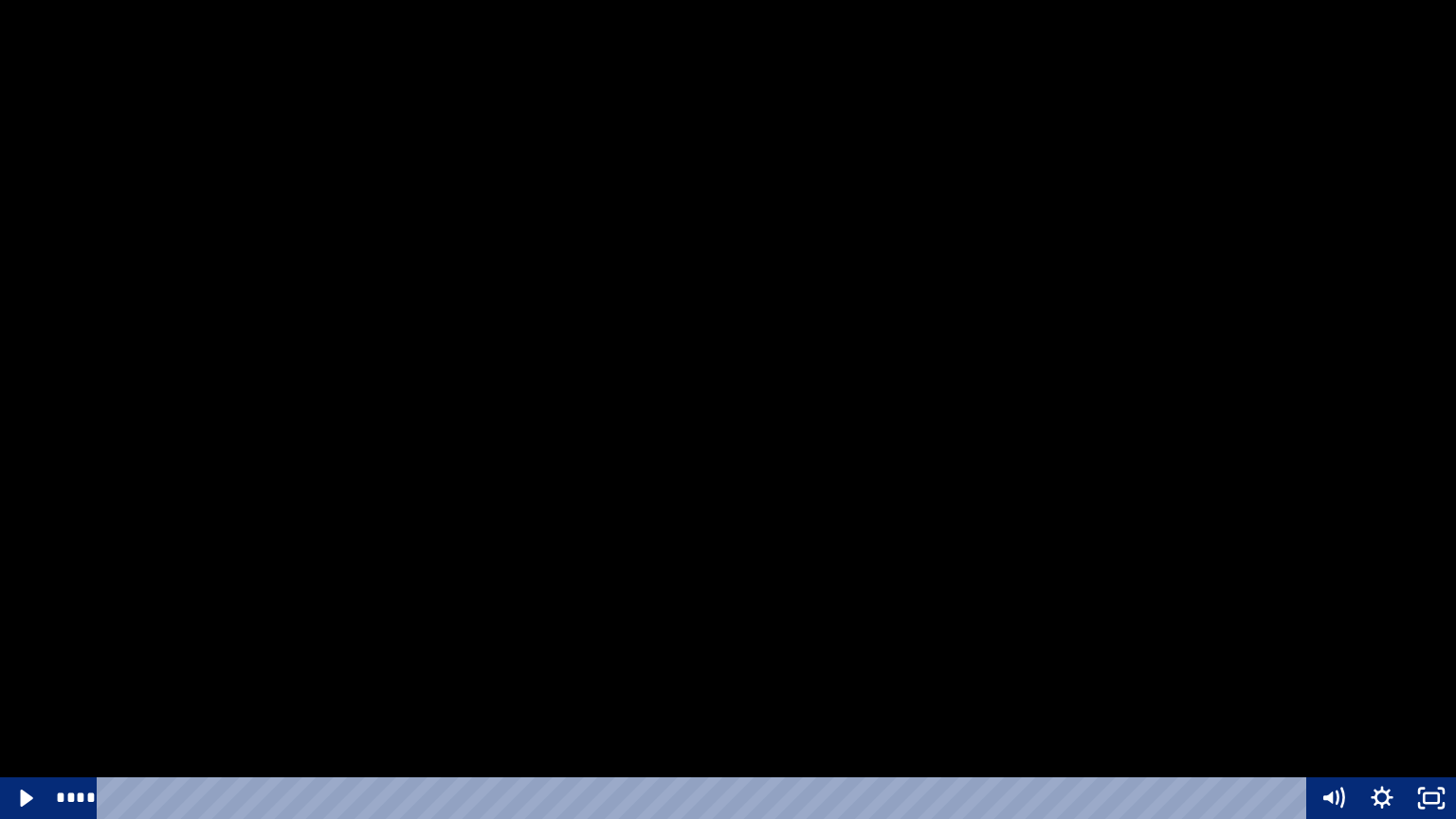 click at bounding box center [728, 410] 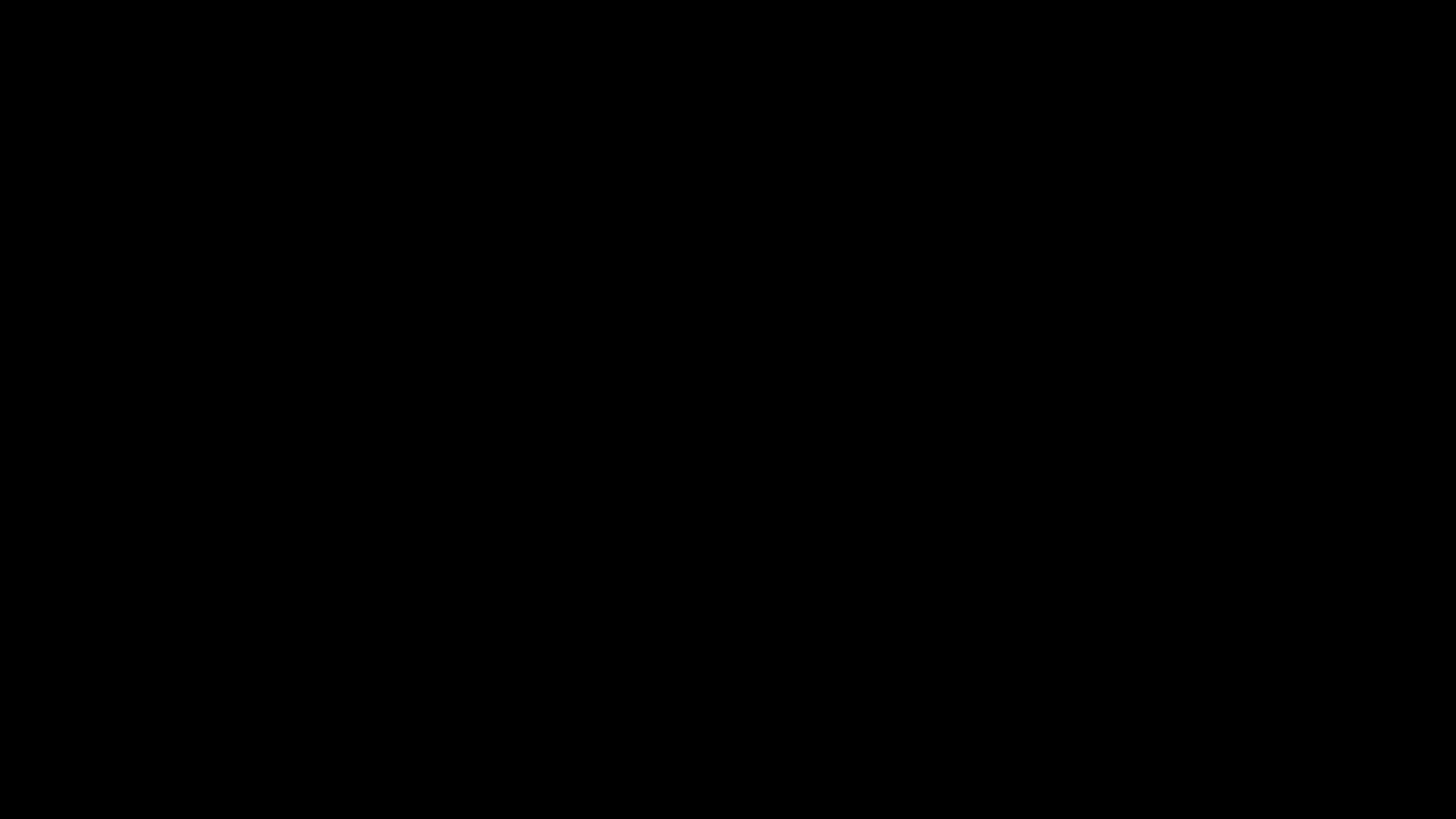 click at bounding box center (728, 410) 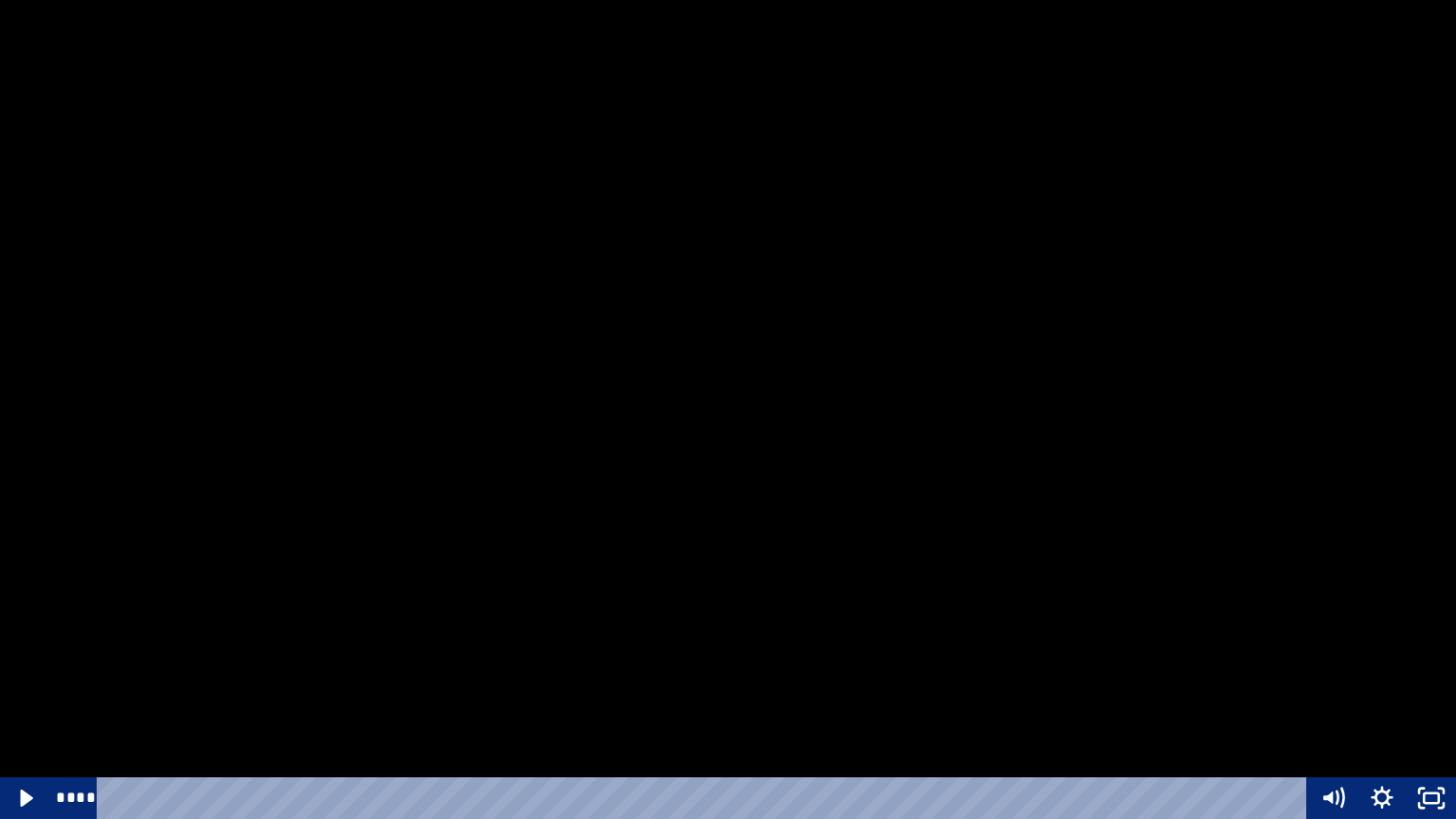click at bounding box center (728, 410) 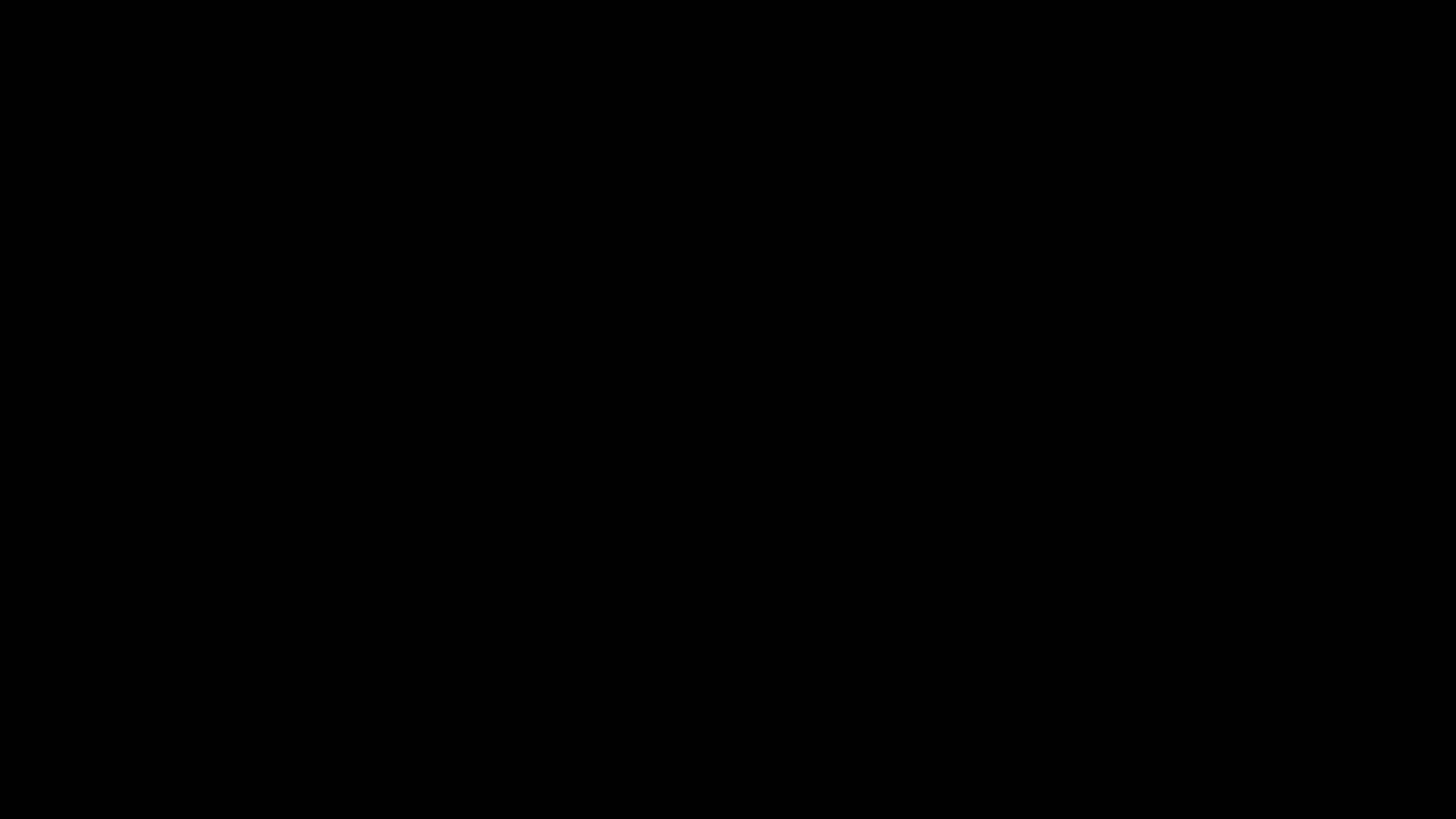 click at bounding box center (0, 0) 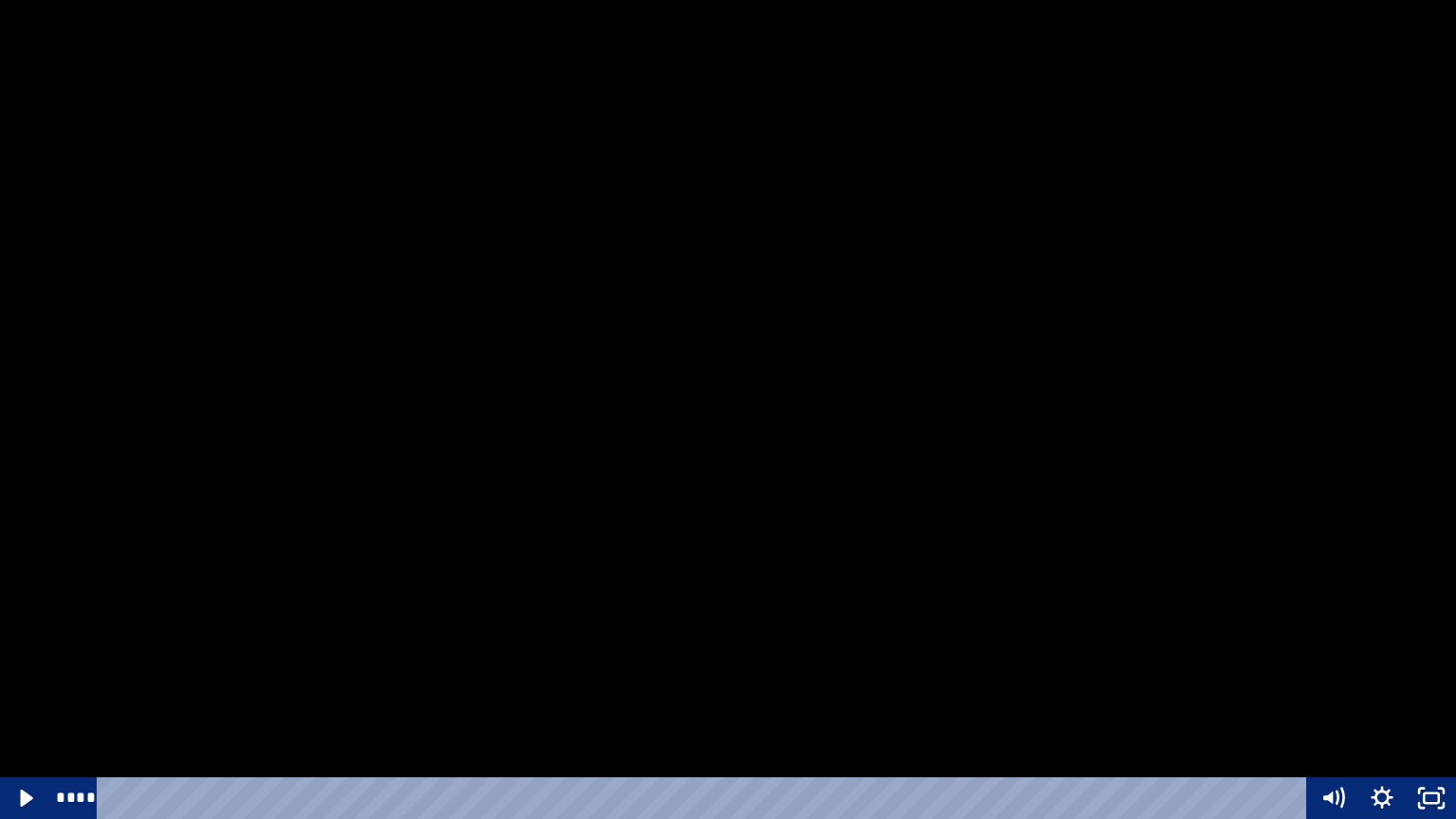 click at bounding box center (728, 410) 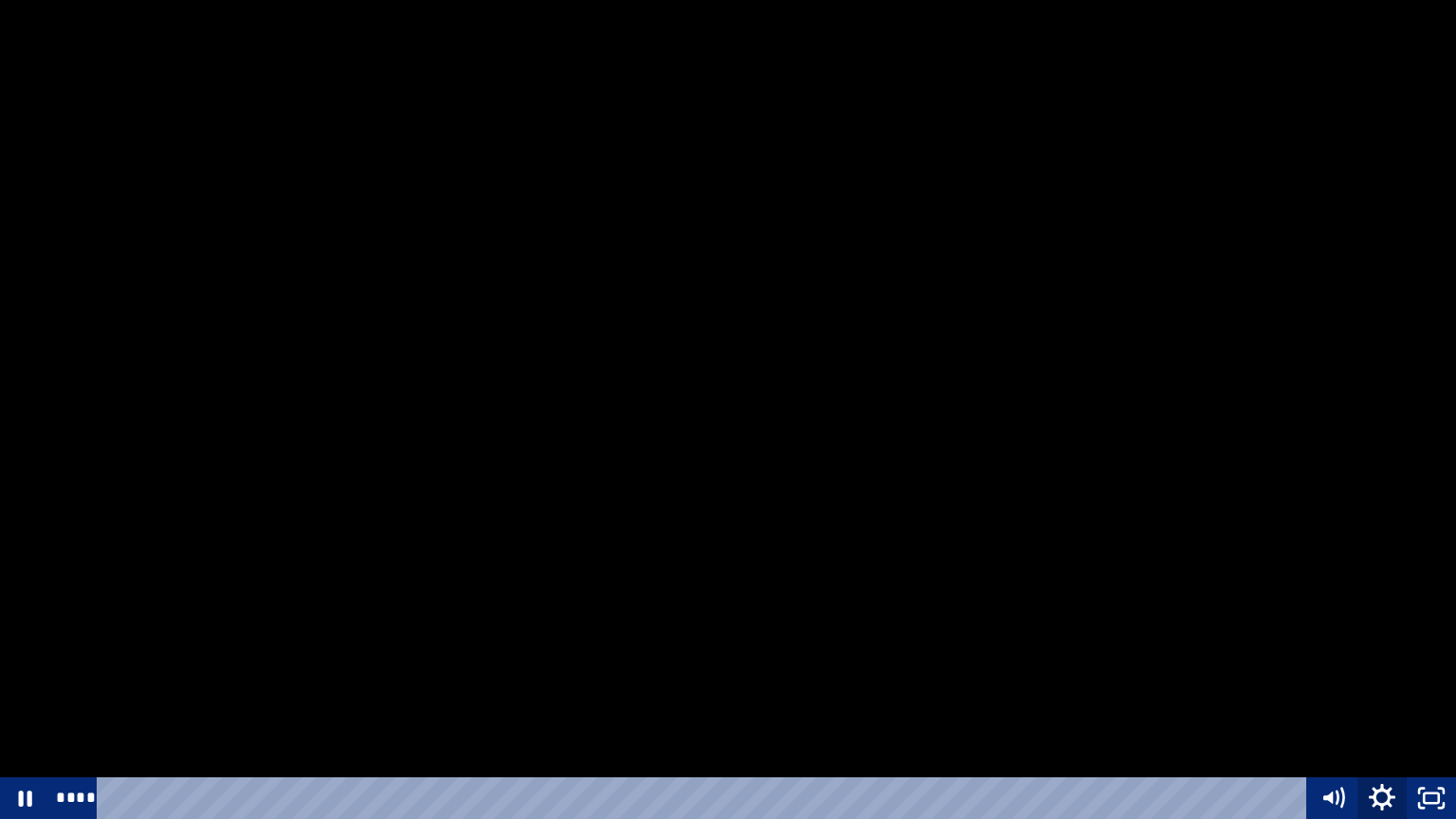 click 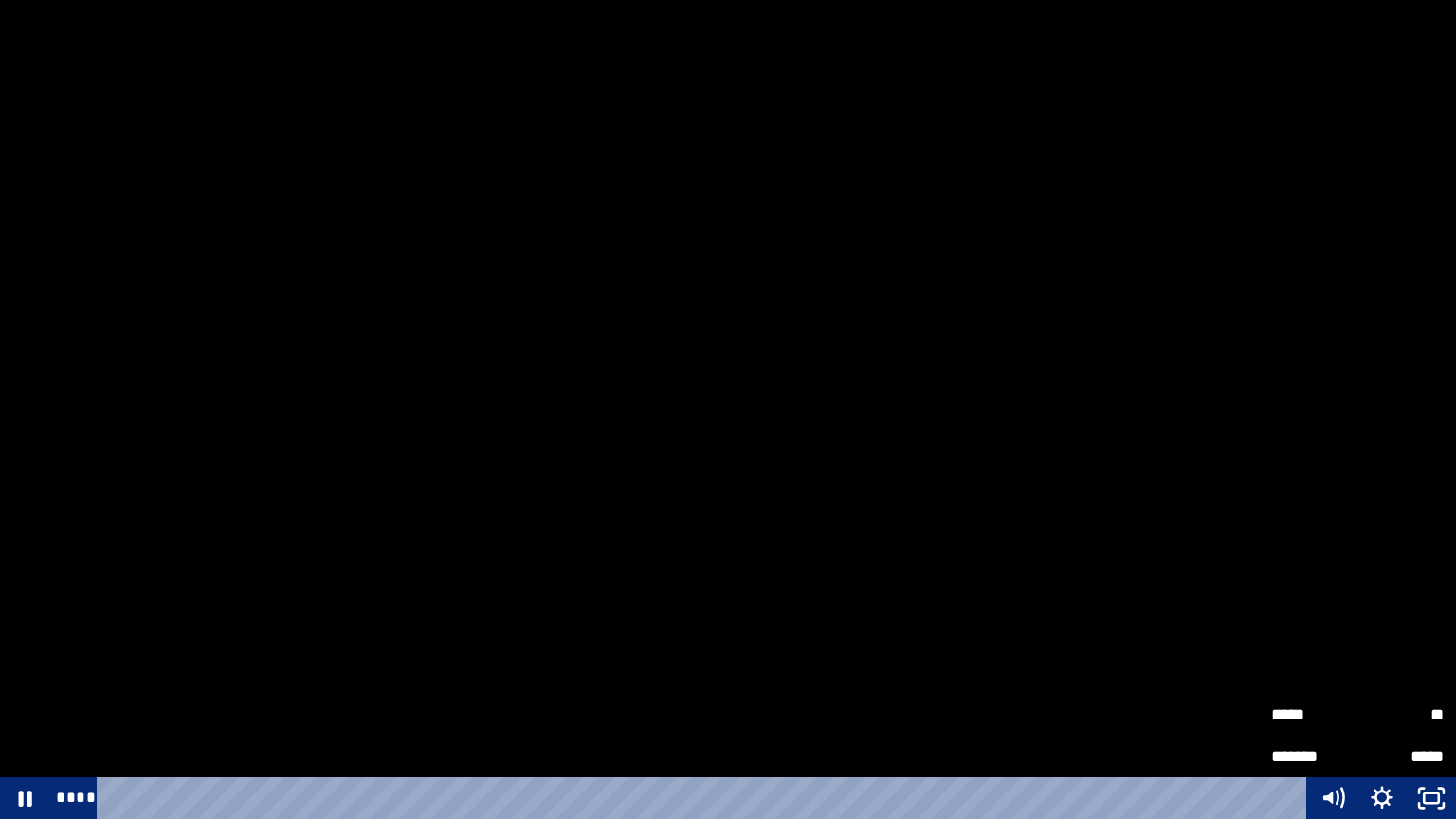click on "**" at bounding box center [1400, 715] 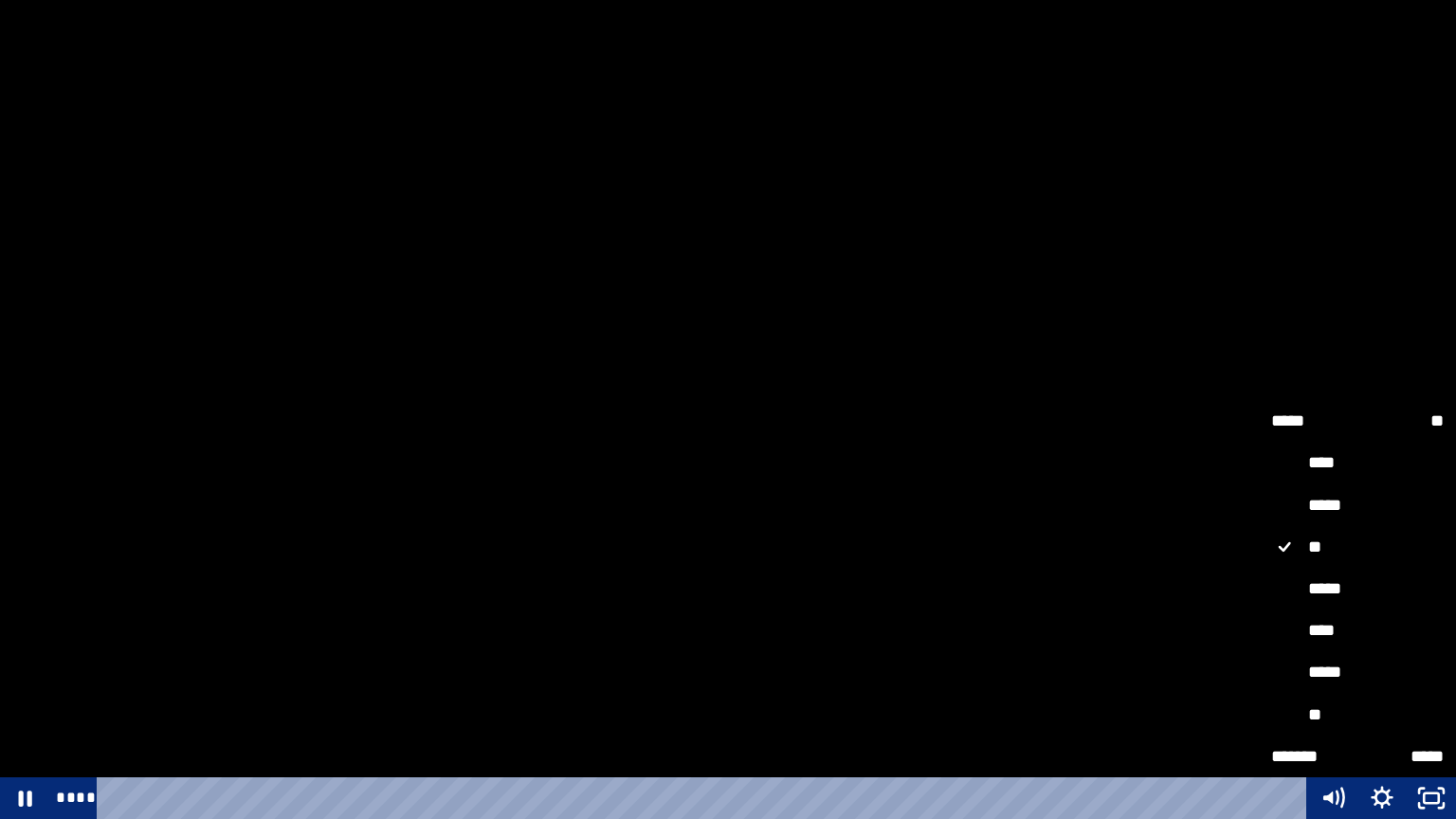 click on "*****" at bounding box center [1357, 590] 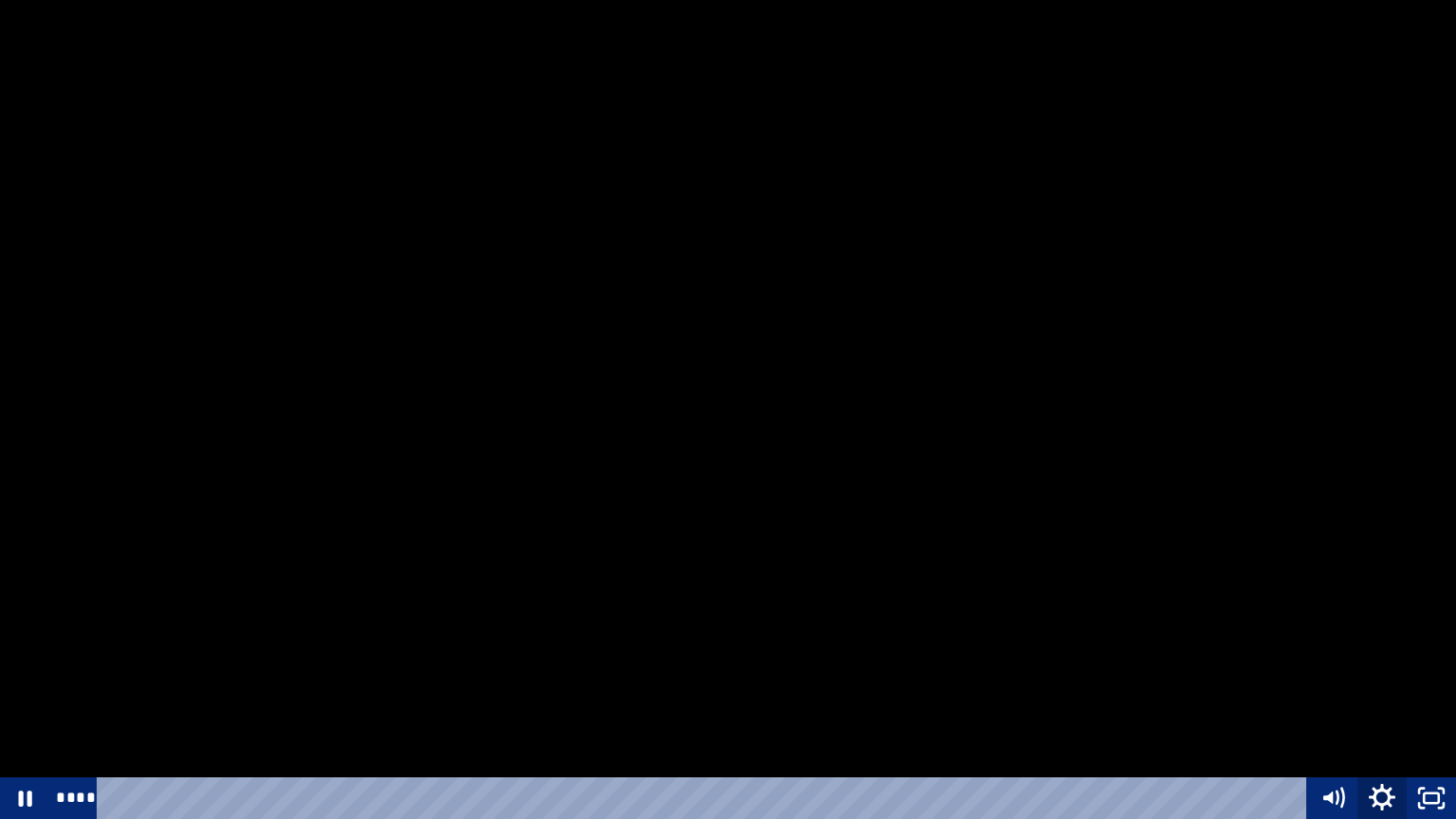 click 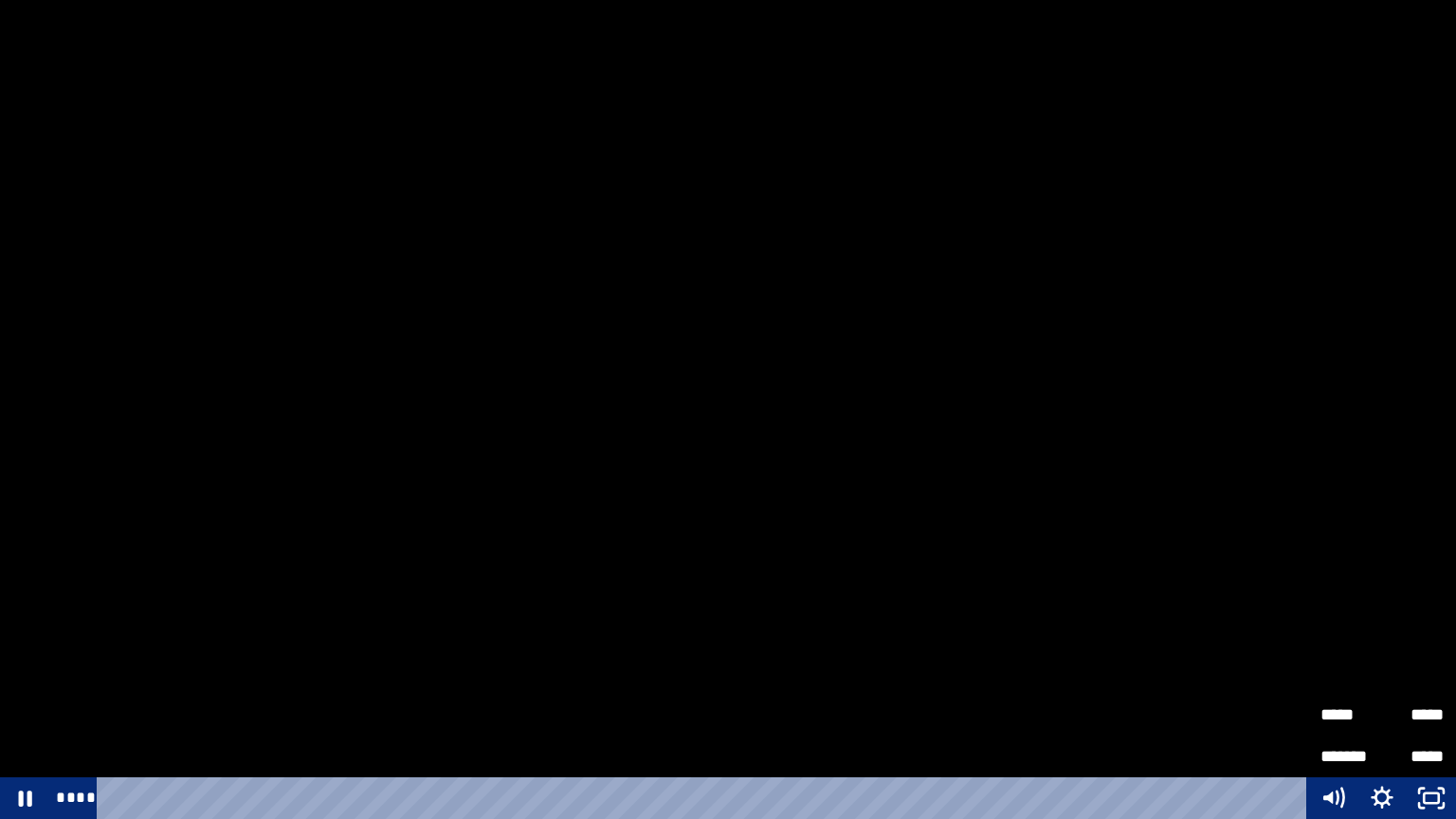 click on "*****" at bounding box center (1412, 706) 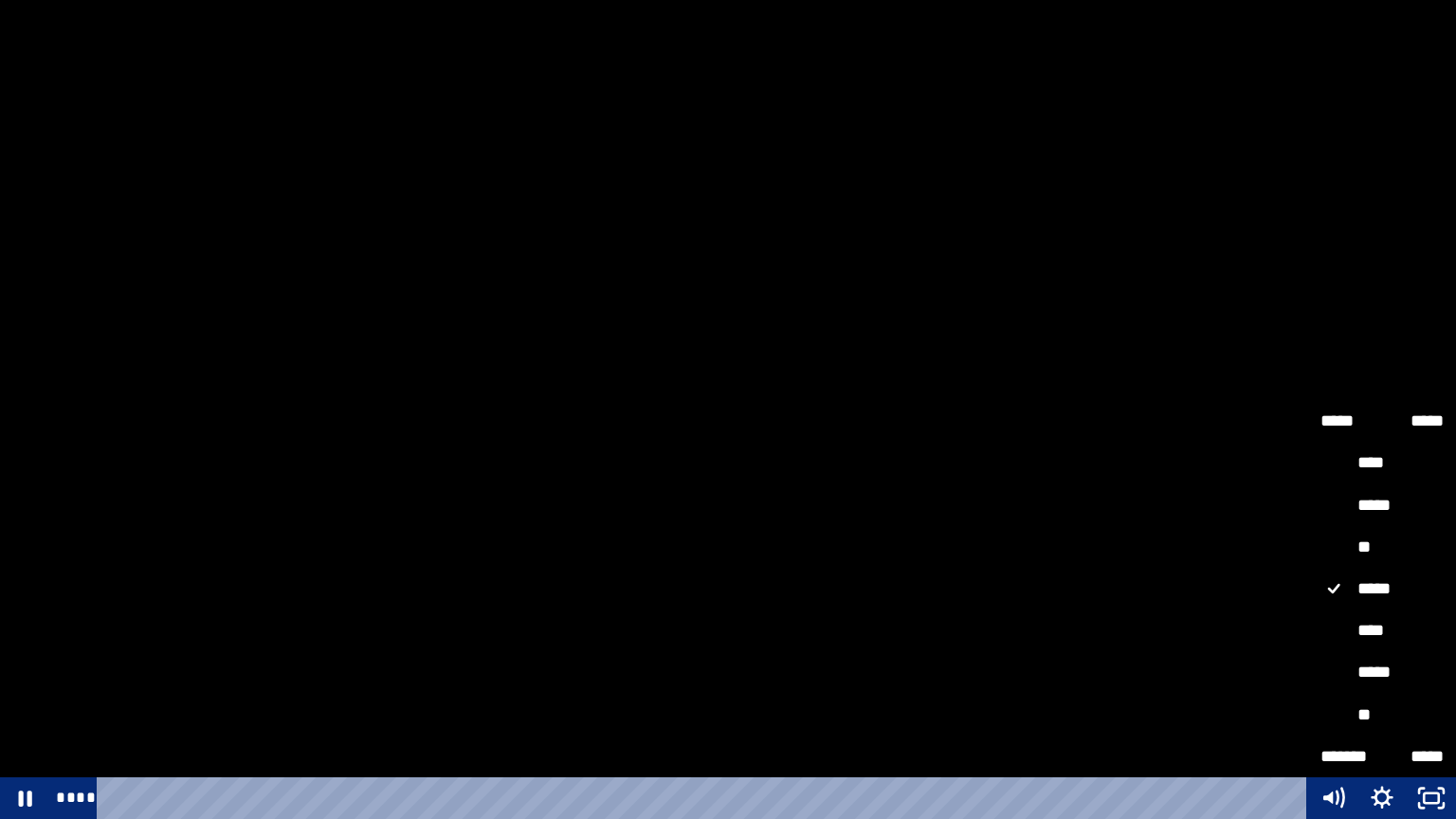 click on "****" at bounding box center (1382, 631) 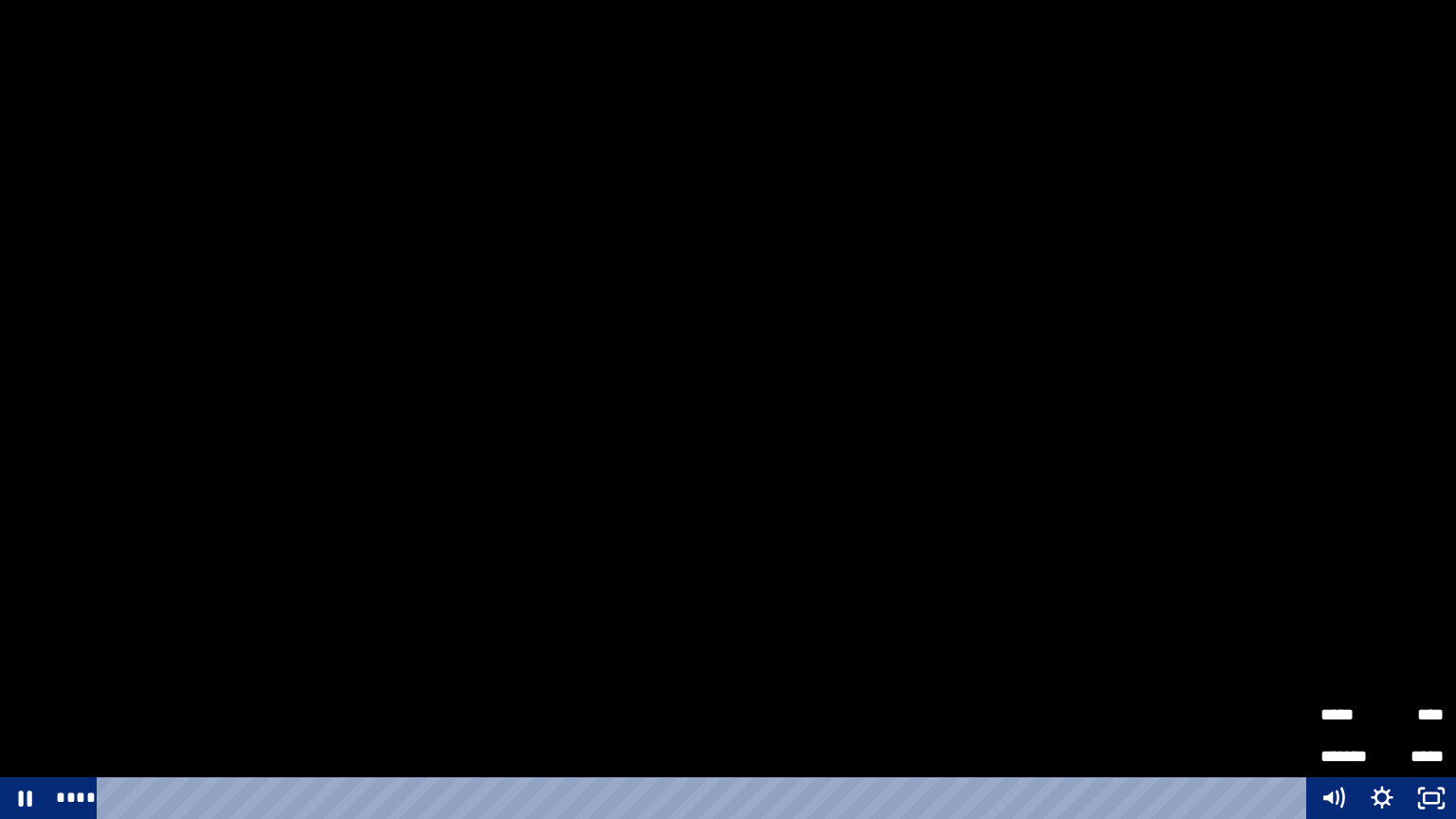 click on "****" at bounding box center [1412, 715] 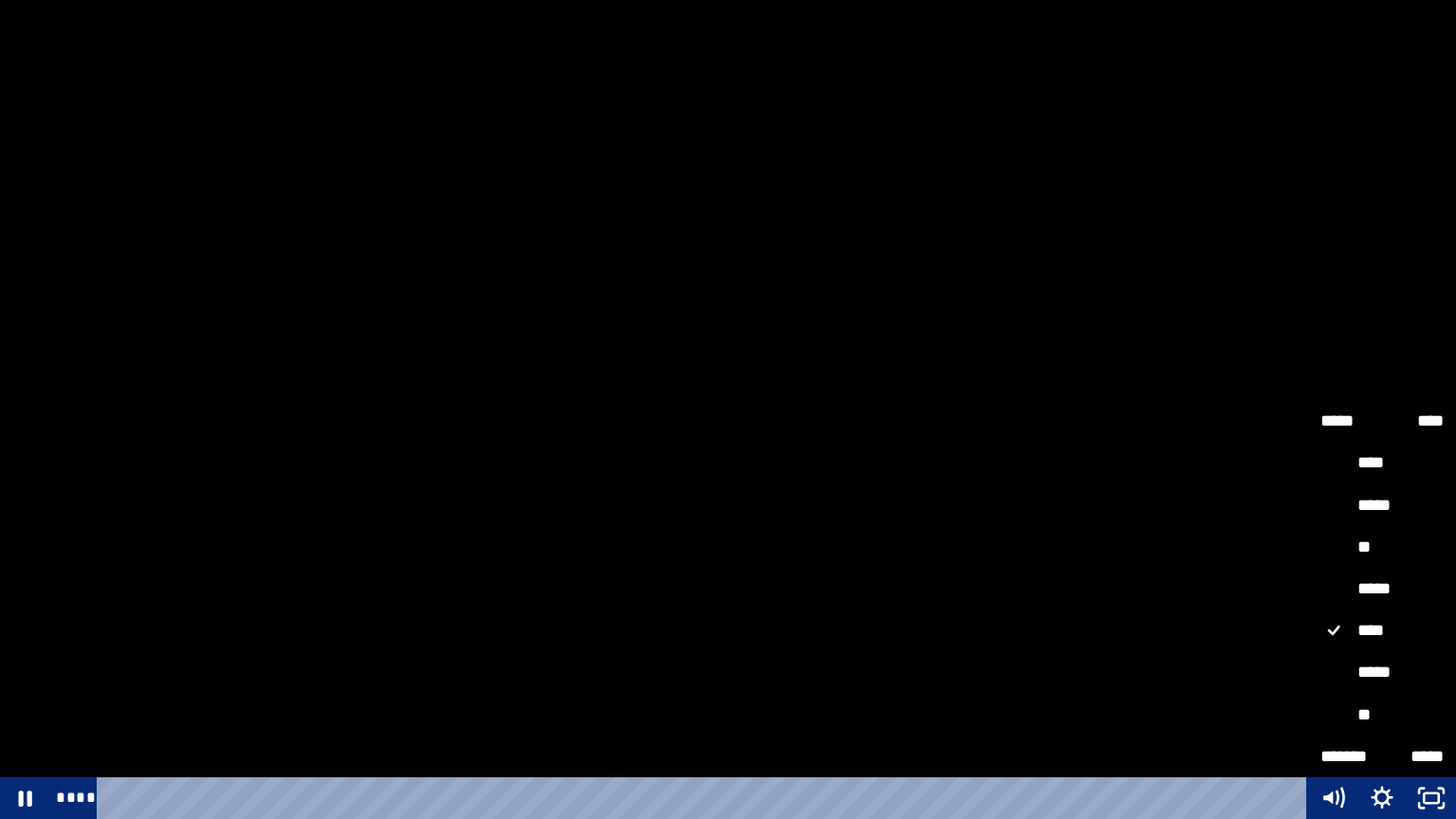 click on "*****" at bounding box center (1382, 590) 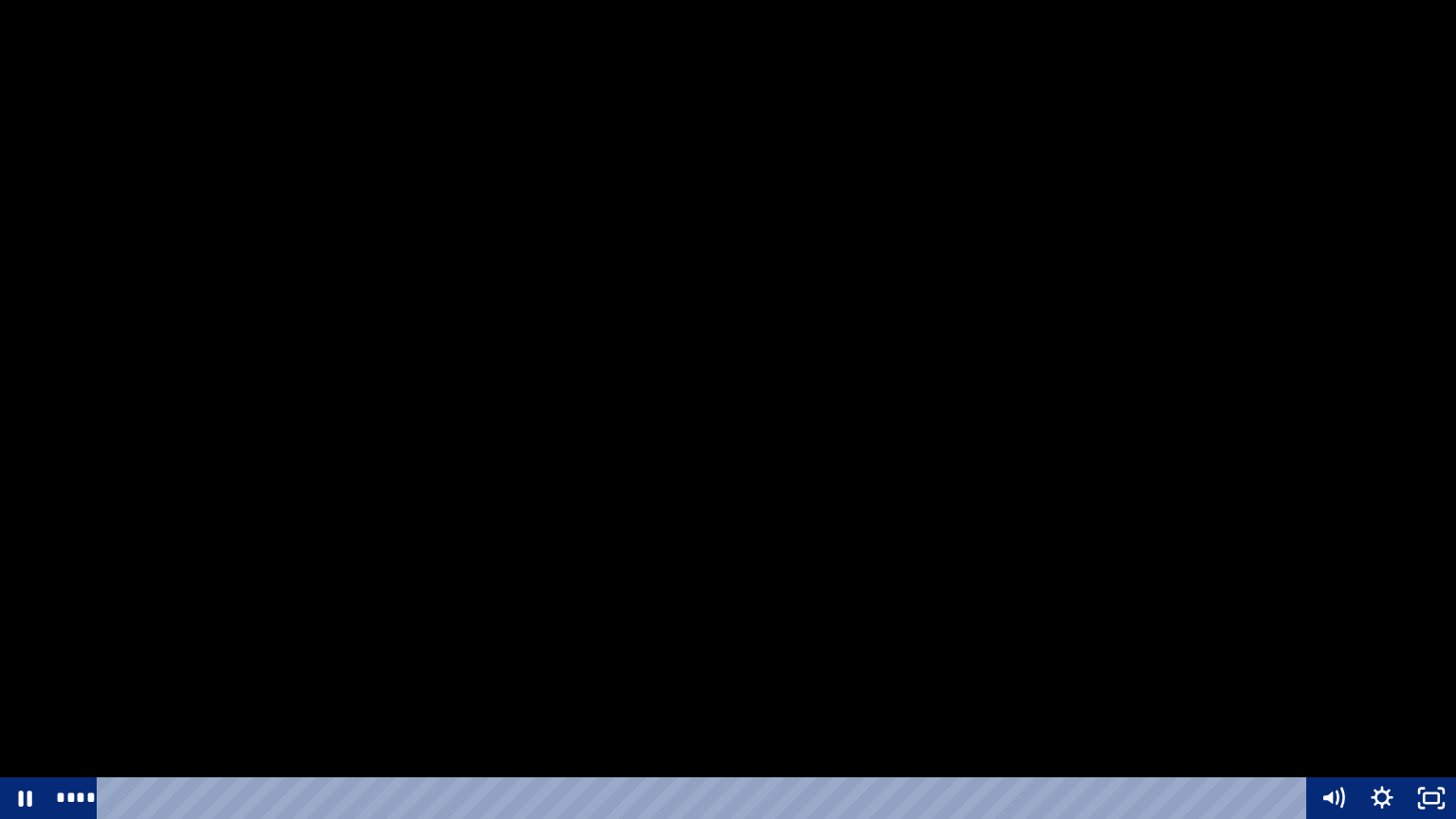 click at bounding box center [728, 410] 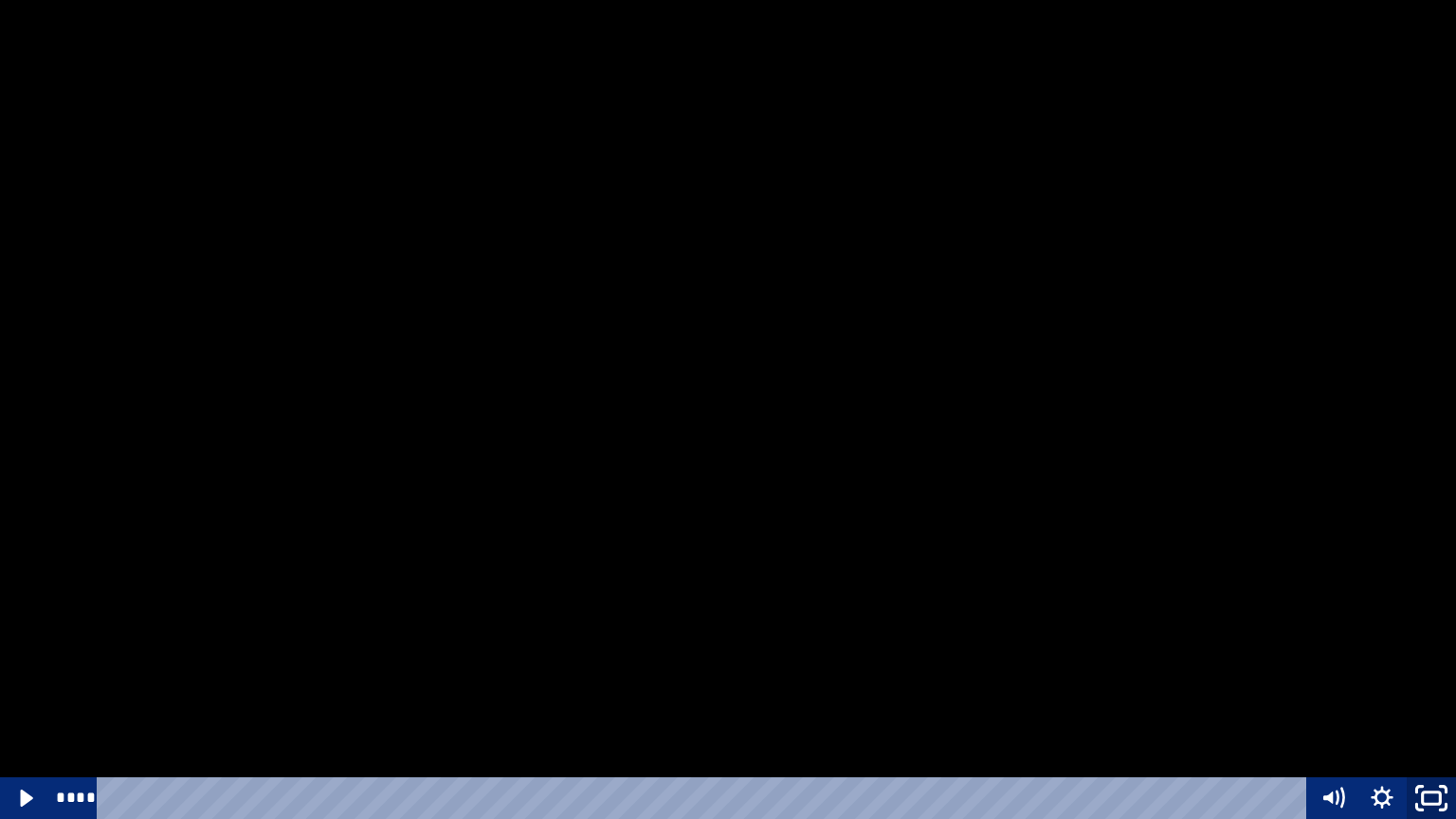 click 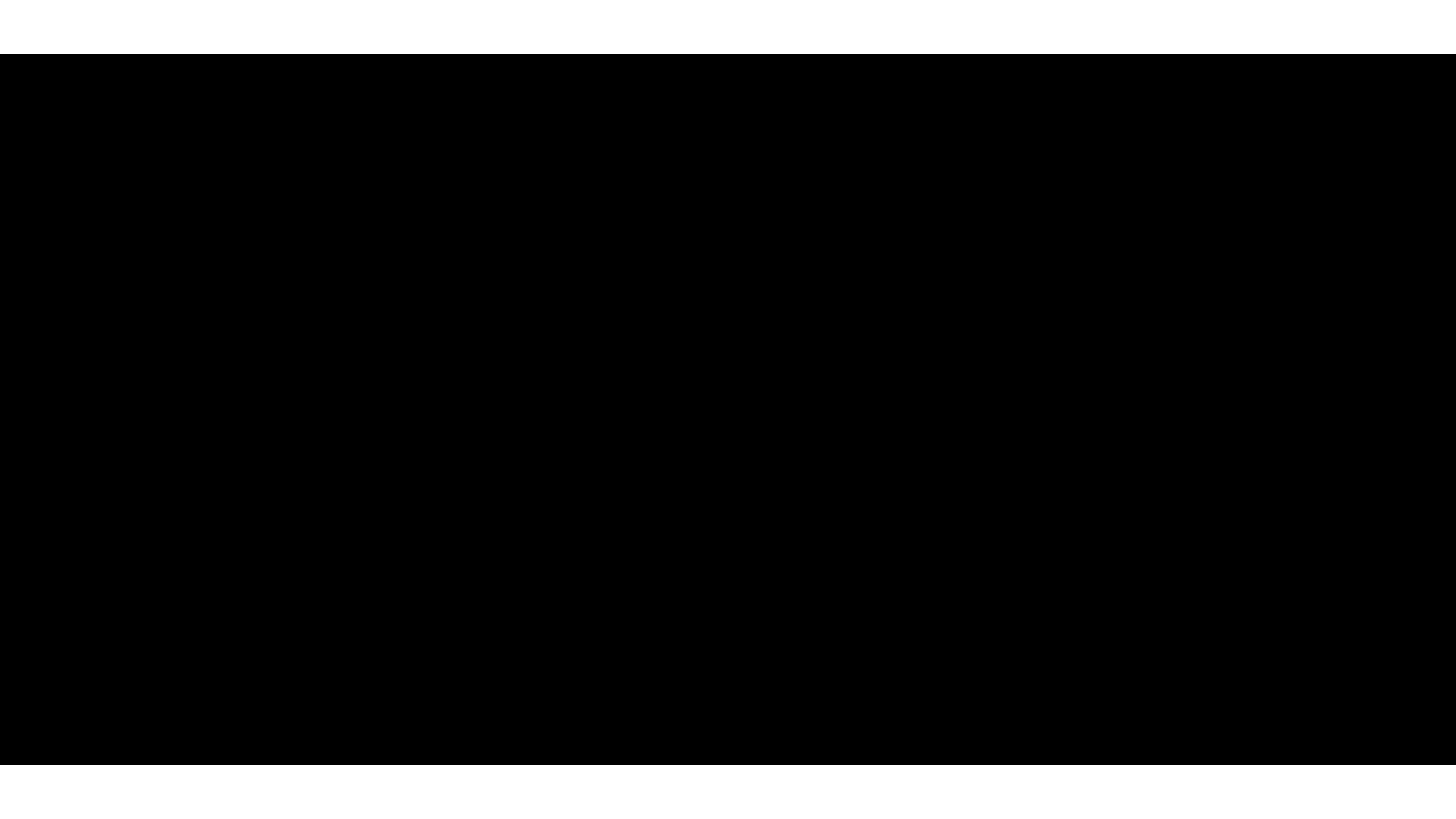 scroll, scrollTop: 514, scrollLeft: 0, axis: vertical 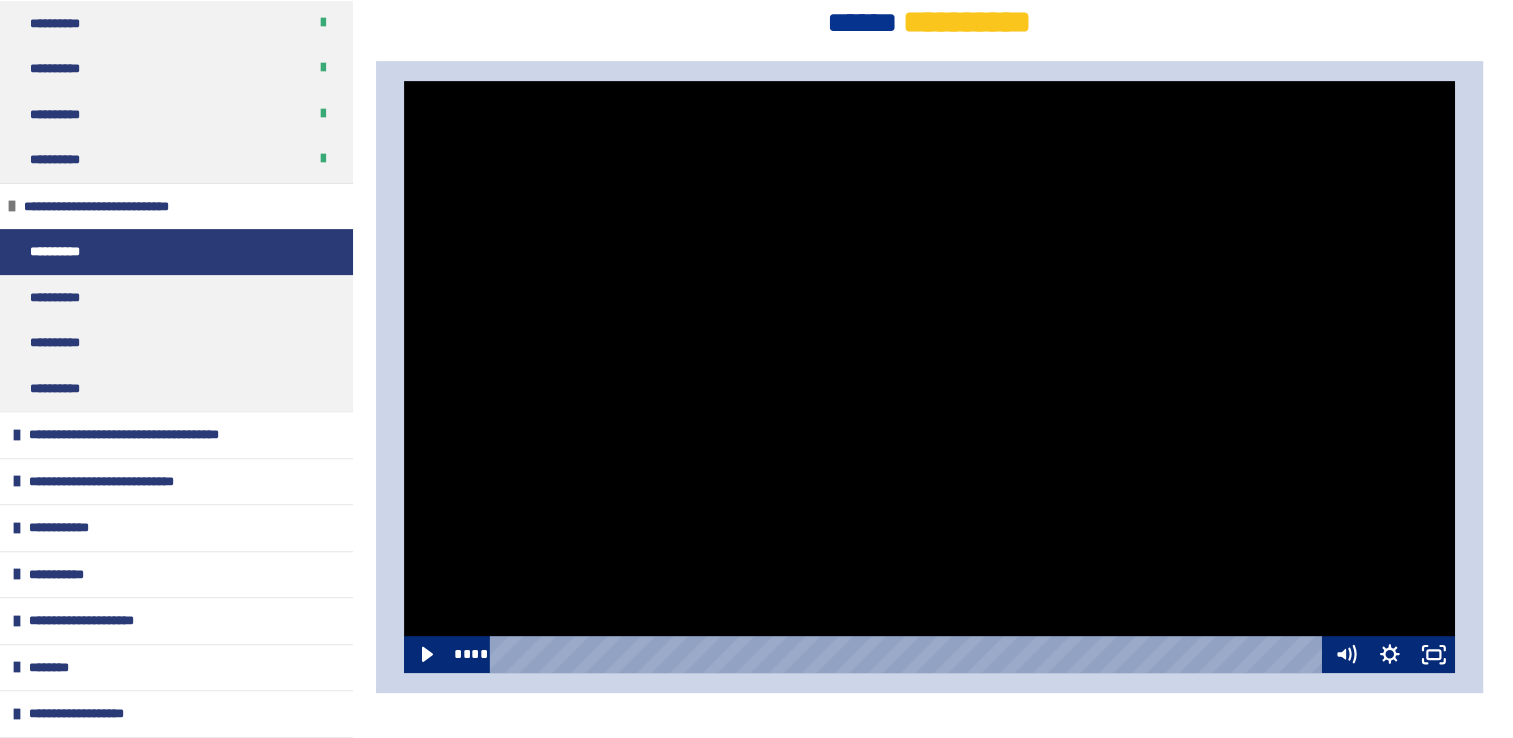 click at bounding box center [930, 377] 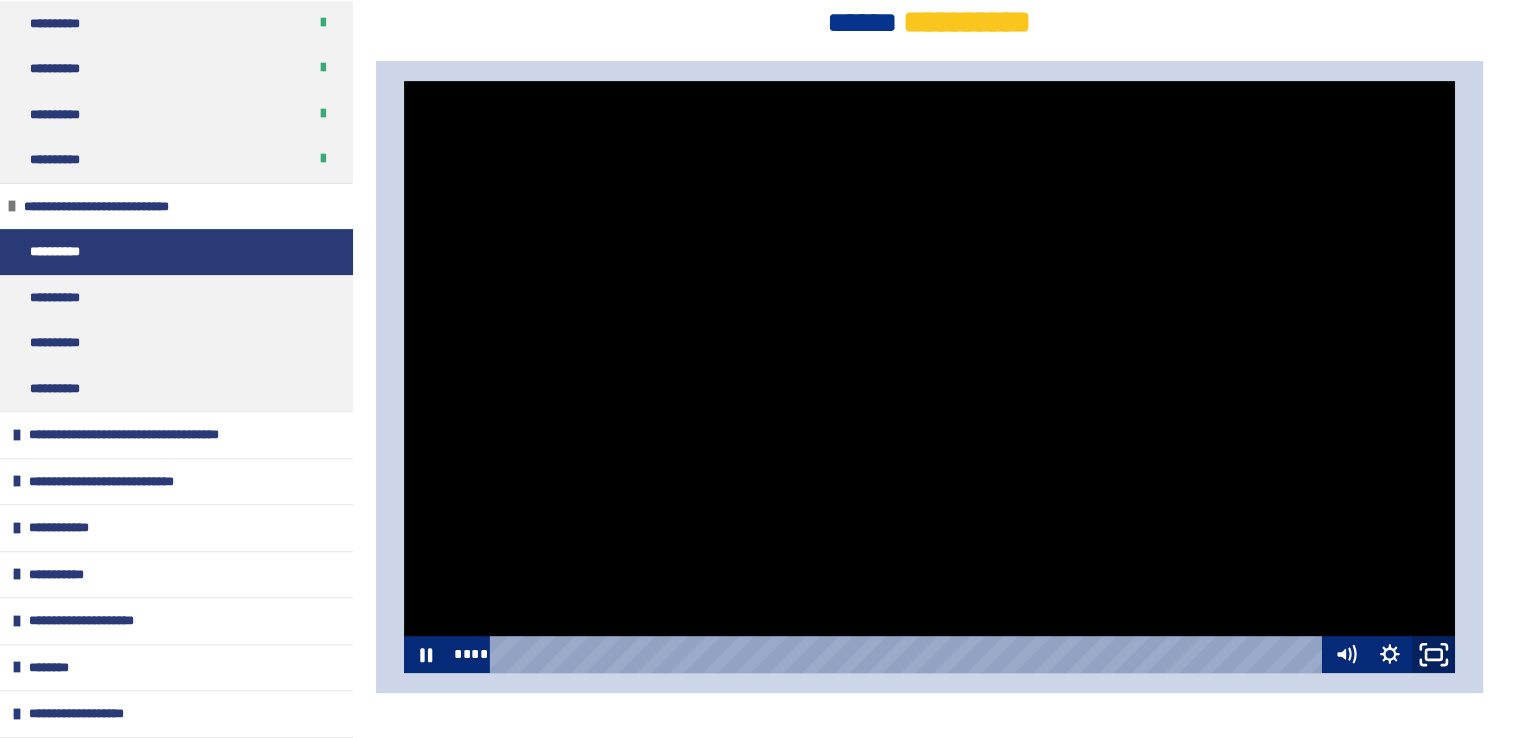 click 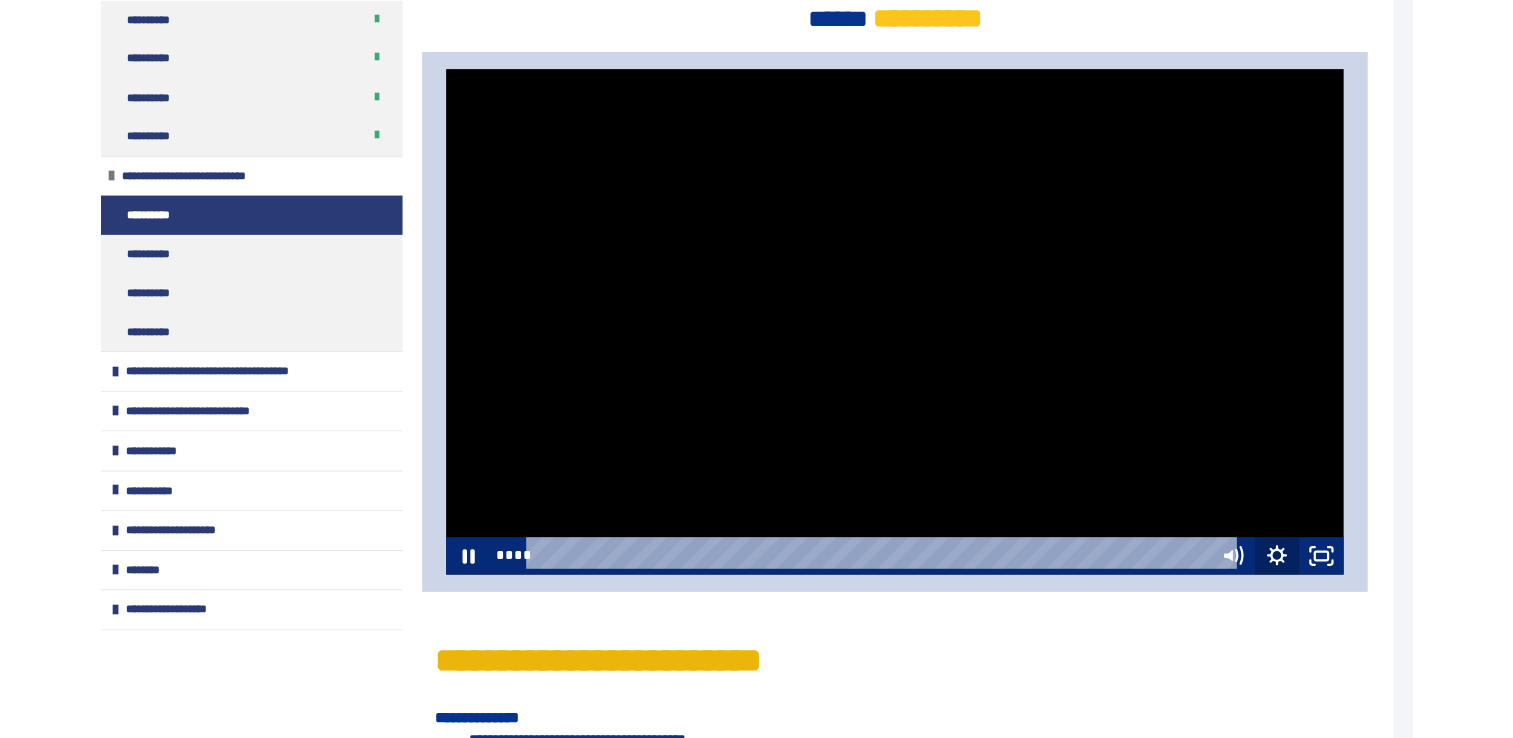scroll, scrollTop: 499, scrollLeft: 0, axis: vertical 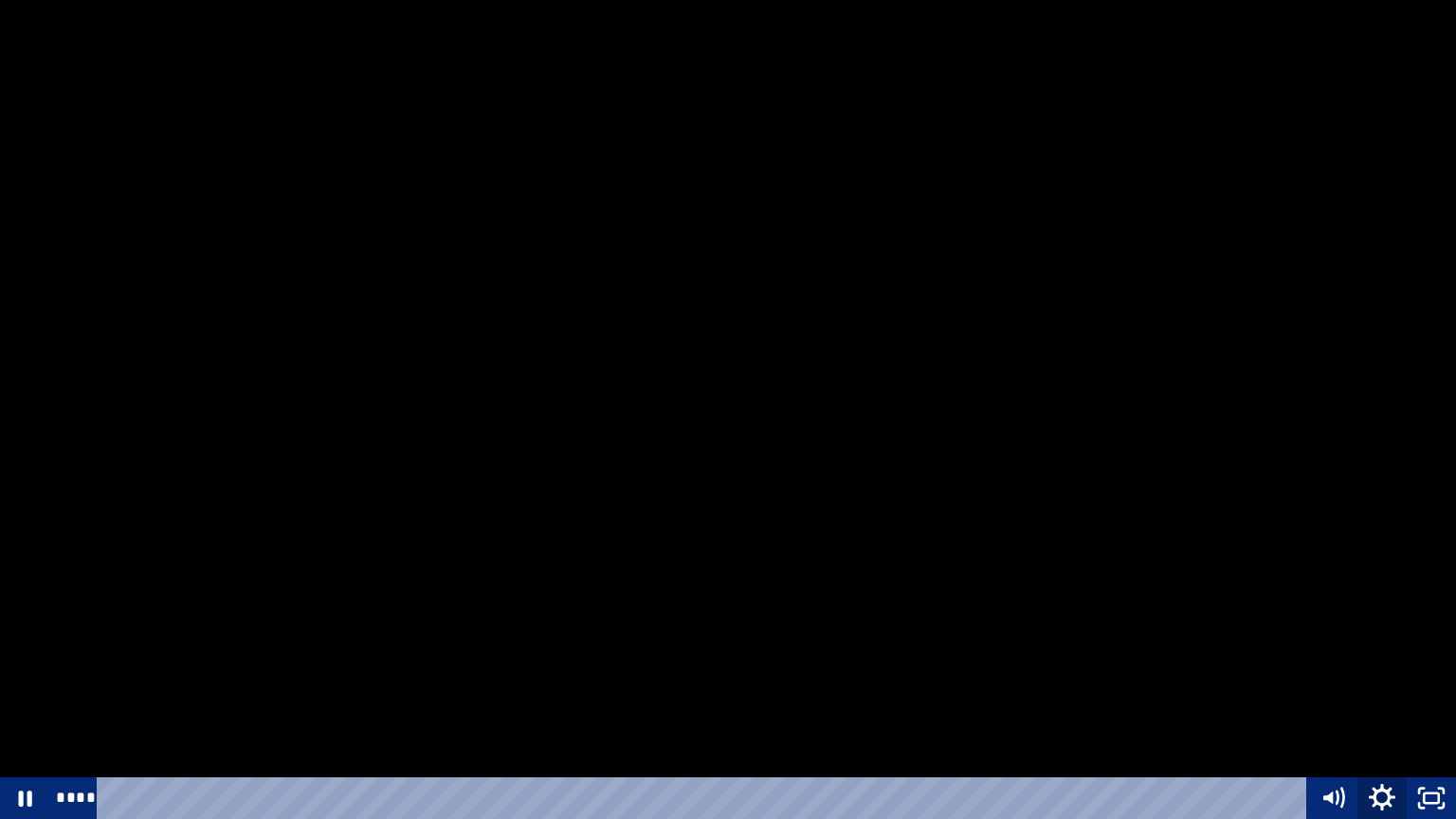 click 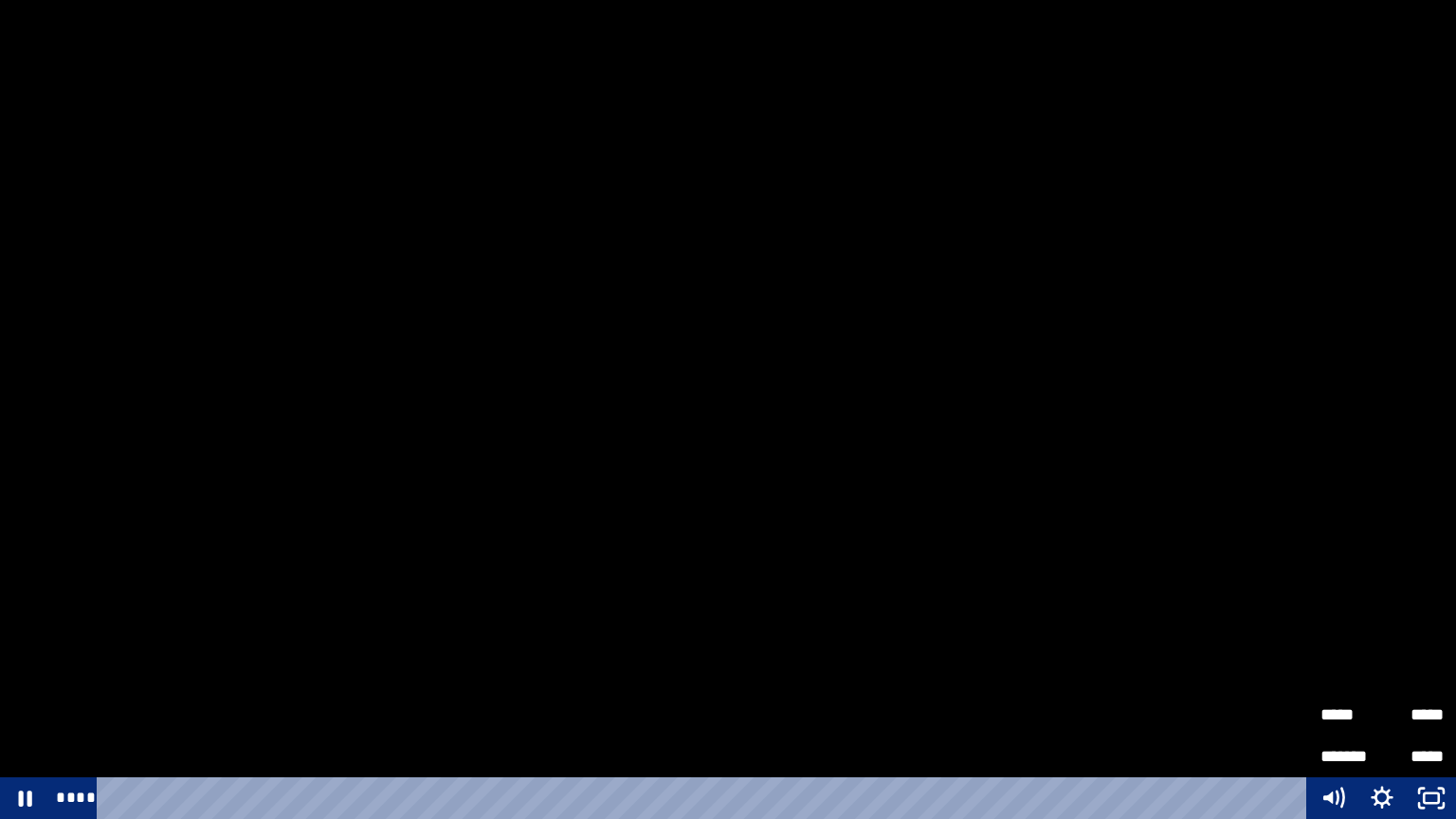 click on "*****" at bounding box center [1412, 715] 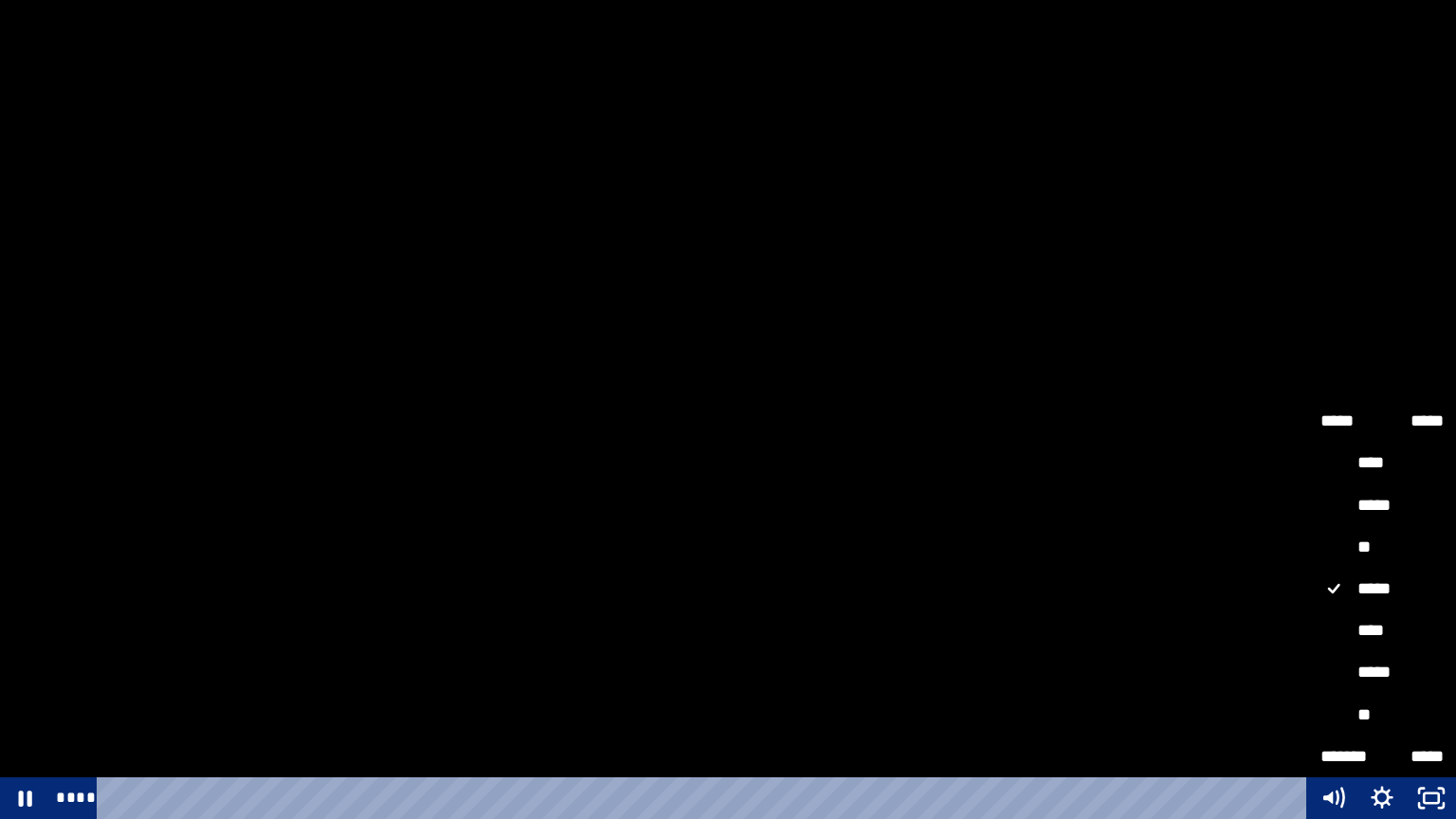 click on "**" at bounding box center (1382, 548) 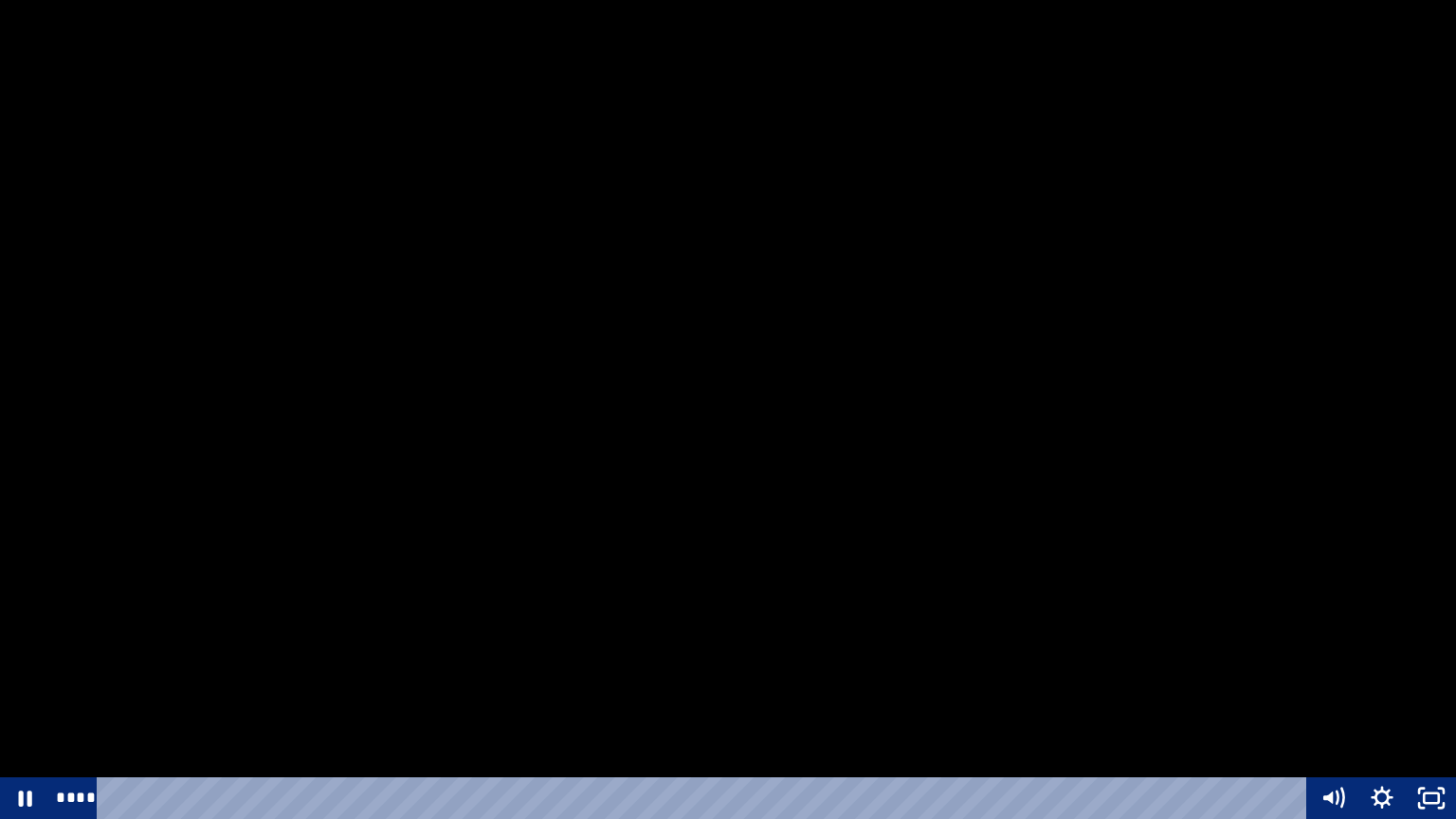 click at bounding box center [728, 410] 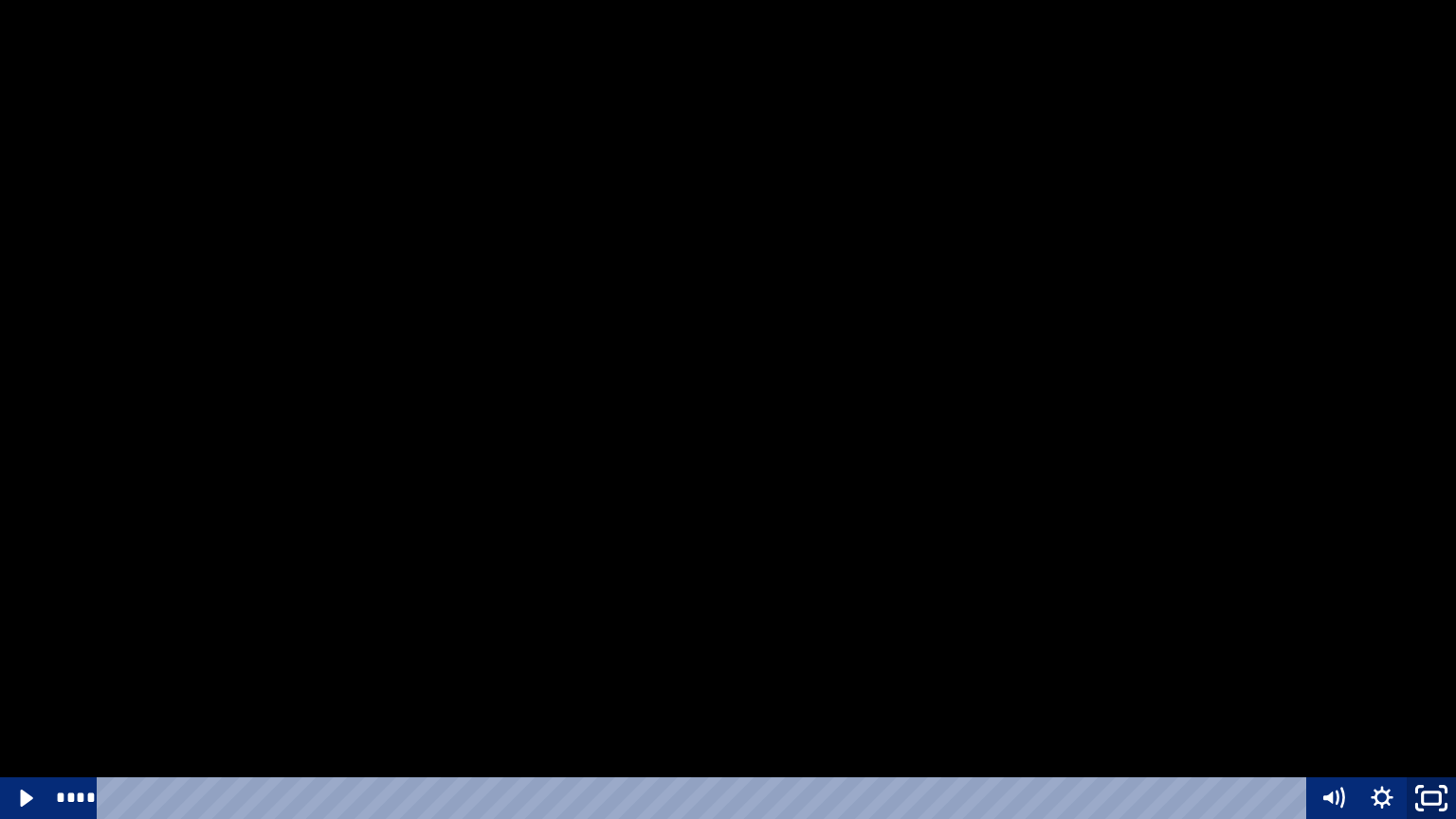 click 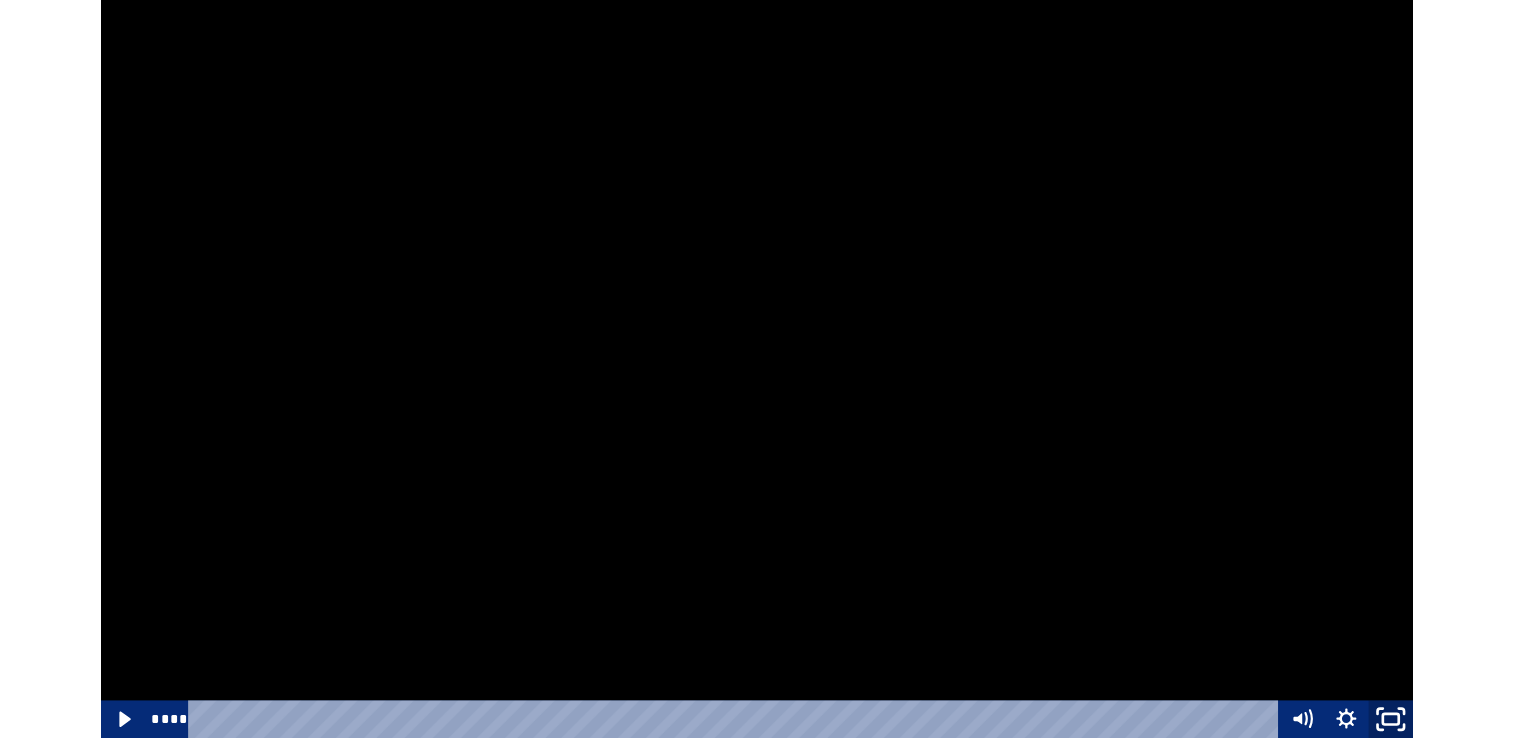 scroll, scrollTop: 542, scrollLeft: 0, axis: vertical 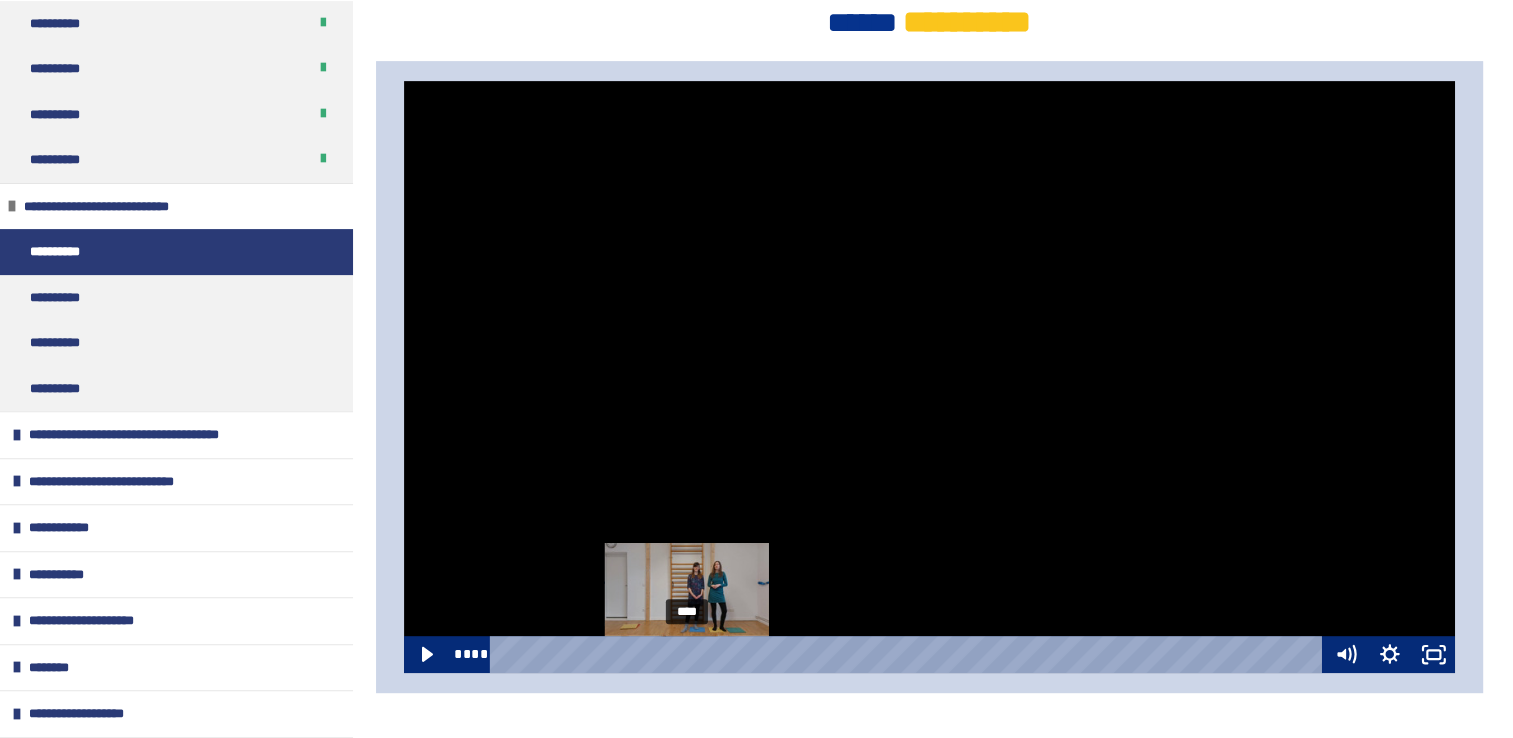 click on "****" at bounding box center (909, 654) 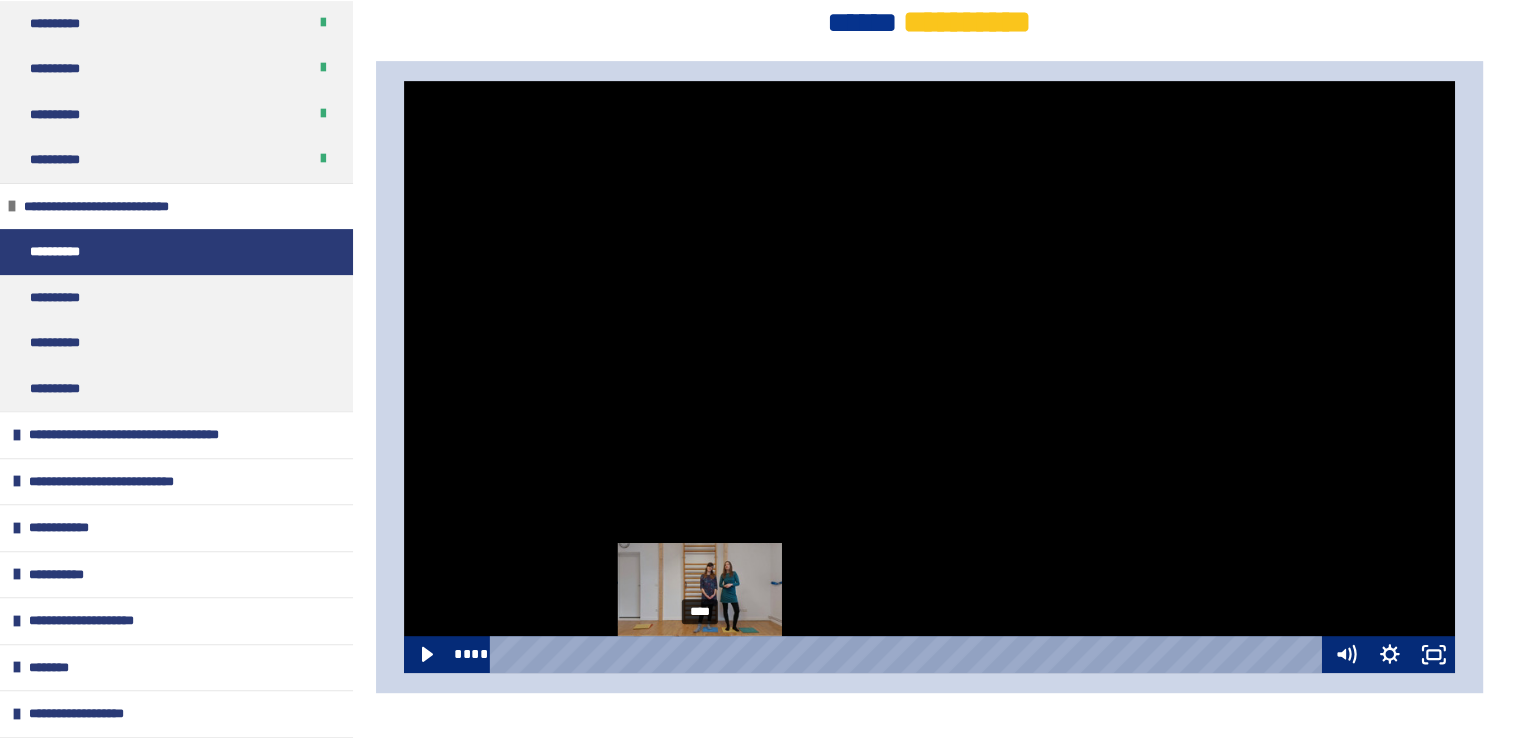 click on "****" at bounding box center (909, 654) 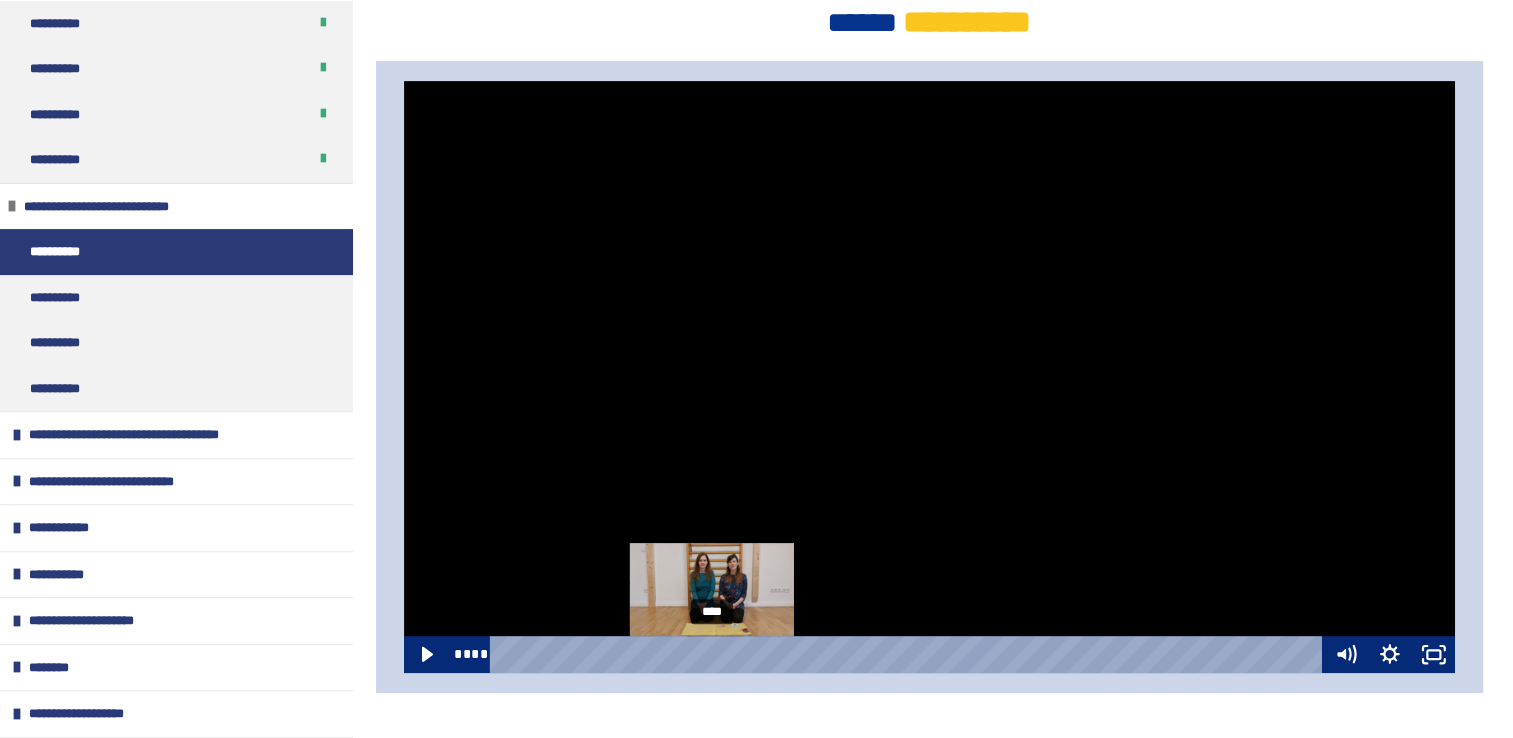 click on "****" at bounding box center [909, 654] 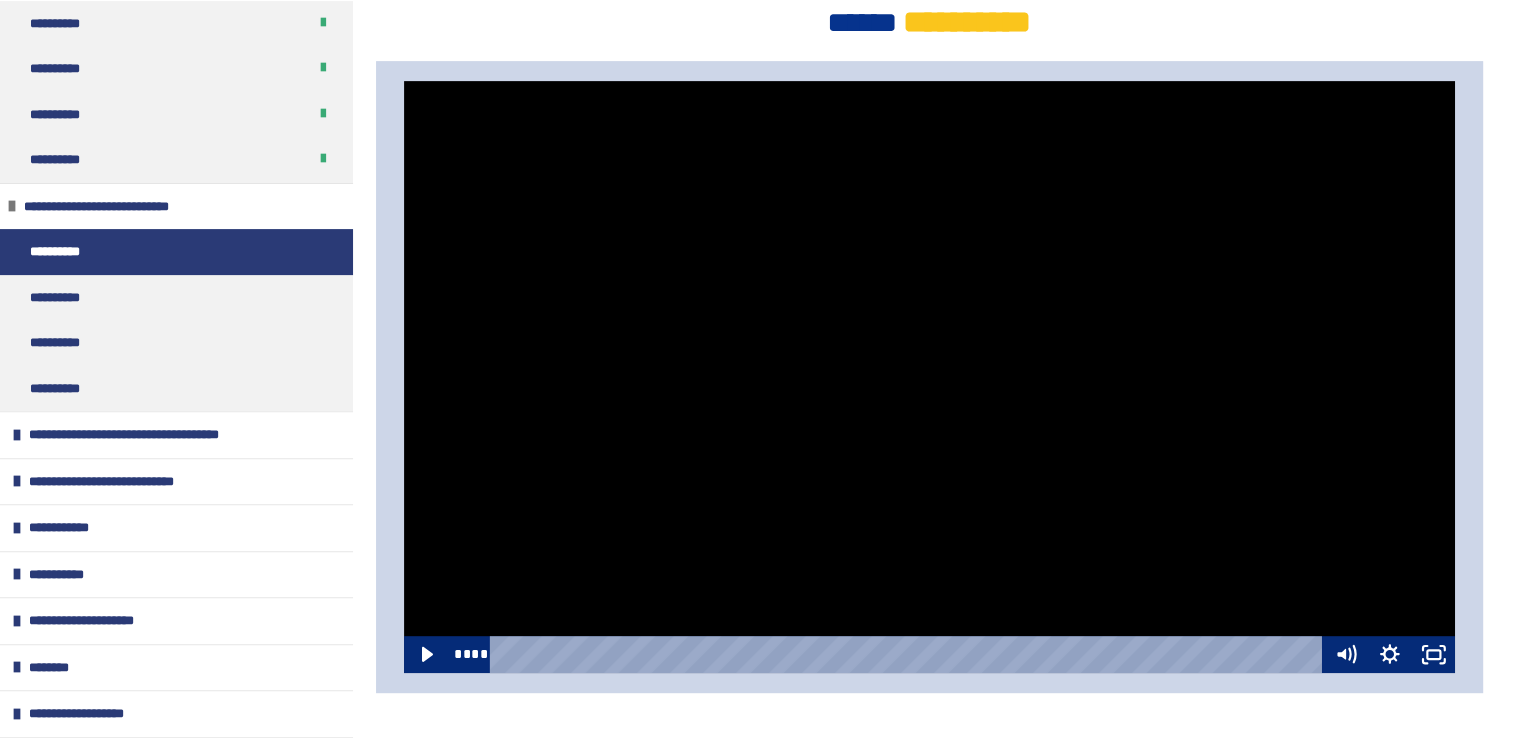 click at bounding box center (930, 377) 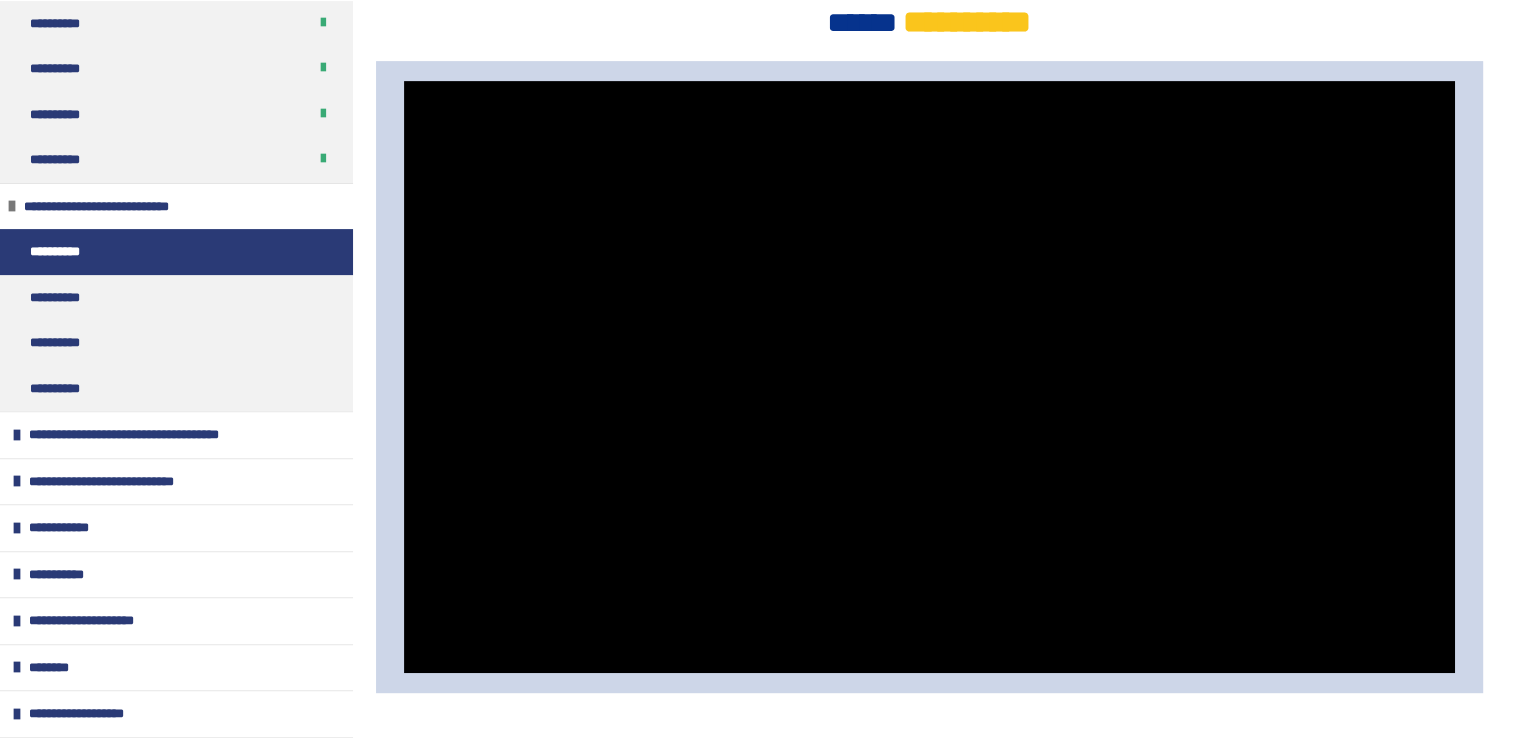click at bounding box center [930, 377] 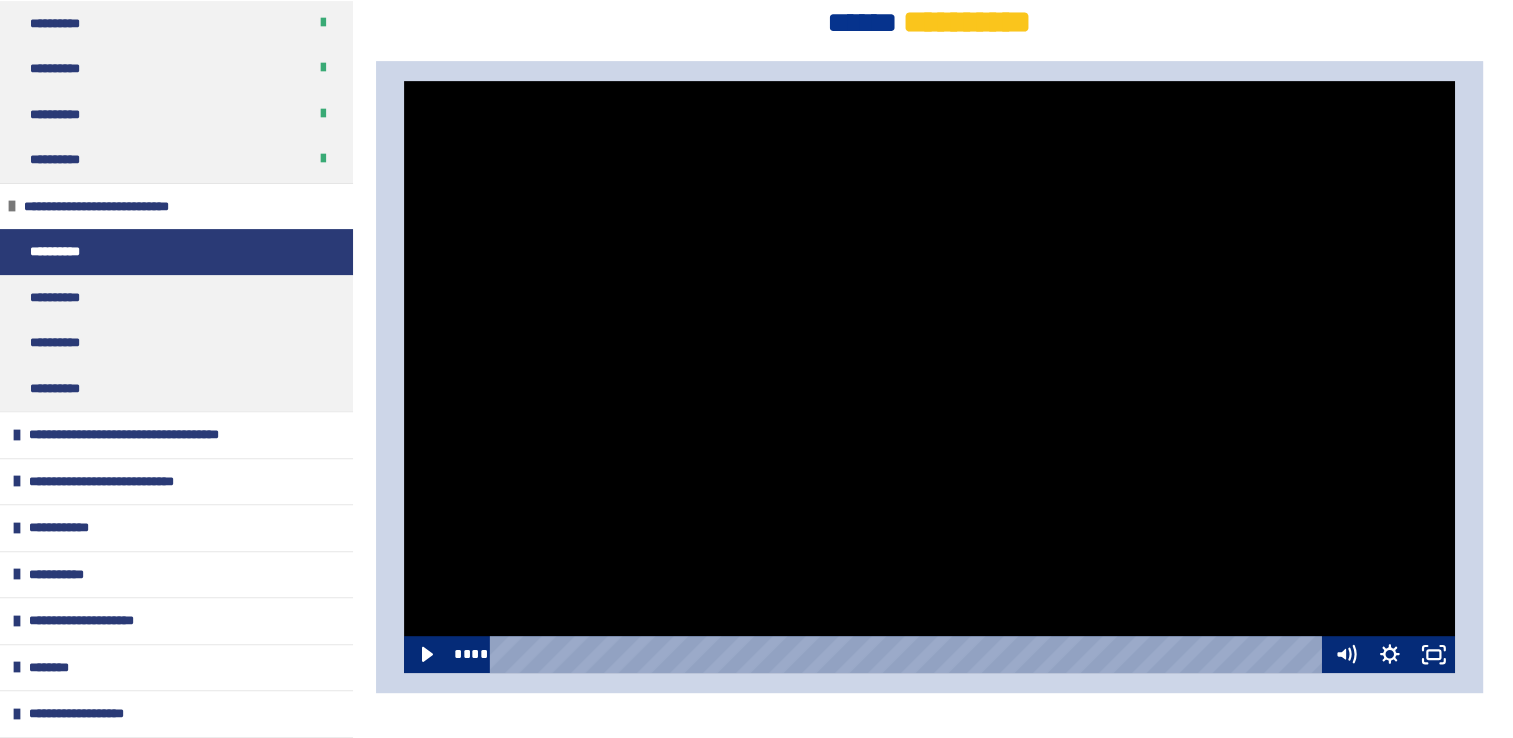 click at bounding box center [930, 377] 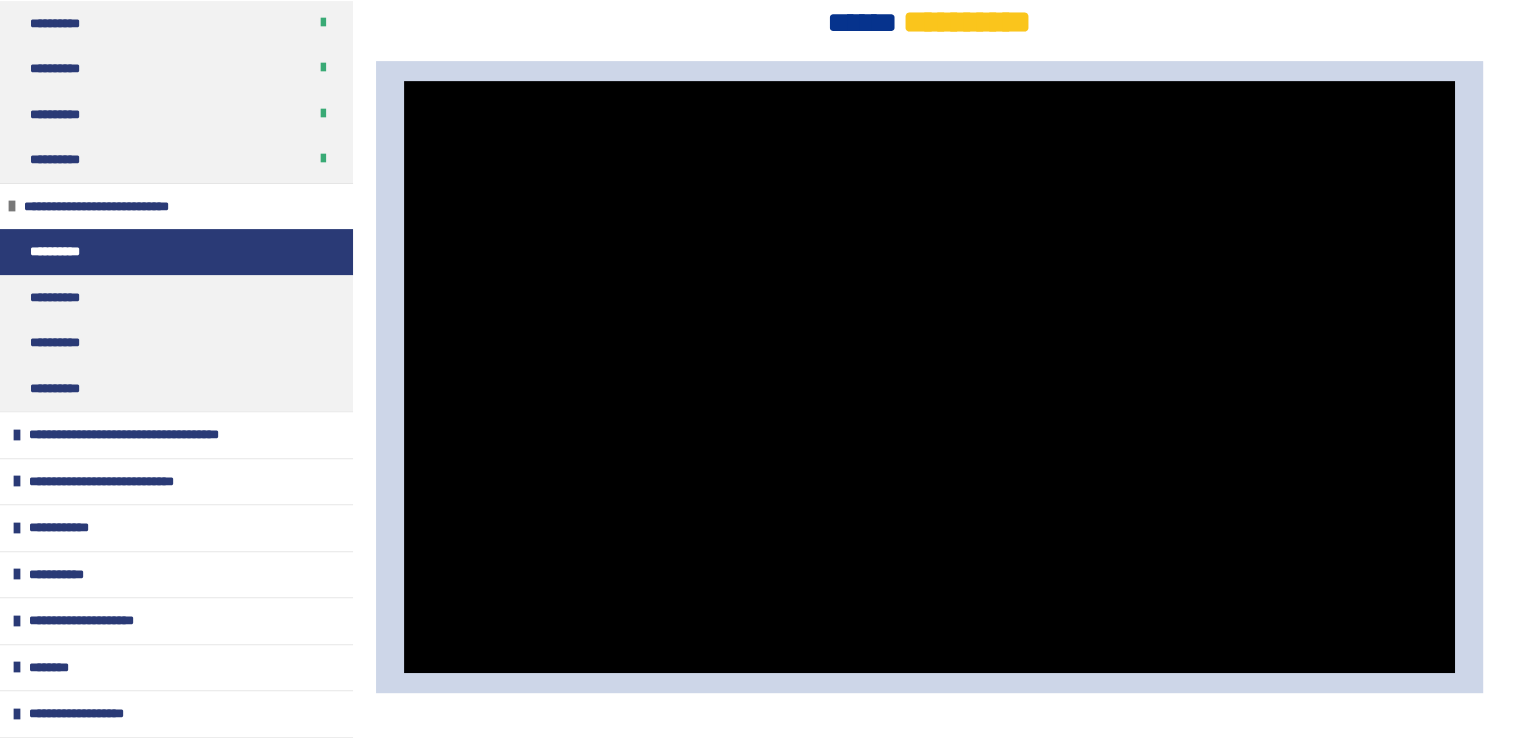 click at bounding box center [930, 377] 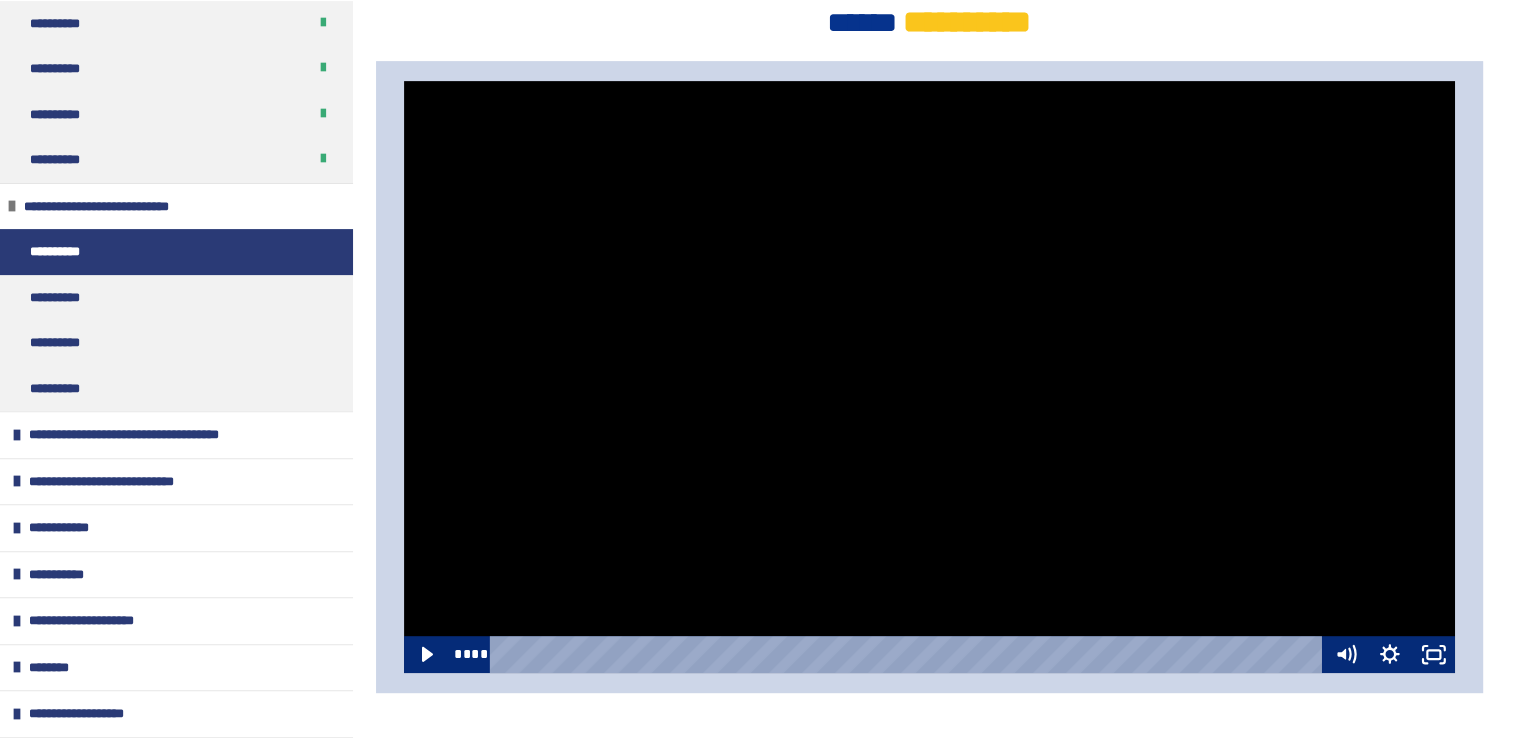 click at bounding box center (930, 377) 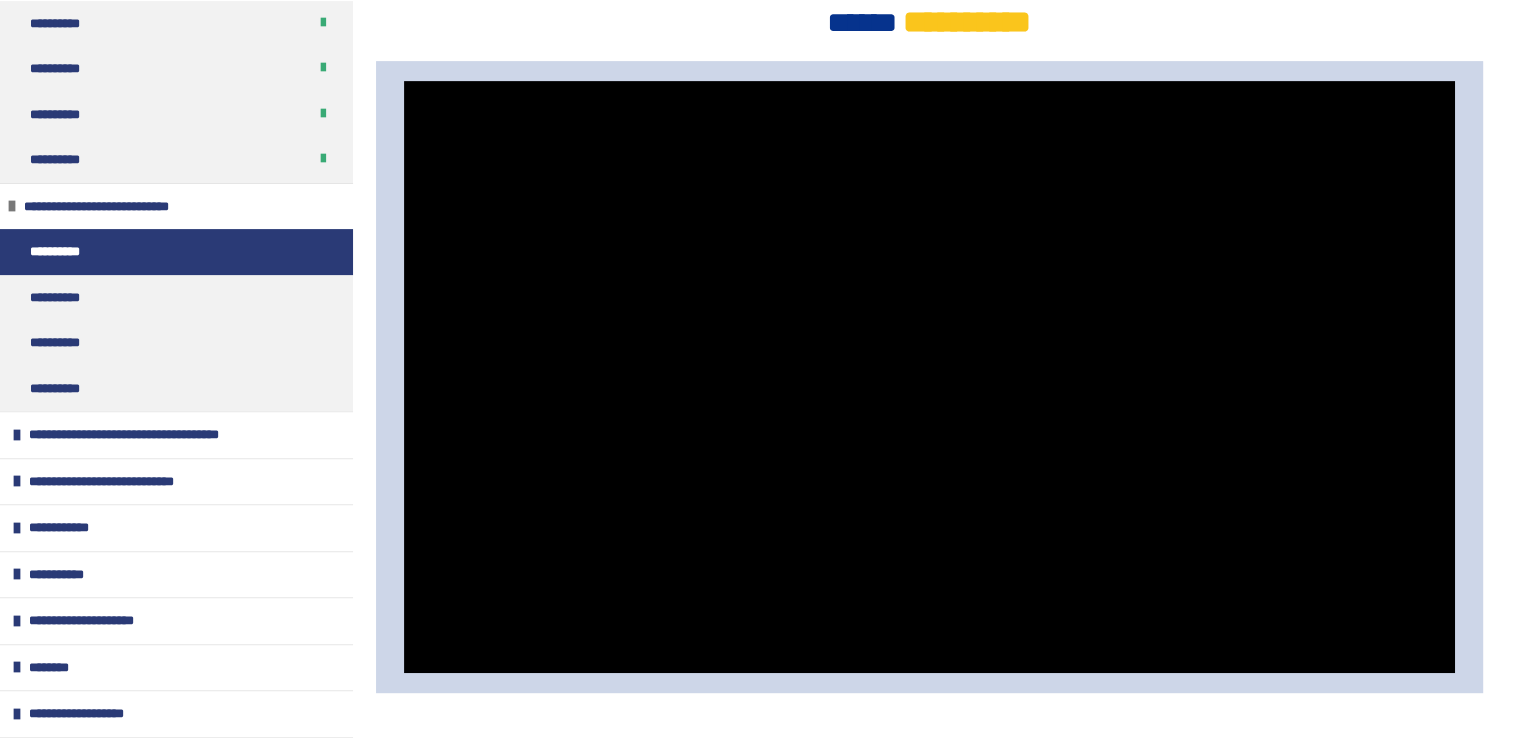 click at bounding box center (930, 377) 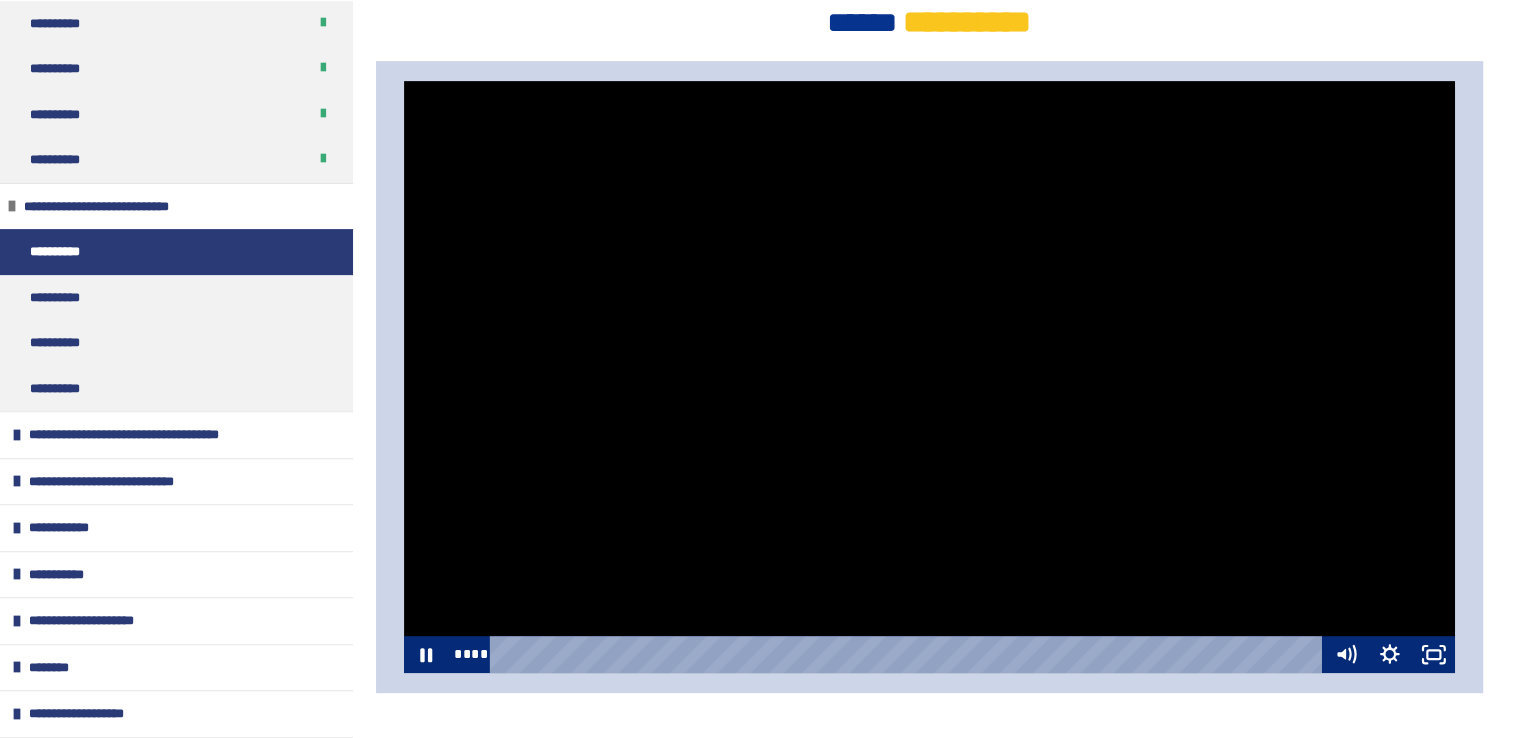 click at bounding box center [930, 377] 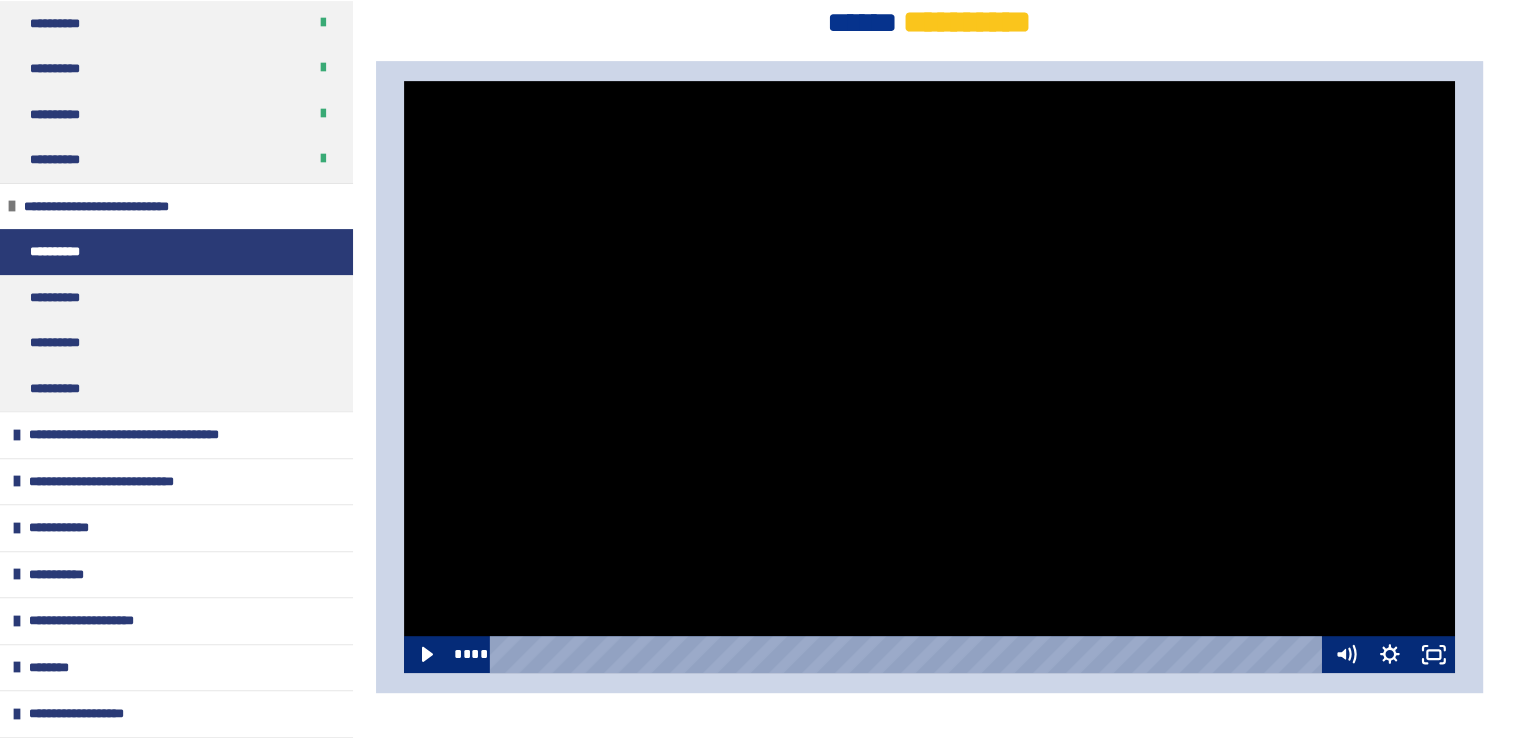 click at bounding box center [930, 377] 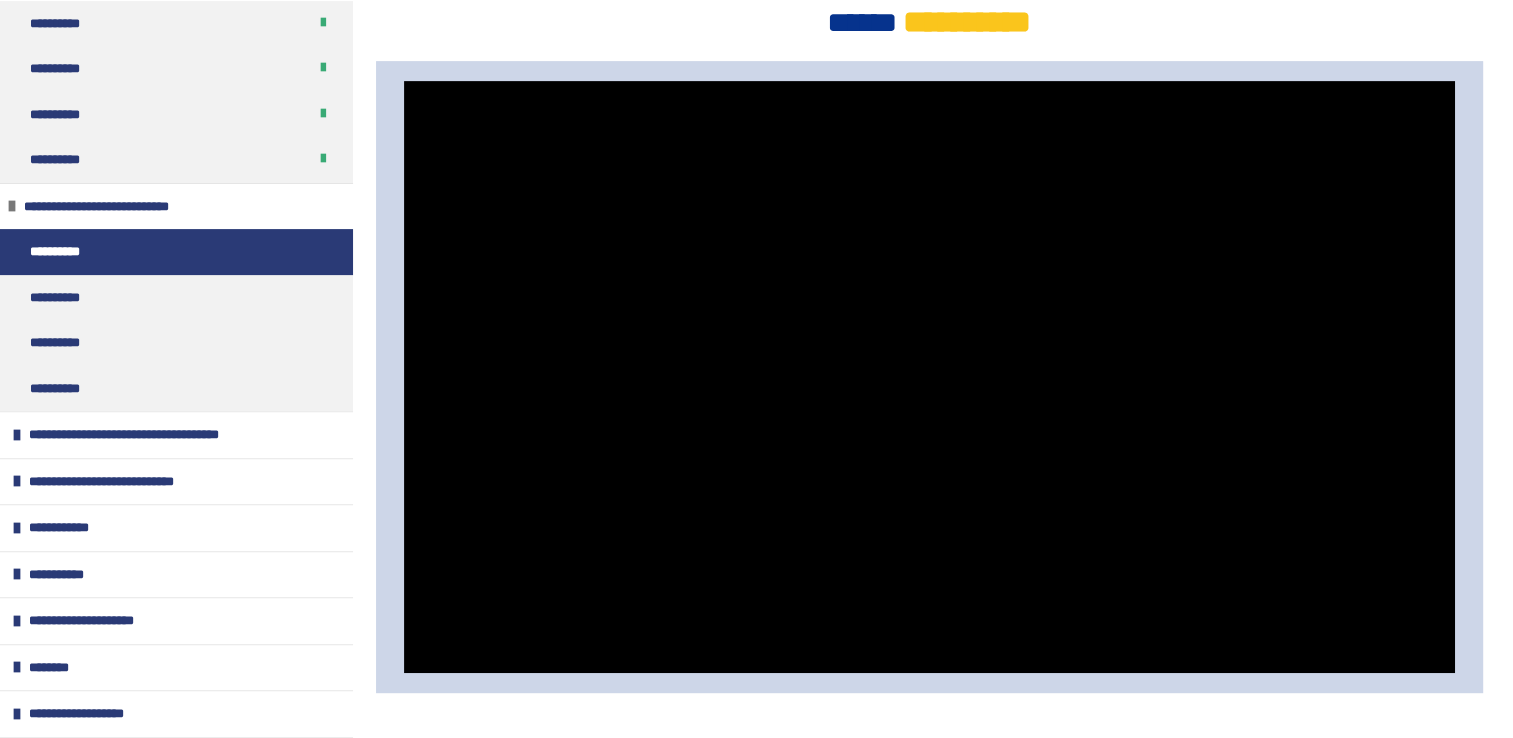 click at bounding box center [930, 377] 